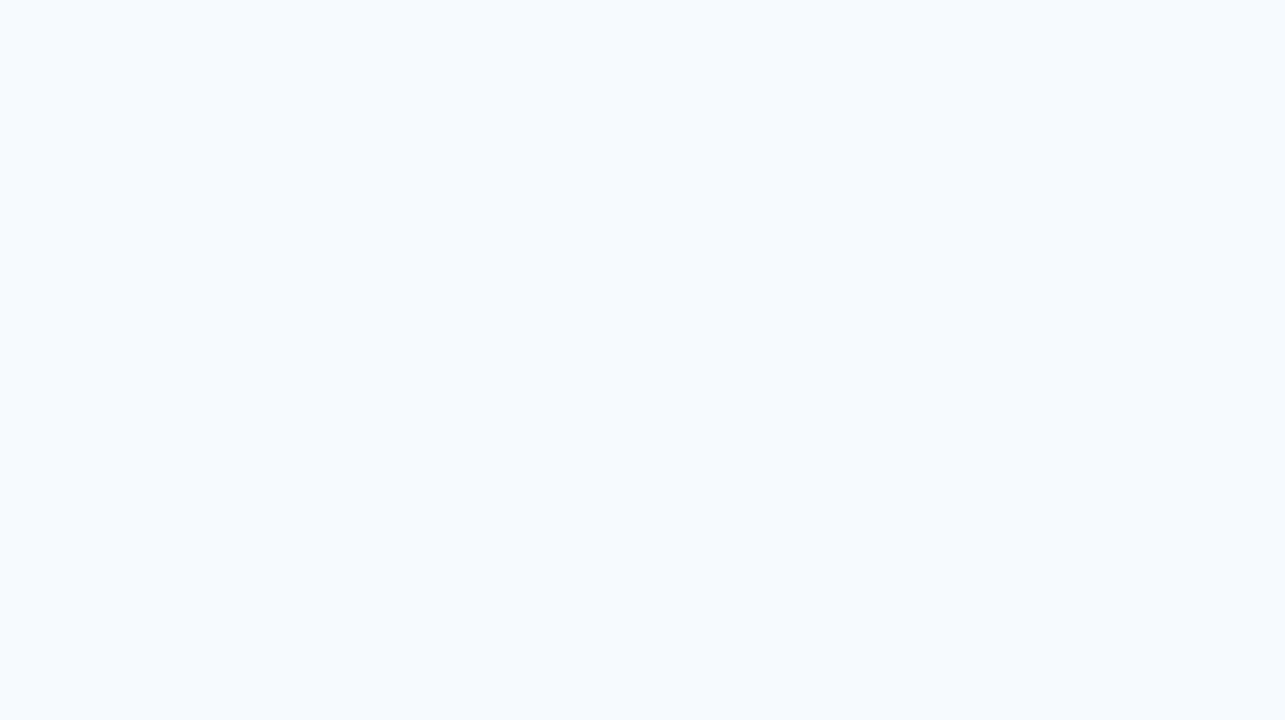 scroll, scrollTop: 0, scrollLeft: 0, axis: both 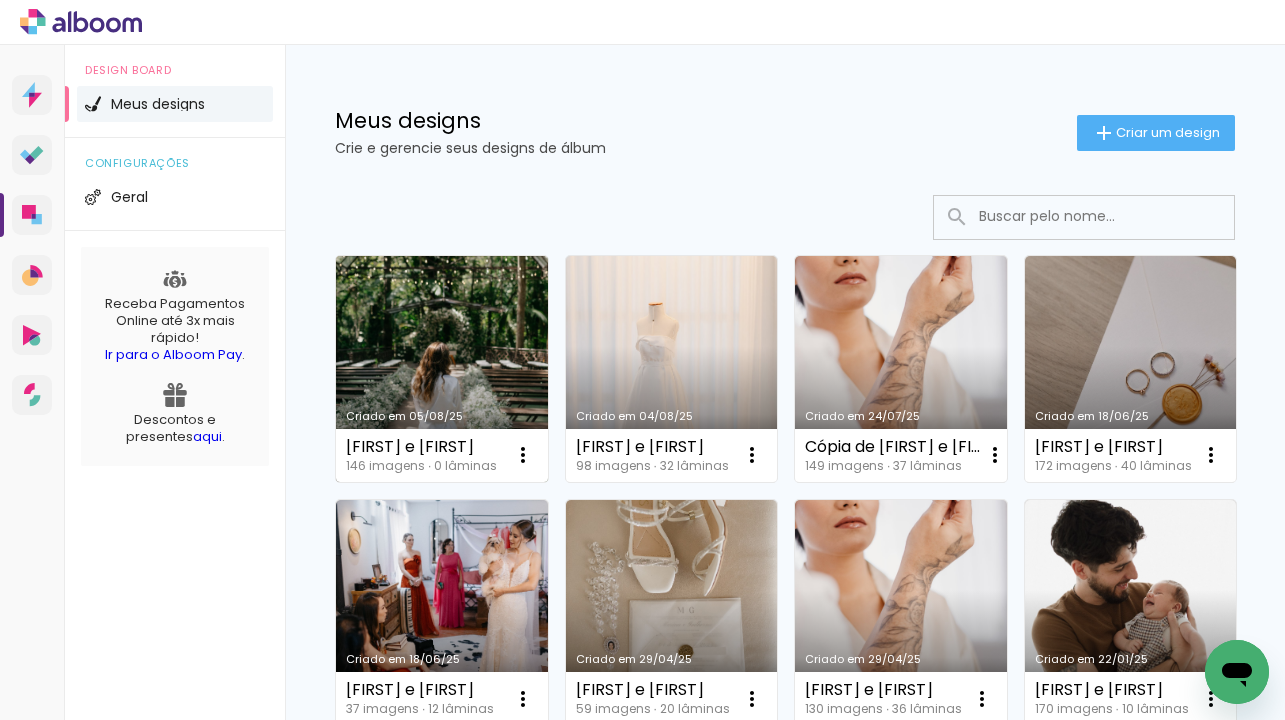 click on "Criado em 05/08/25" at bounding box center (442, 369) 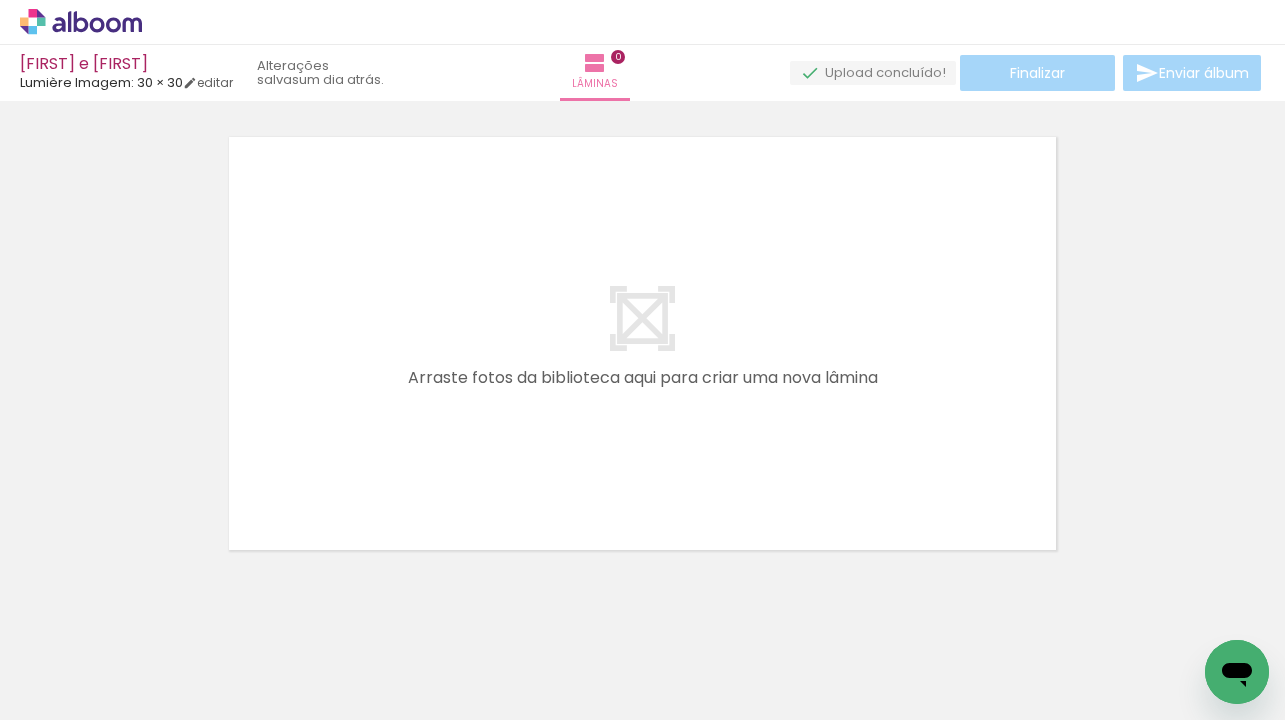 scroll, scrollTop: 32, scrollLeft: 0, axis: vertical 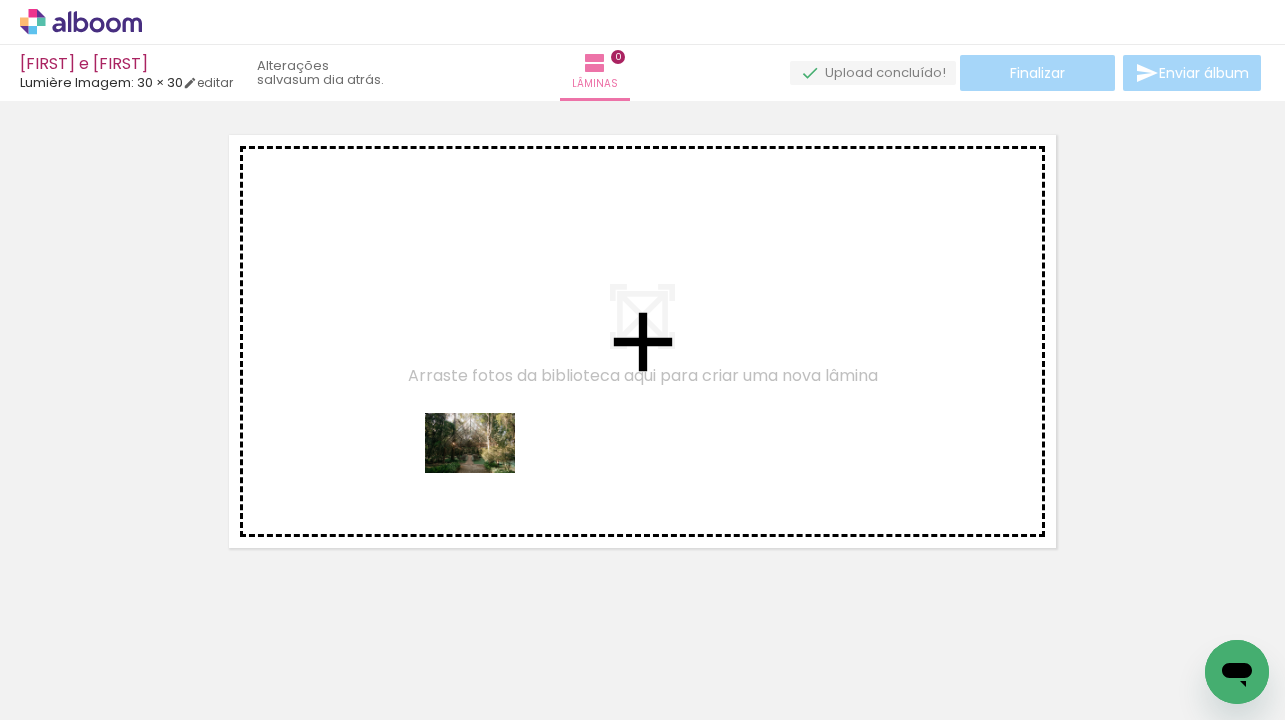 drag, startPoint x: 576, startPoint y: 662, endPoint x: 485, endPoint y: 473, distance: 209.76654 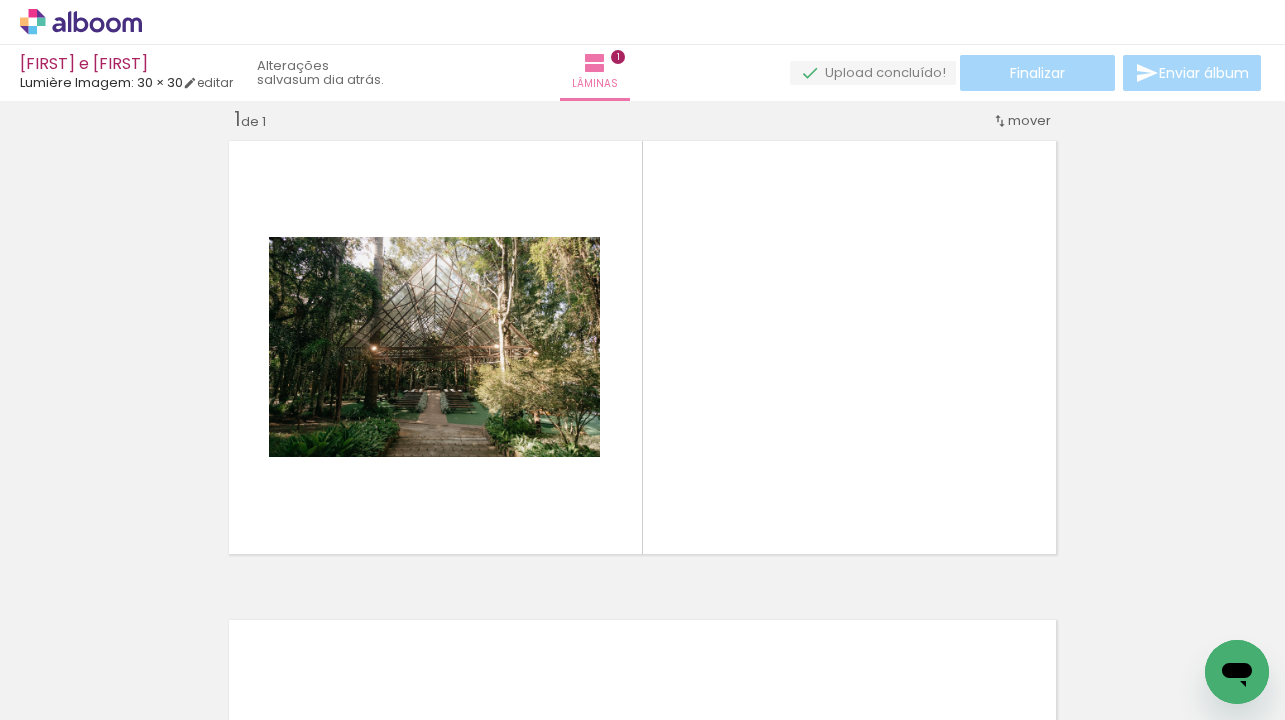 scroll, scrollTop: 25, scrollLeft: 0, axis: vertical 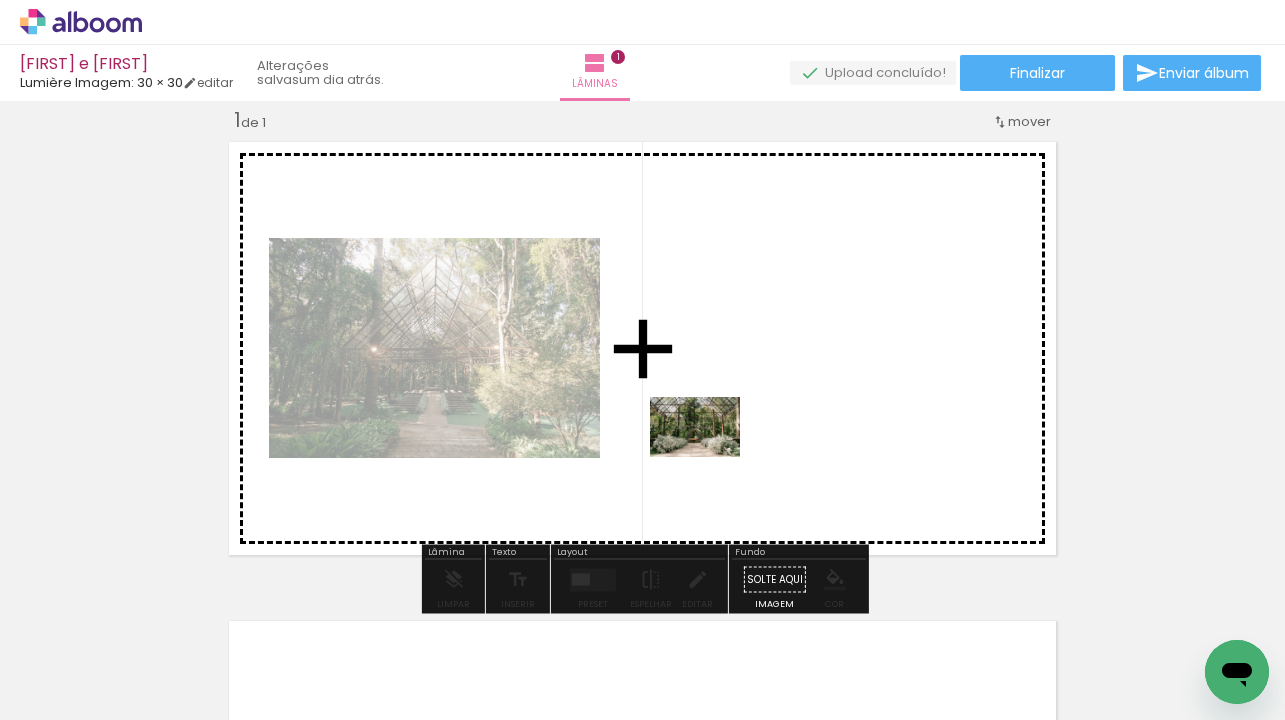 drag, startPoint x: 317, startPoint y: 656, endPoint x: 709, endPoint y: 454, distance: 440.98526 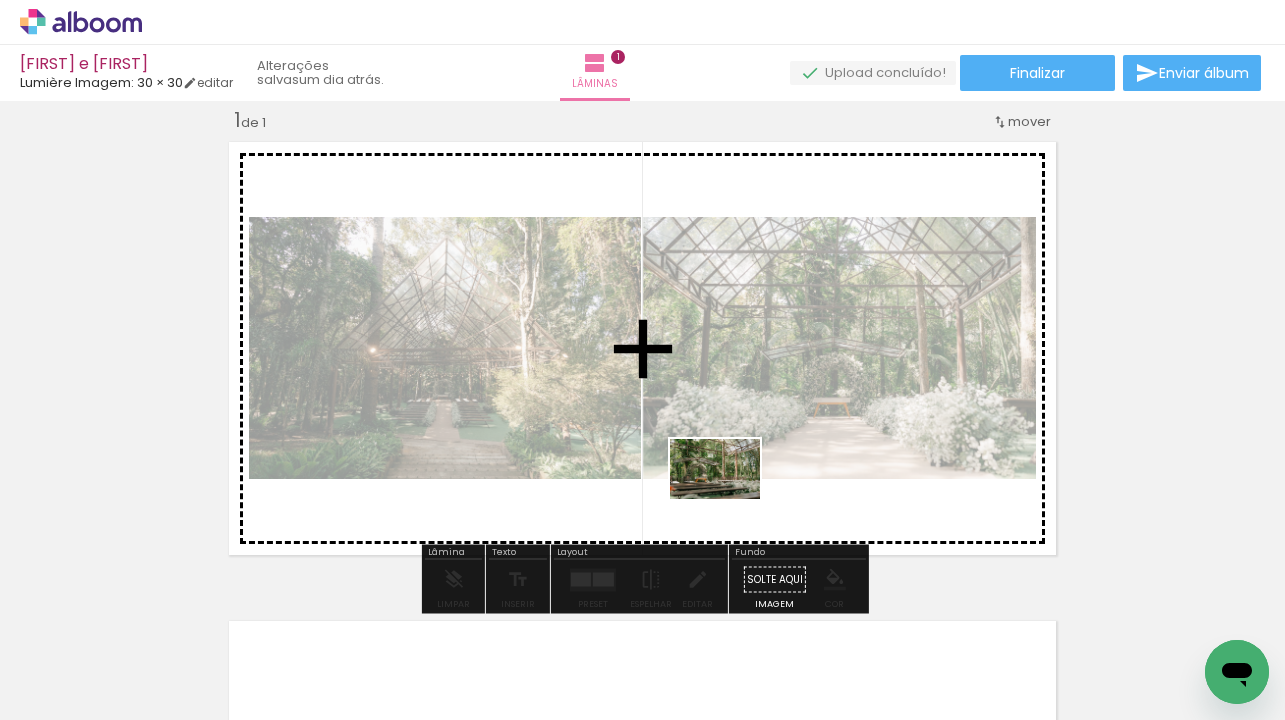 drag, startPoint x: 445, startPoint y: 669, endPoint x: 730, endPoint y: 499, distance: 331.85086 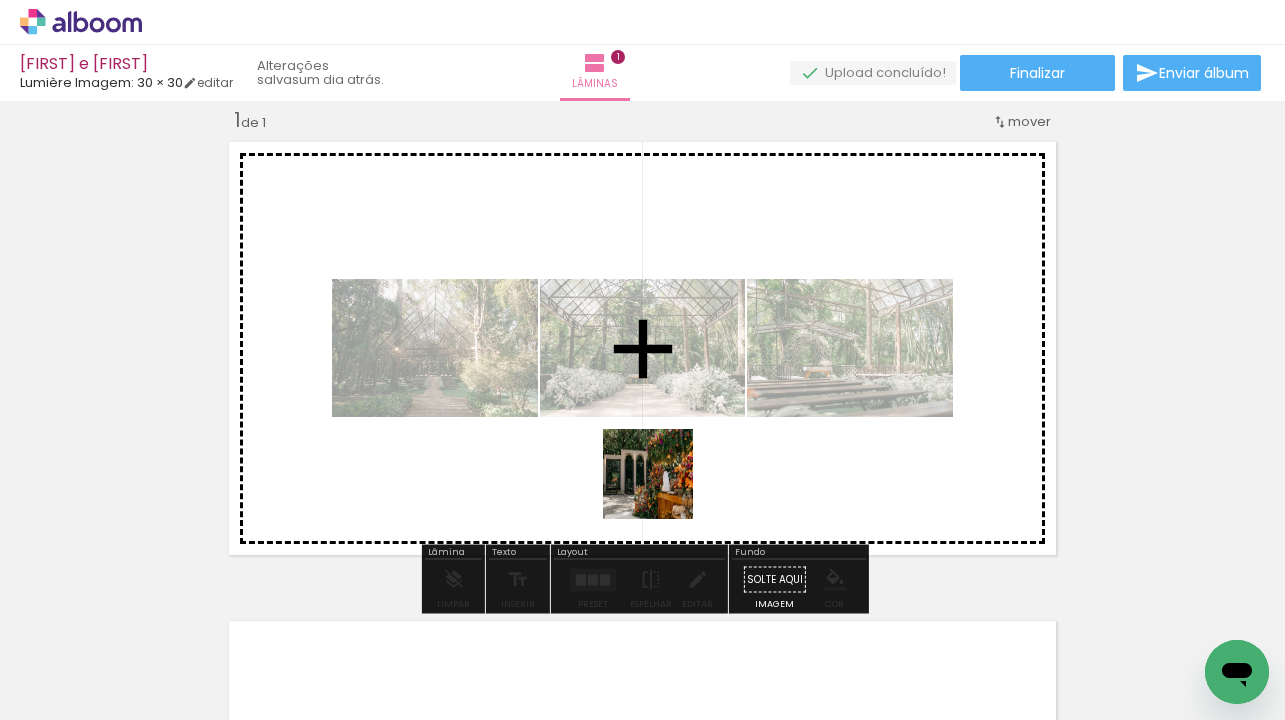 drag, startPoint x: 638, startPoint y: 670, endPoint x: 672, endPoint y: 469, distance: 203.85535 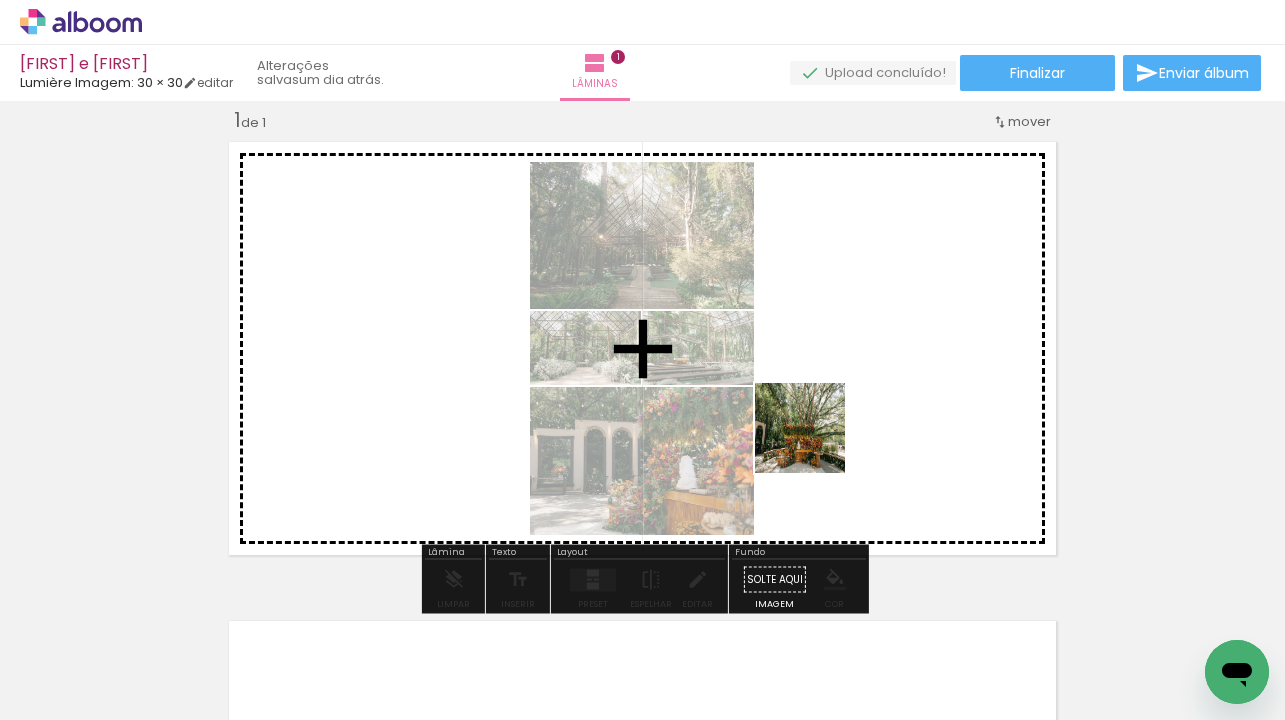 drag, startPoint x: 774, startPoint y: 627, endPoint x: 816, endPoint y: 438, distance: 193.61043 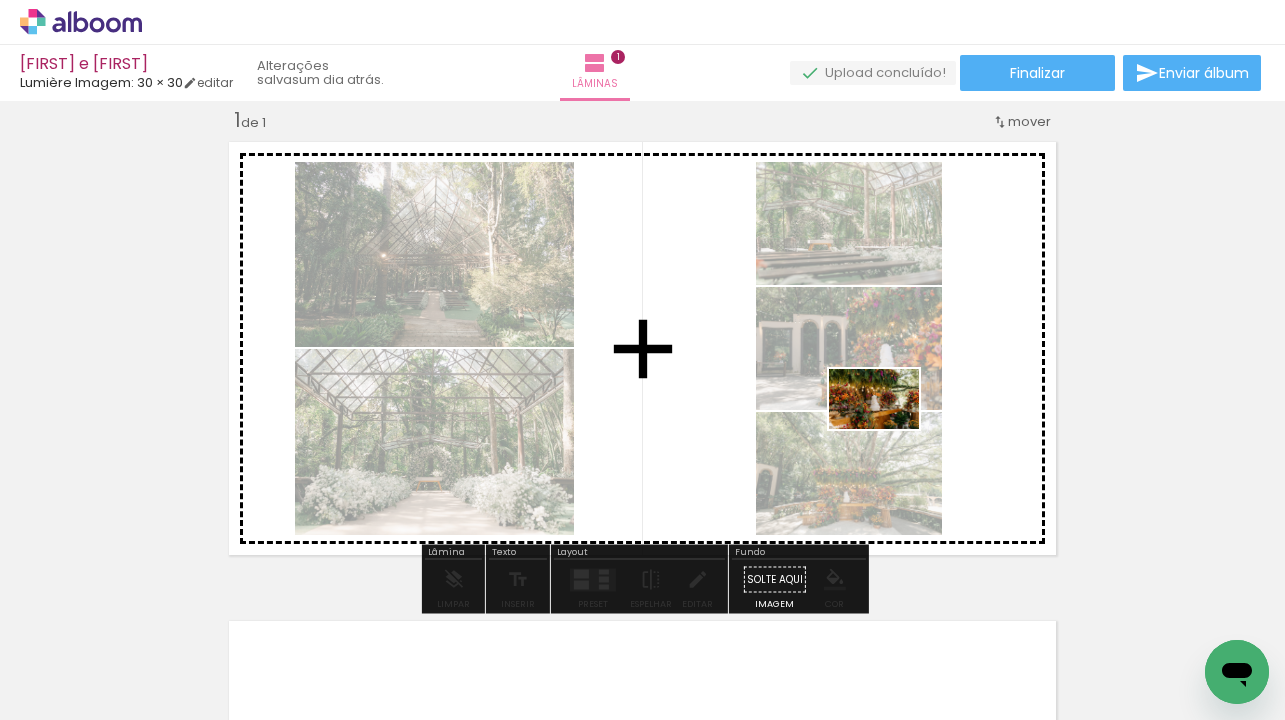 drag, startPoint x: 889, startPoint y: 641, endPoint x: 889, endPoint y: 429, distance: 212 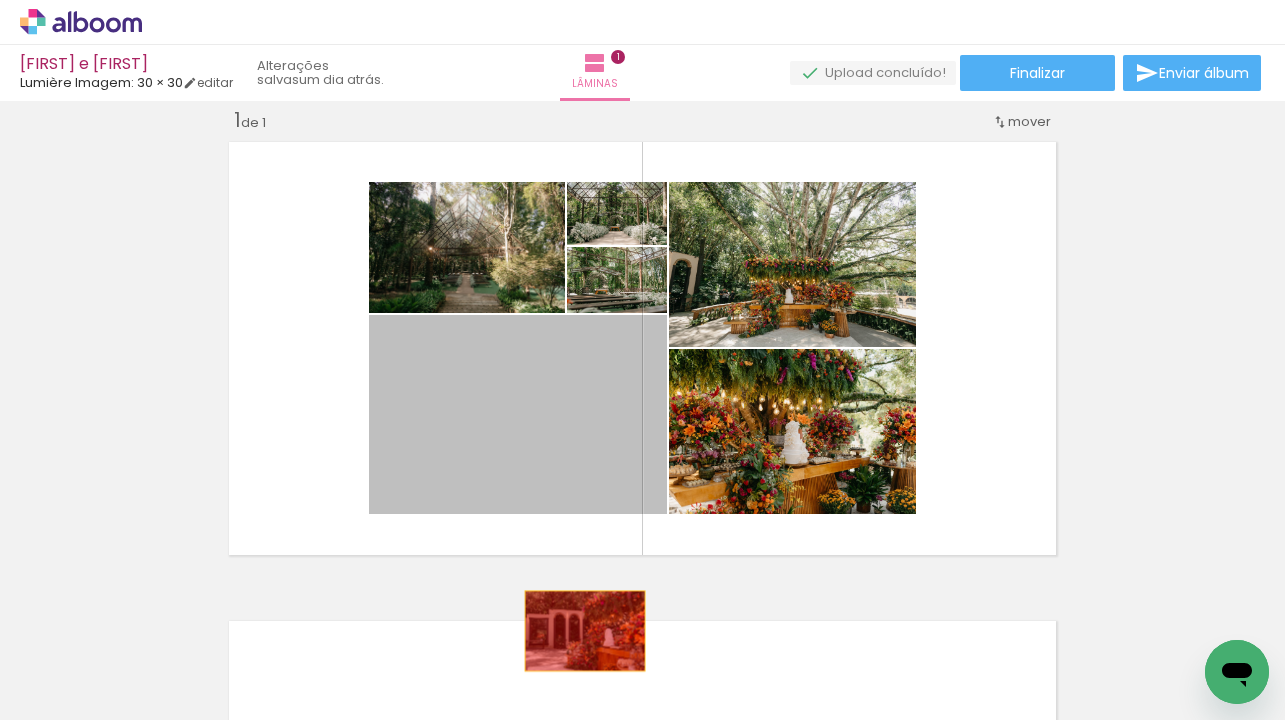 drag, startPoint x: 586, startPoint y: 425, endPoint x: 578, endPoint y: 635, distance: 210.15233 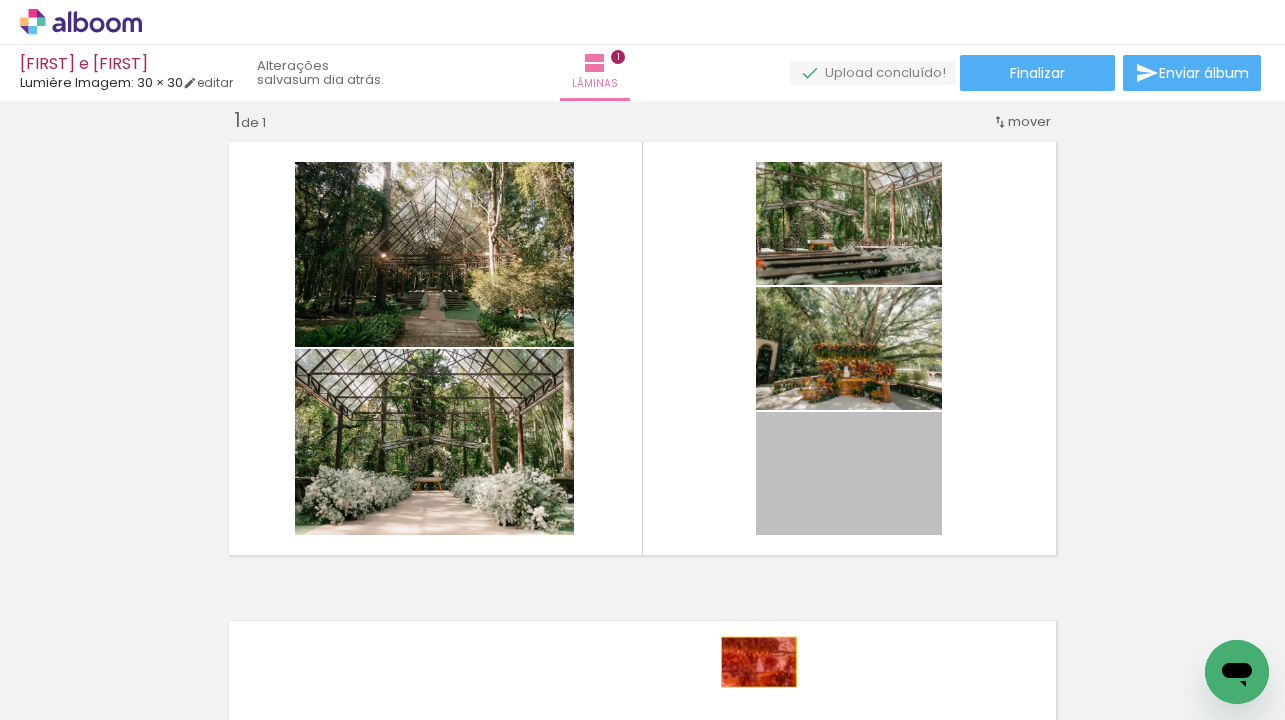 drag, startPoint x: 777, startPoint y: 415, endPoint x: 756, endPoint y: 660, distance: 245.89835 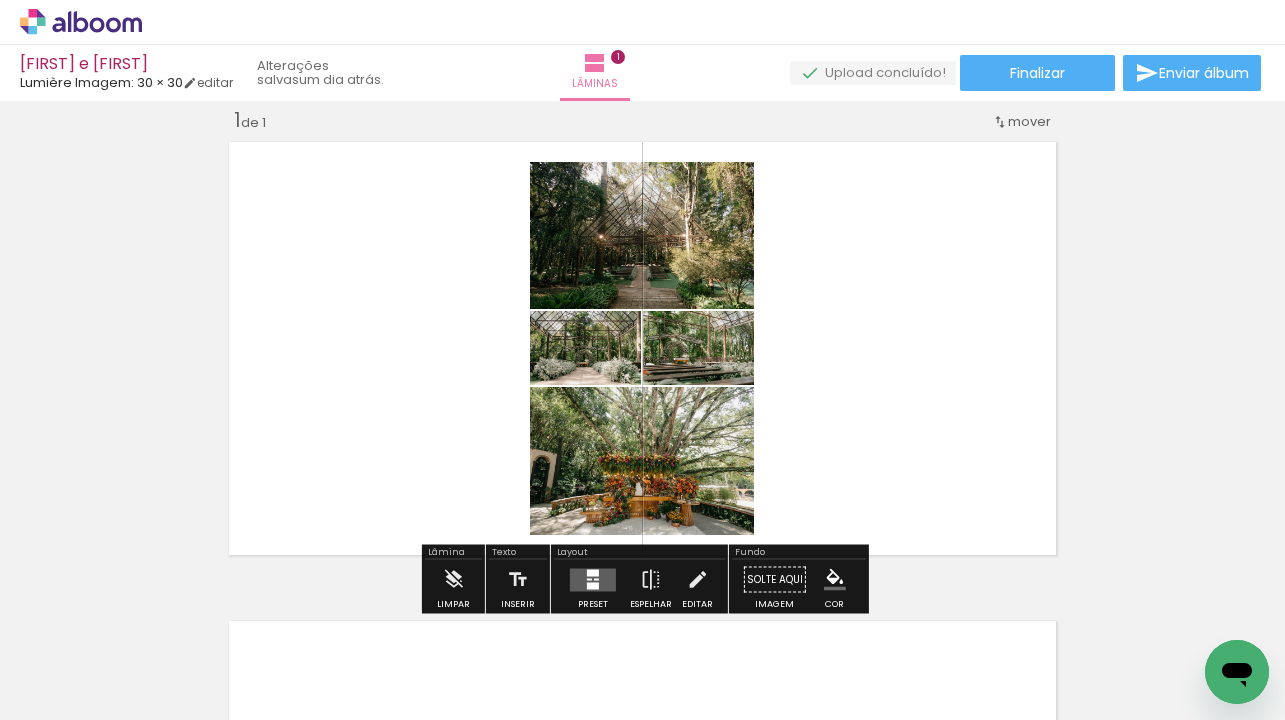 click at bounding box center [642, 348] 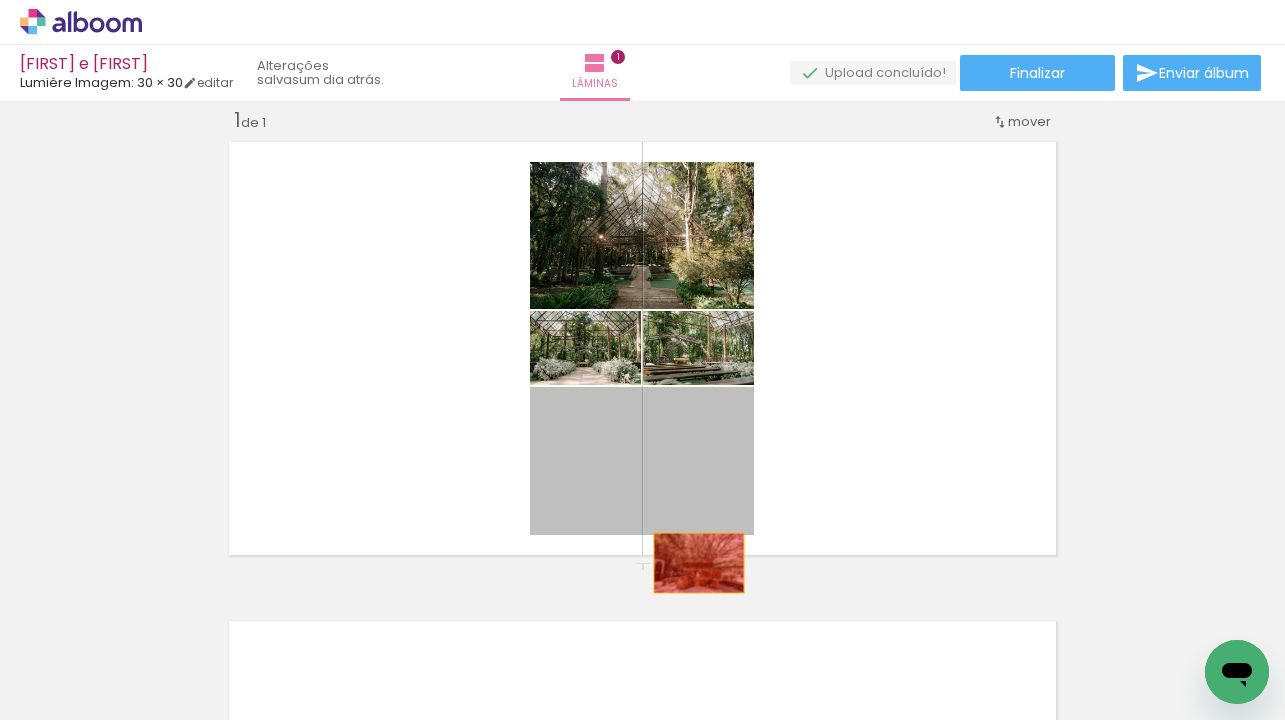 drag, startPoint x: 696, startPoint y: 430, endPoint x: 687, endPoint y: 585, distance: 155.26108 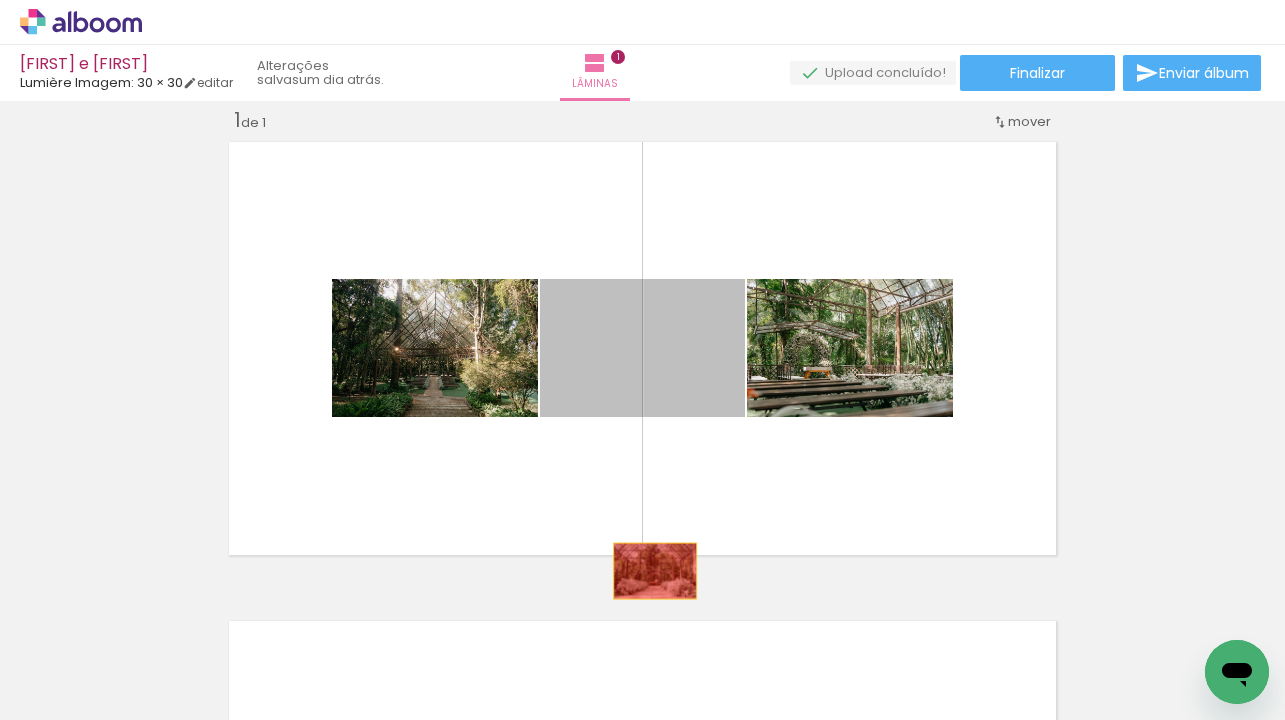 drag, startPoint x: 639, startPoint y: 367, endPoint x: 659, endPoint y: 599, distance: 232.86047 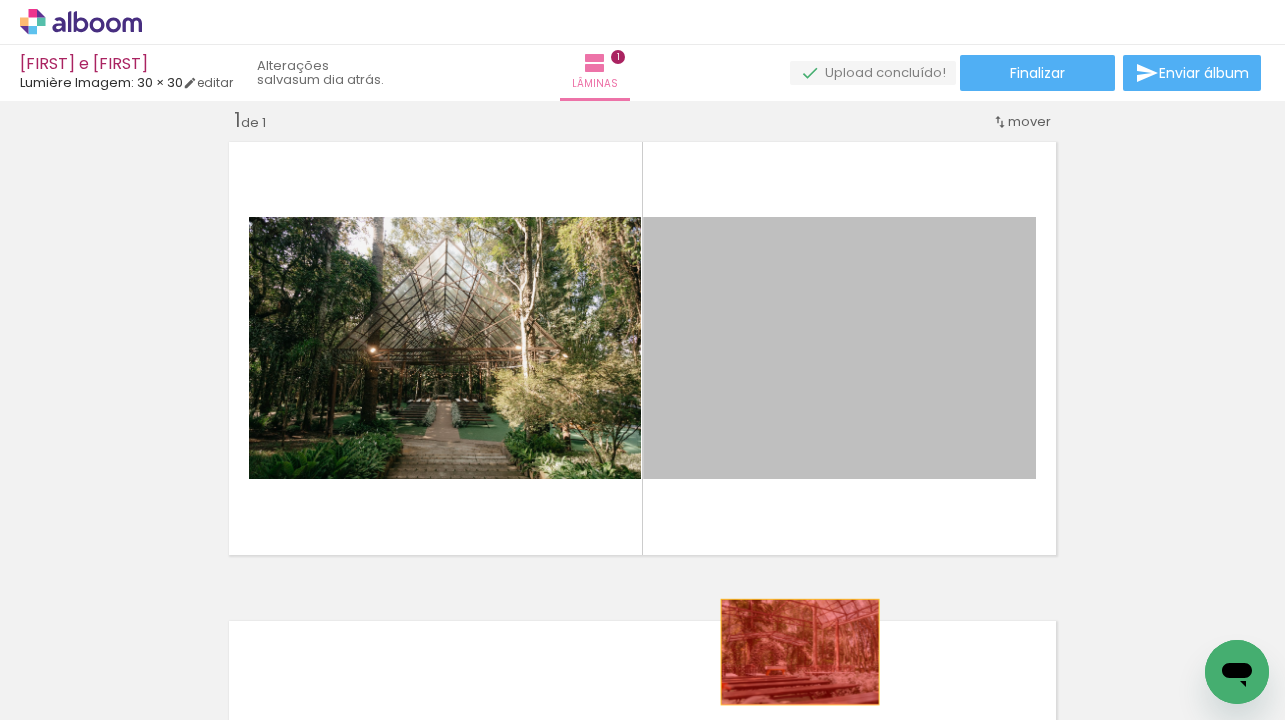 drag, startPoint x: 822, startPoint y: 401, endPoint x: 789, endPoint y: 647, distance: 248.20355 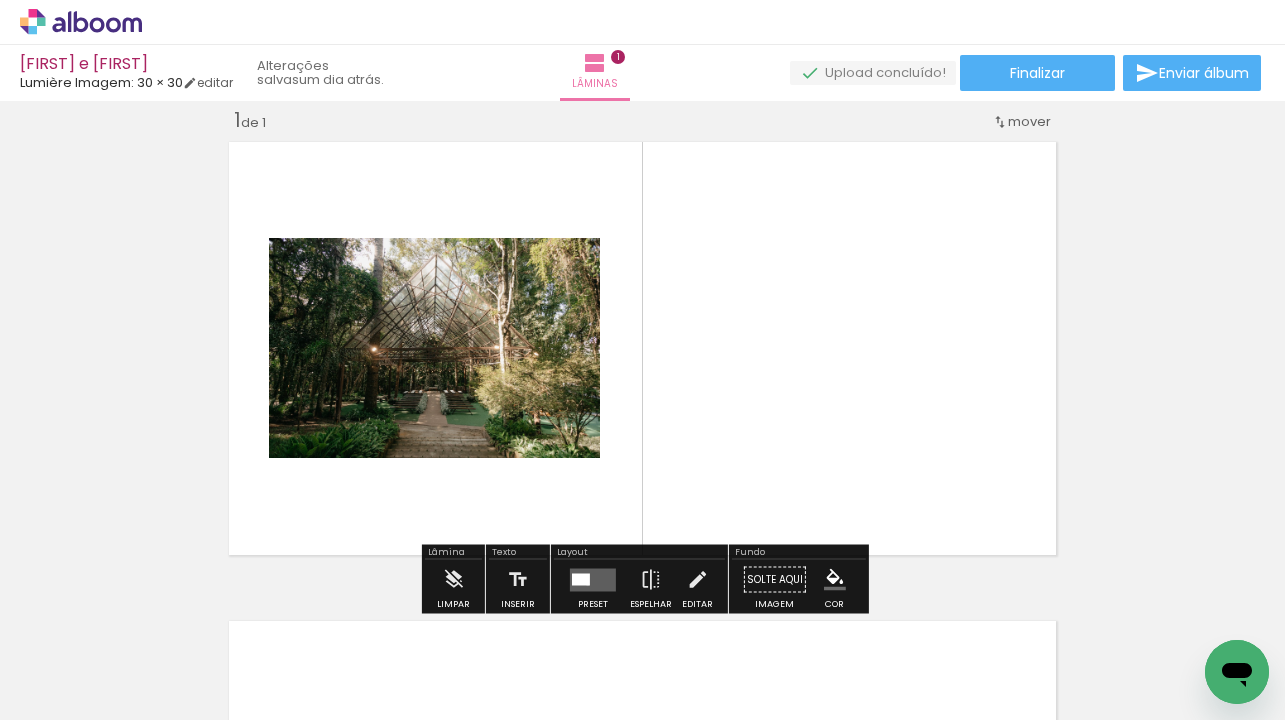 click at bounding box center (581, 579) 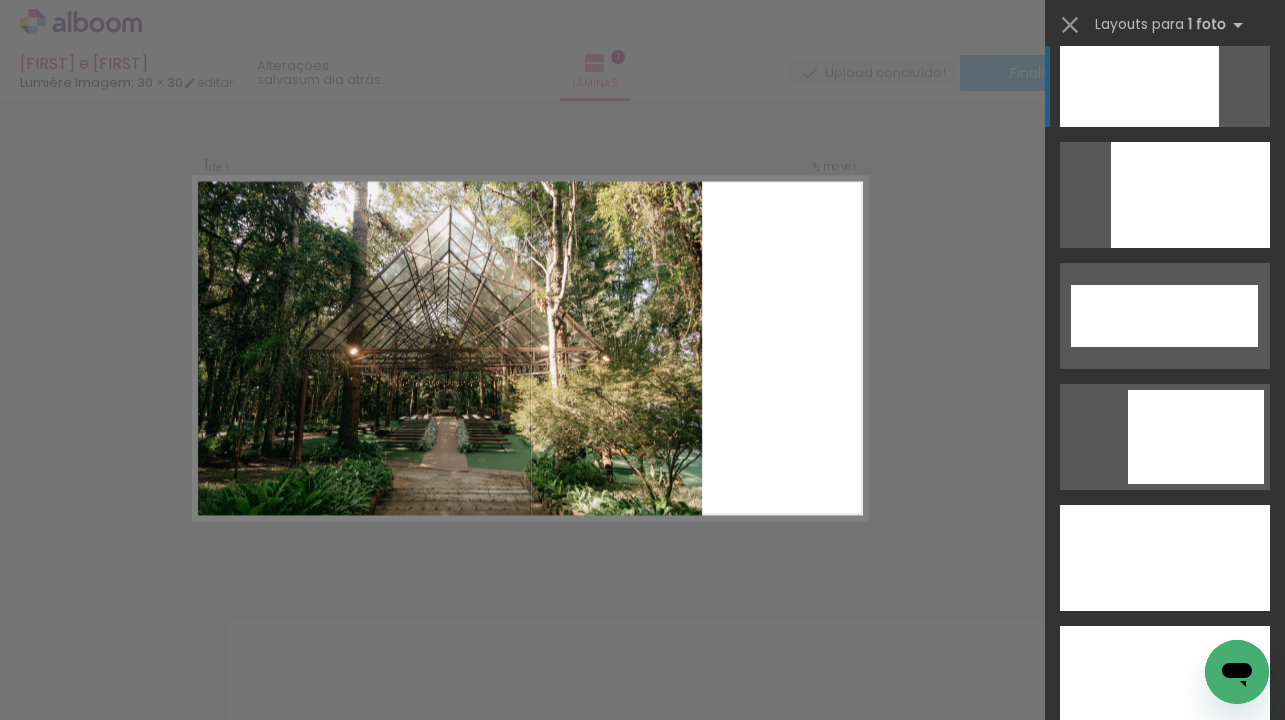 scroll, scrollTop: 5365, scrollLeft: 0, axis: vertical 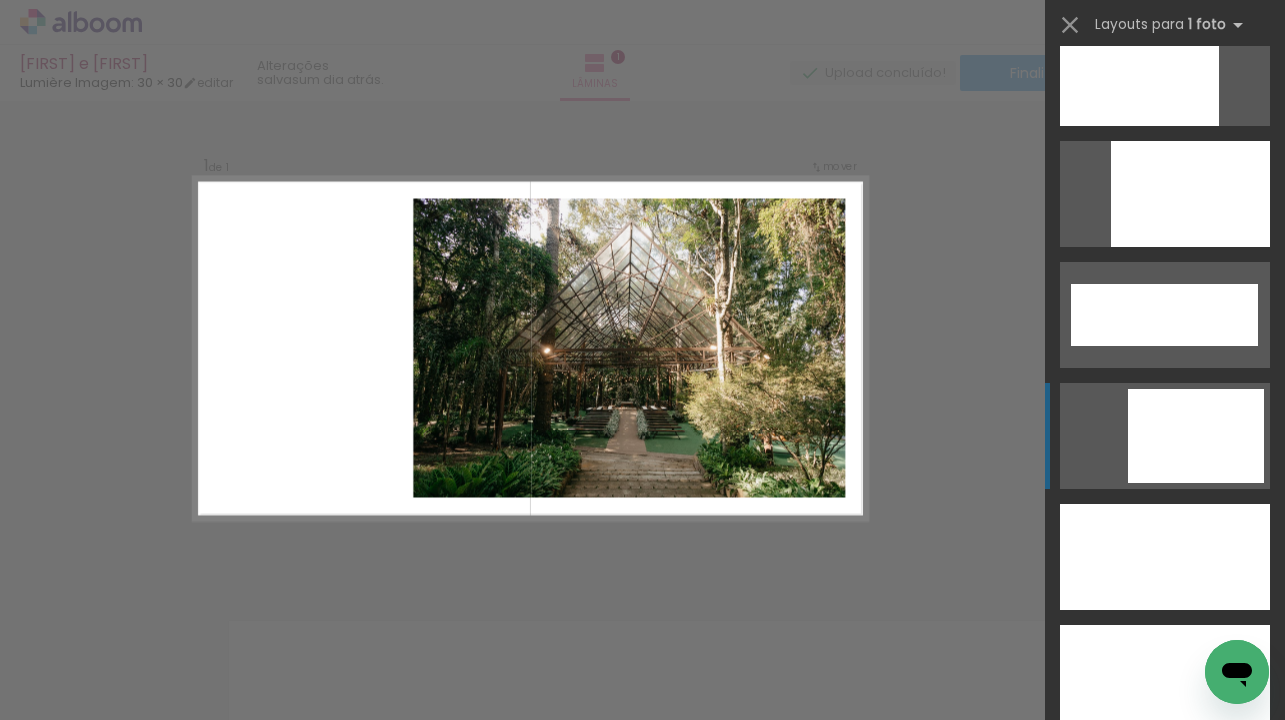 click at bounding box center [1165, 678] 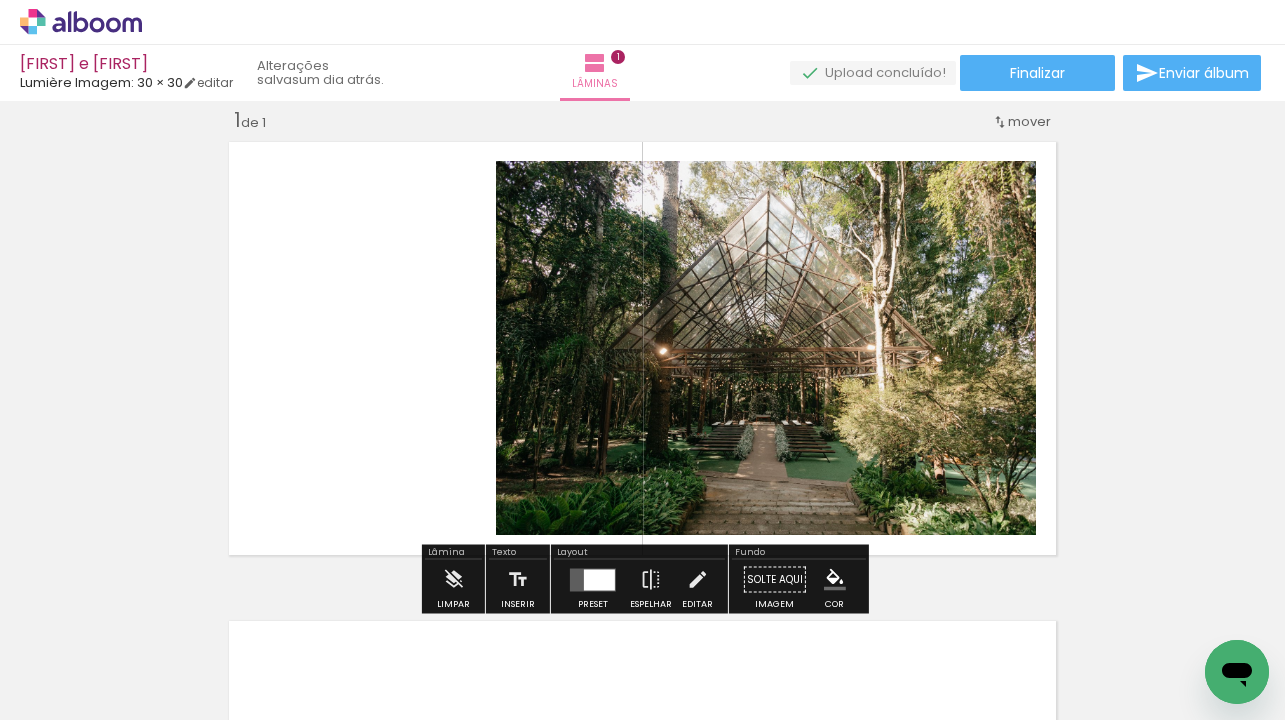 click at bounding box center (593, 579) 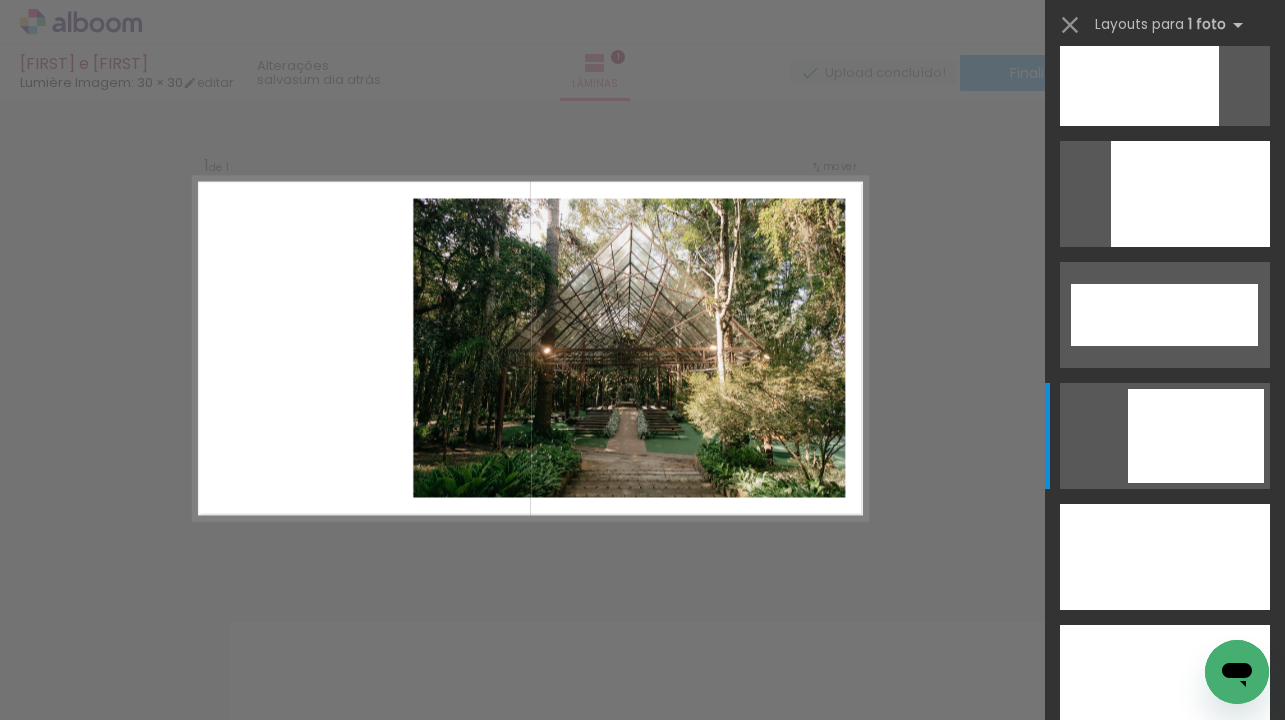 scroll, scrollTop: 5687, scrollLeft: 0, axis: vertical 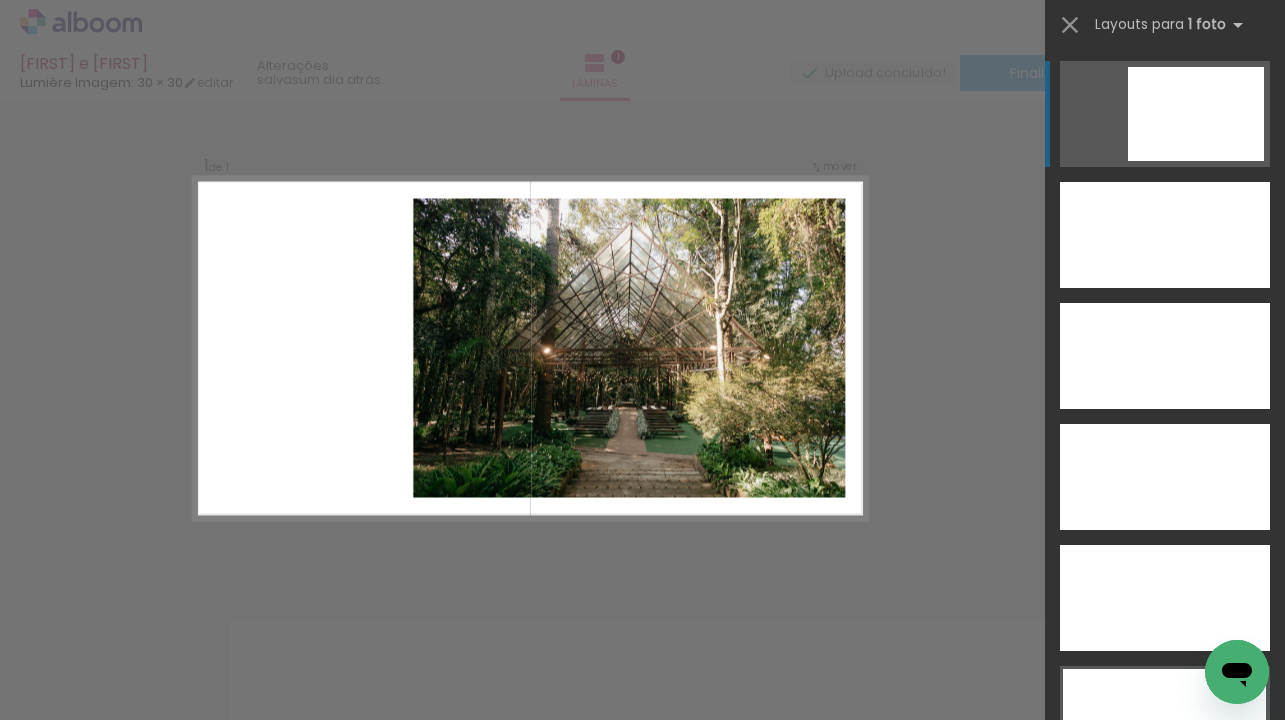 click on "Confirmar Cancelar" at bounding box center (642, 579) 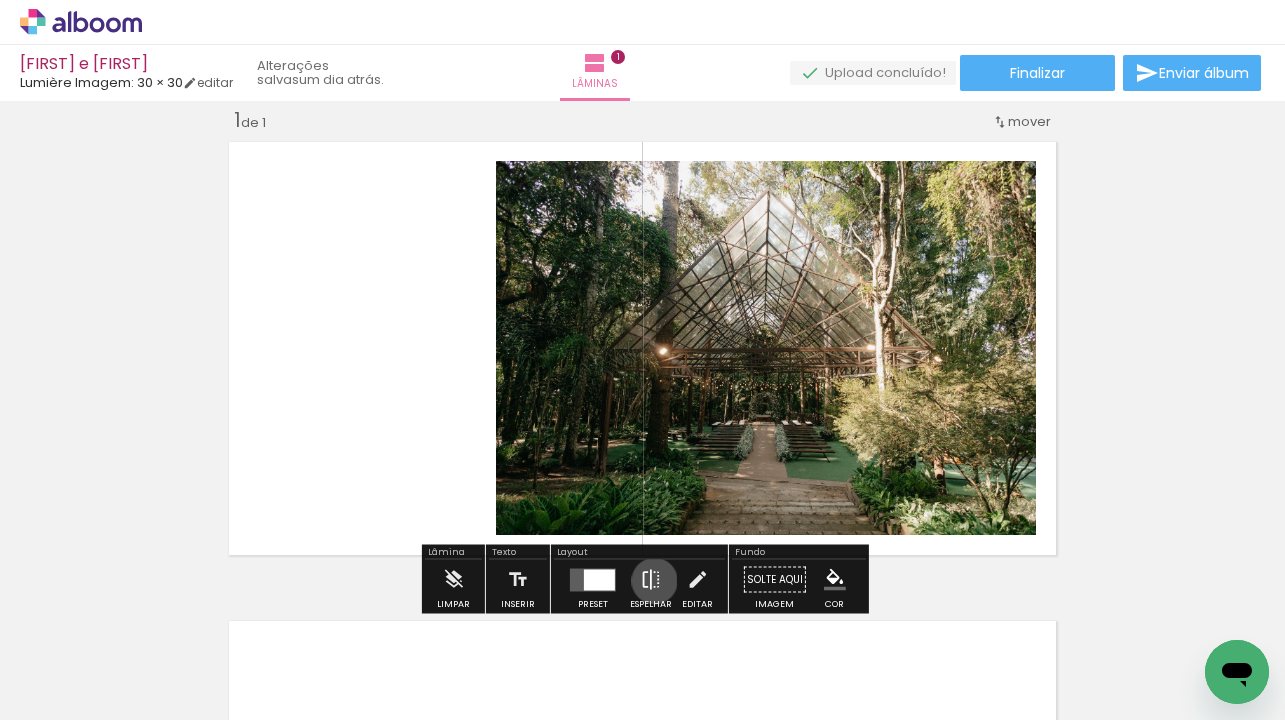 click at bounding box center (651, 580) 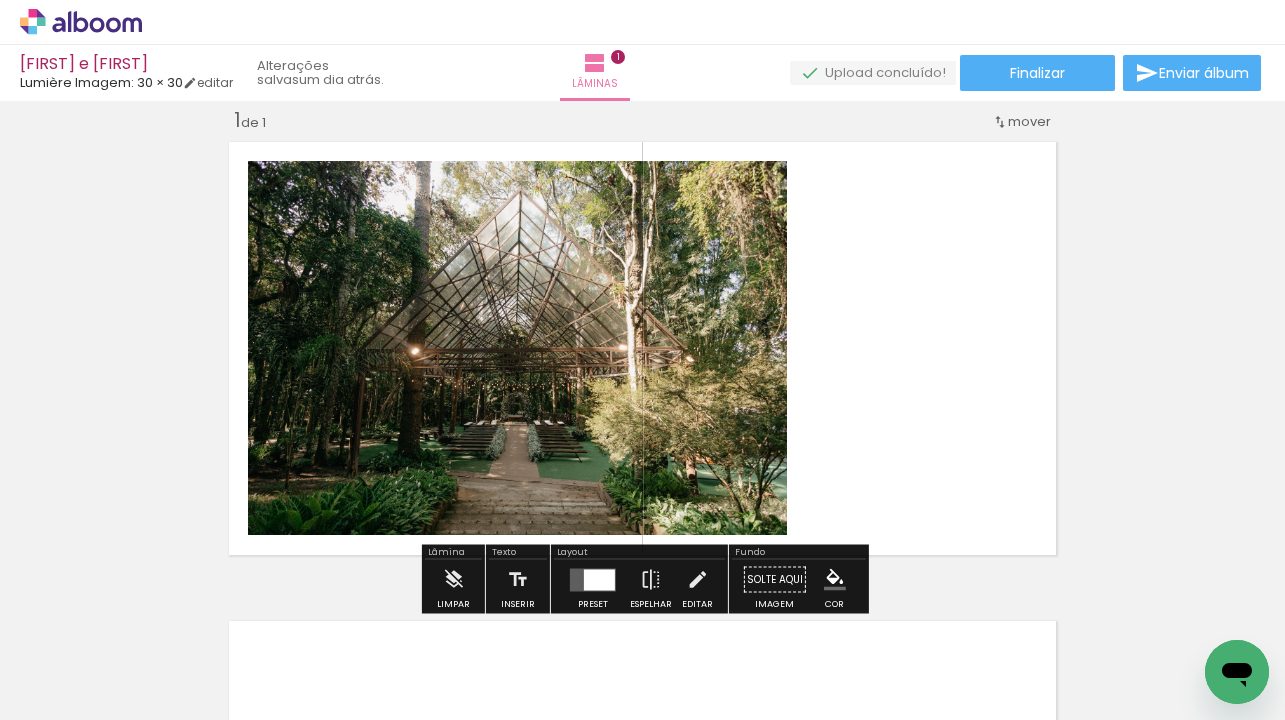 click at bounding box center [599, 579] 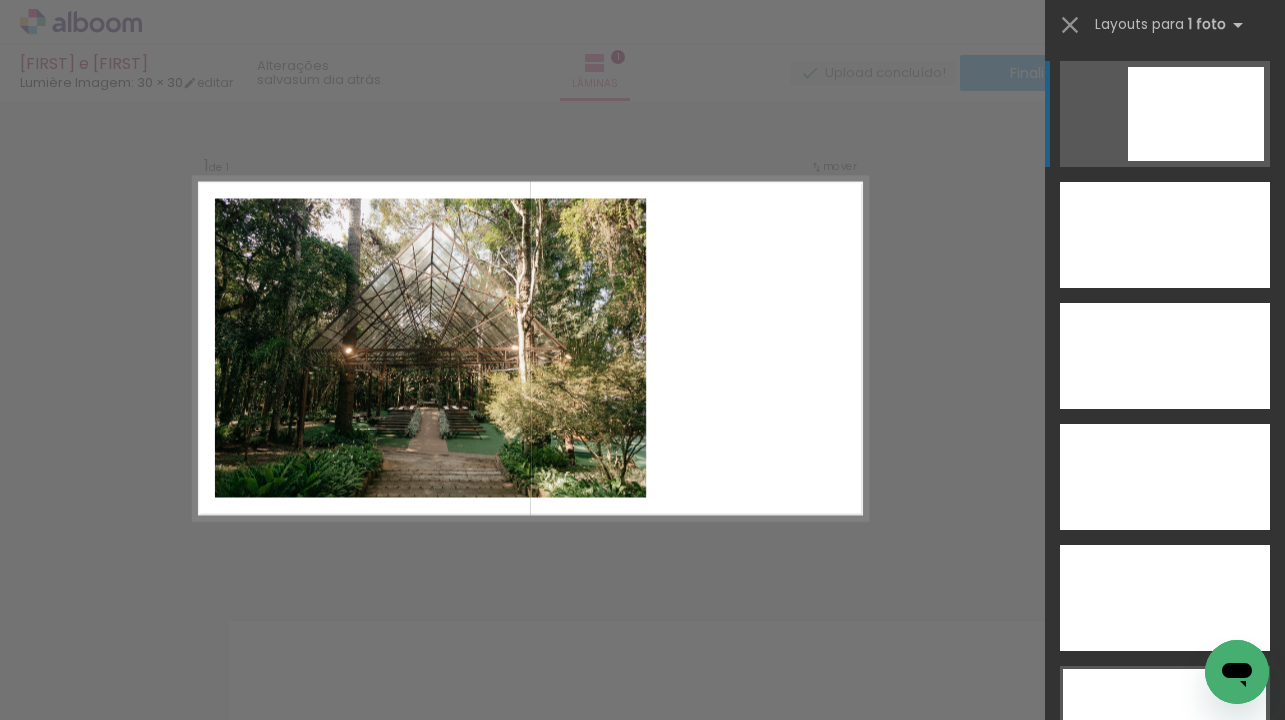click on "Confirmar Cancelar" at bounding box center (642, 579) 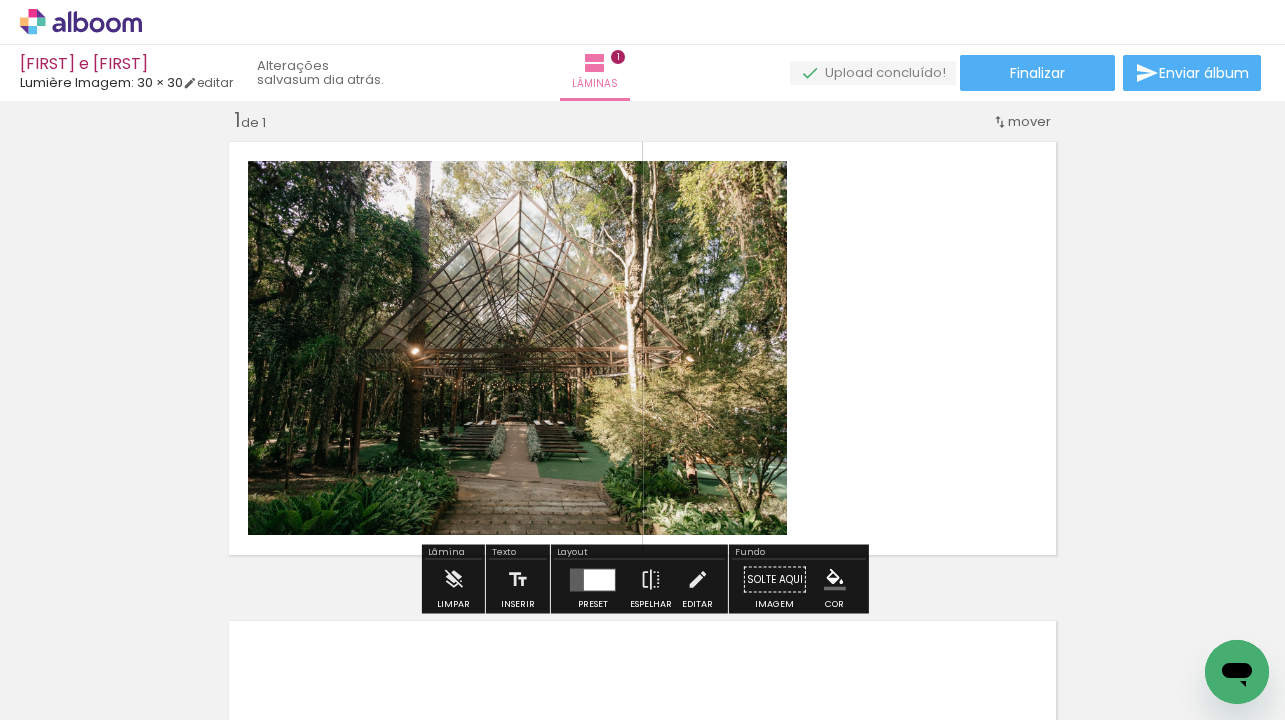 scroll, scrollTop: 0, scrollLeft: 0, axis: both 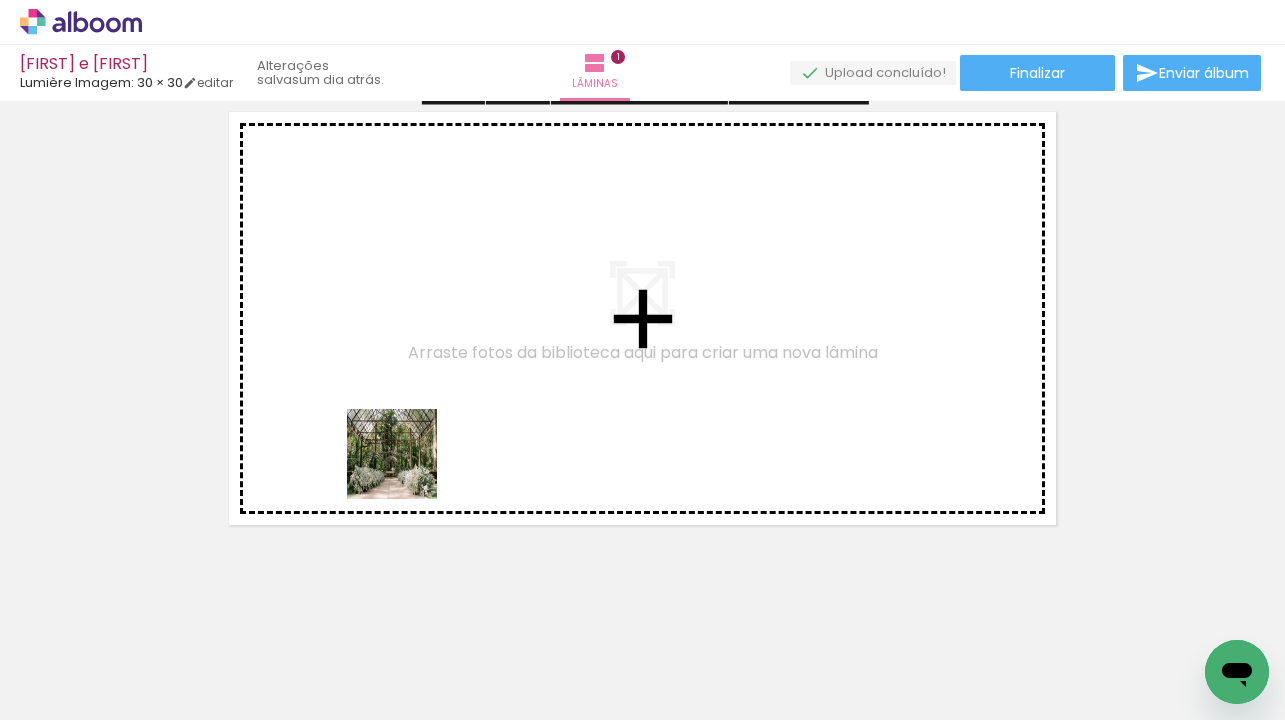 drag, startPoint x: 345, startPoint y: 662, endPoint x: 434, endPoint y: 409, distance: 268.1977 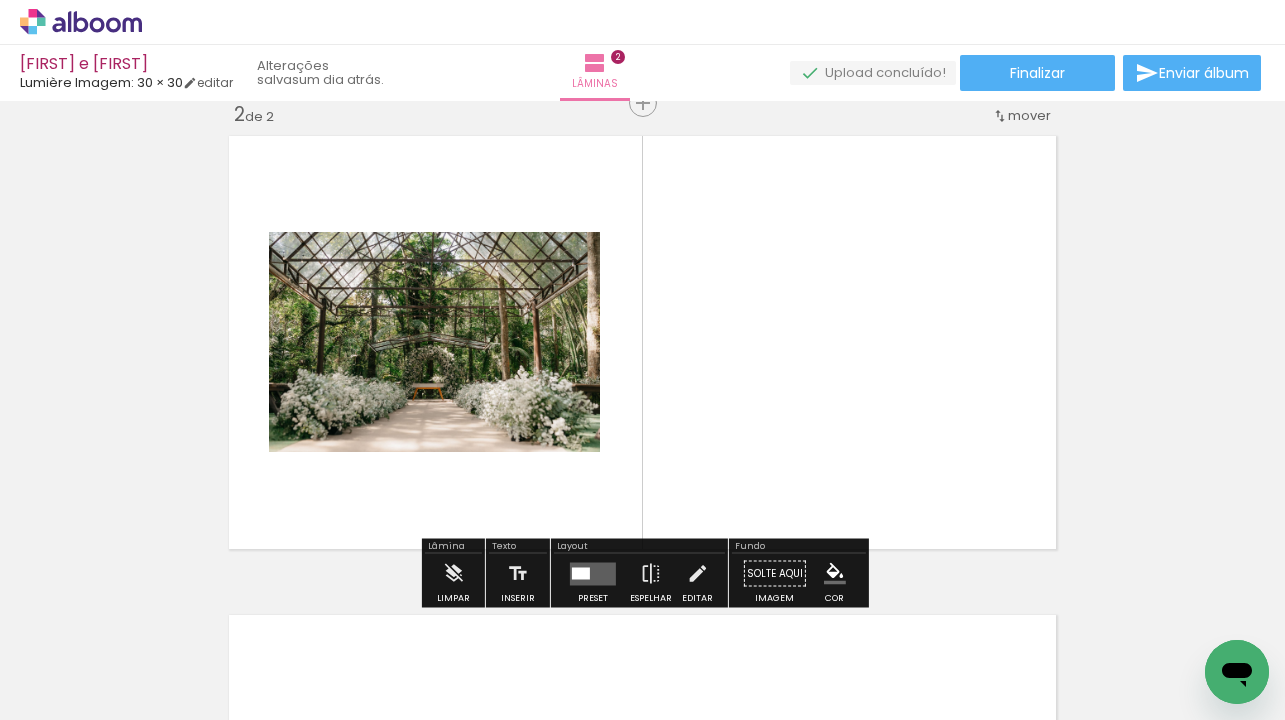 scroll, scrollTop: 504, scrollLeft: 0, axis: vertical 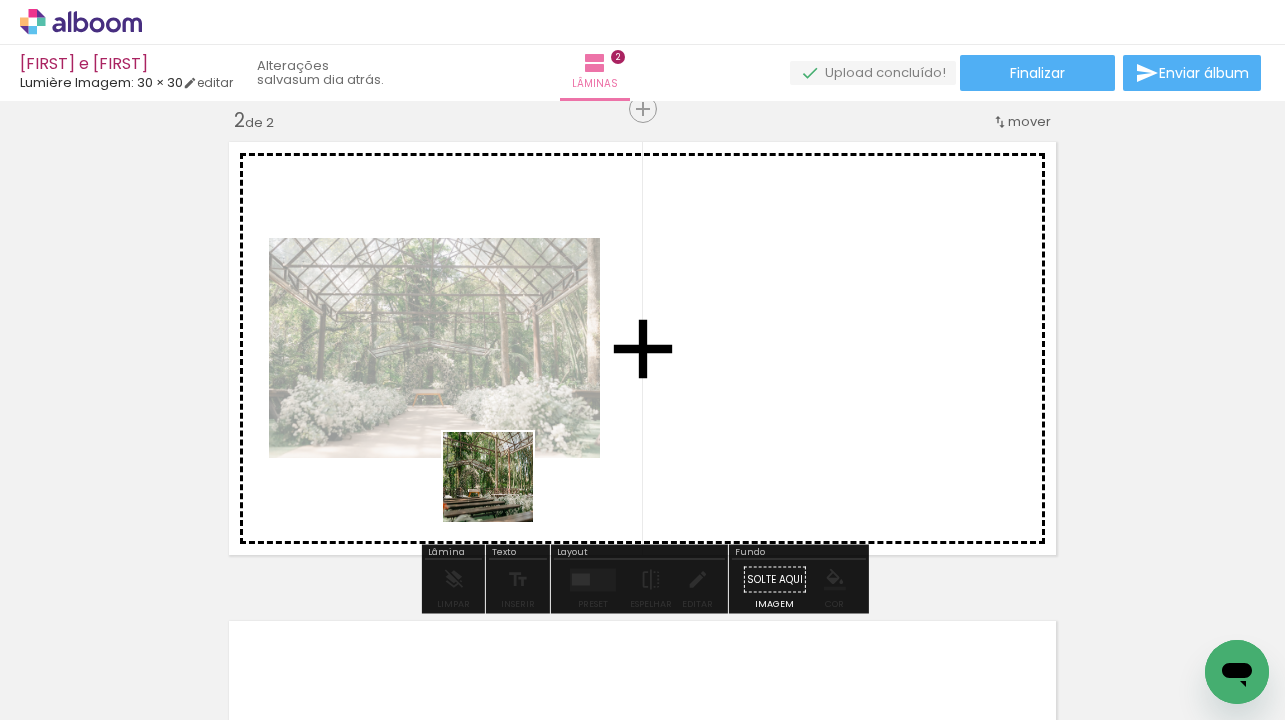 drag, startPoint x: 434, startPoint y: 649, endPoint x: 552, endPoint y: 427, distance: 251.41202 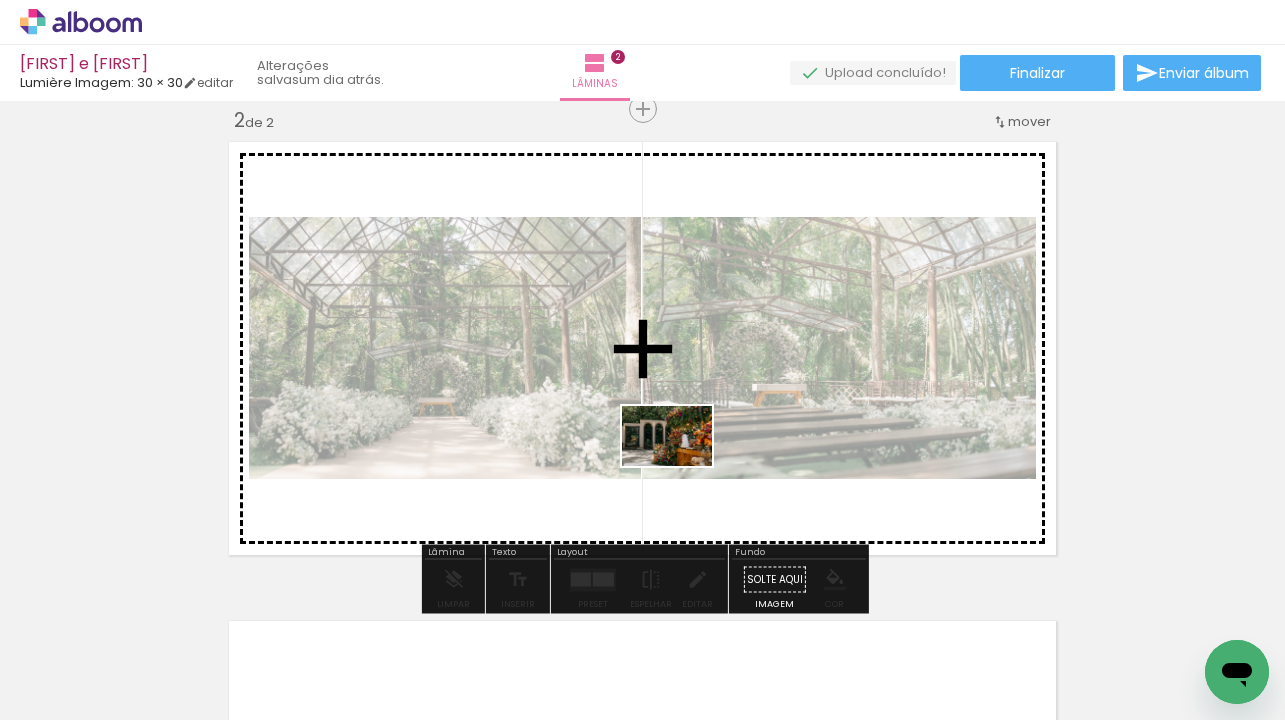 drag, startPoint x: 643, startPoint y: 674, endPoint x: 682, endPoint y: 466, distance: 211.62466 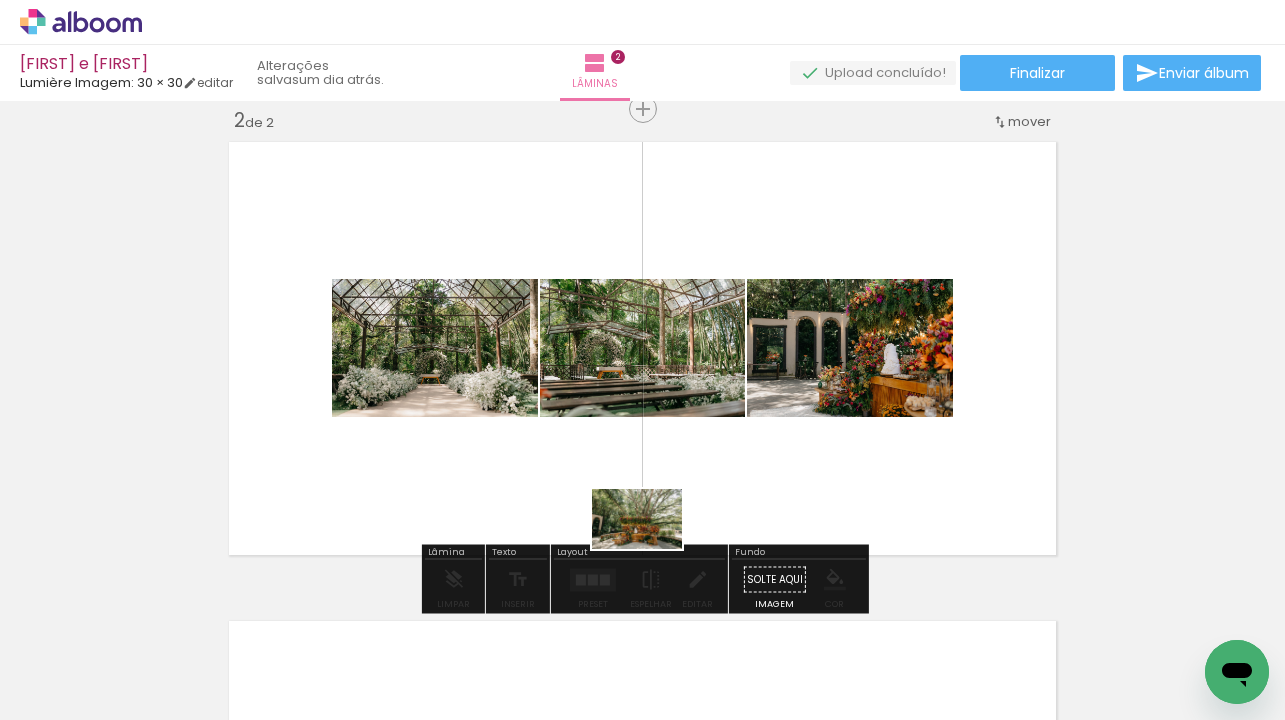 drag, startPoint x: 740, startPoint y: 664, endPoint x: 652, endPoint y: 549, distance: 144.80676 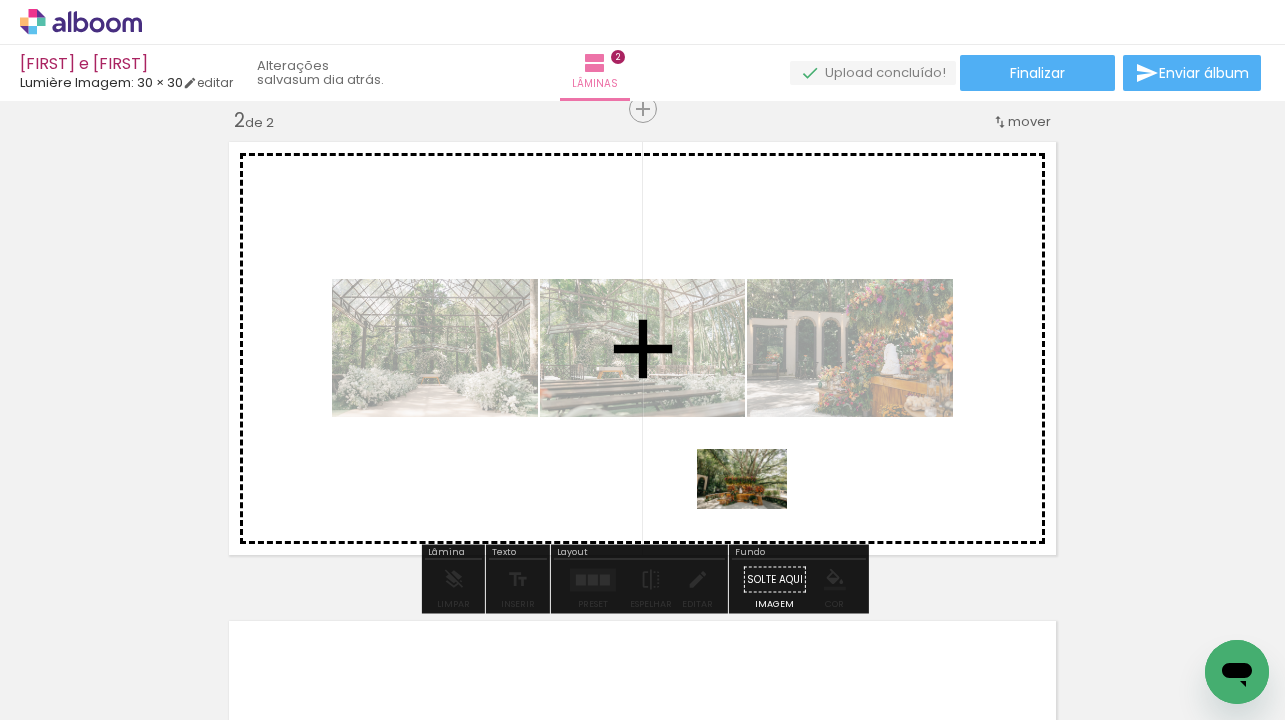 drag, startPoint x: 775, startPoint y: 656, endPoint x: 757, endPoint y: 509, distance: 148.09795 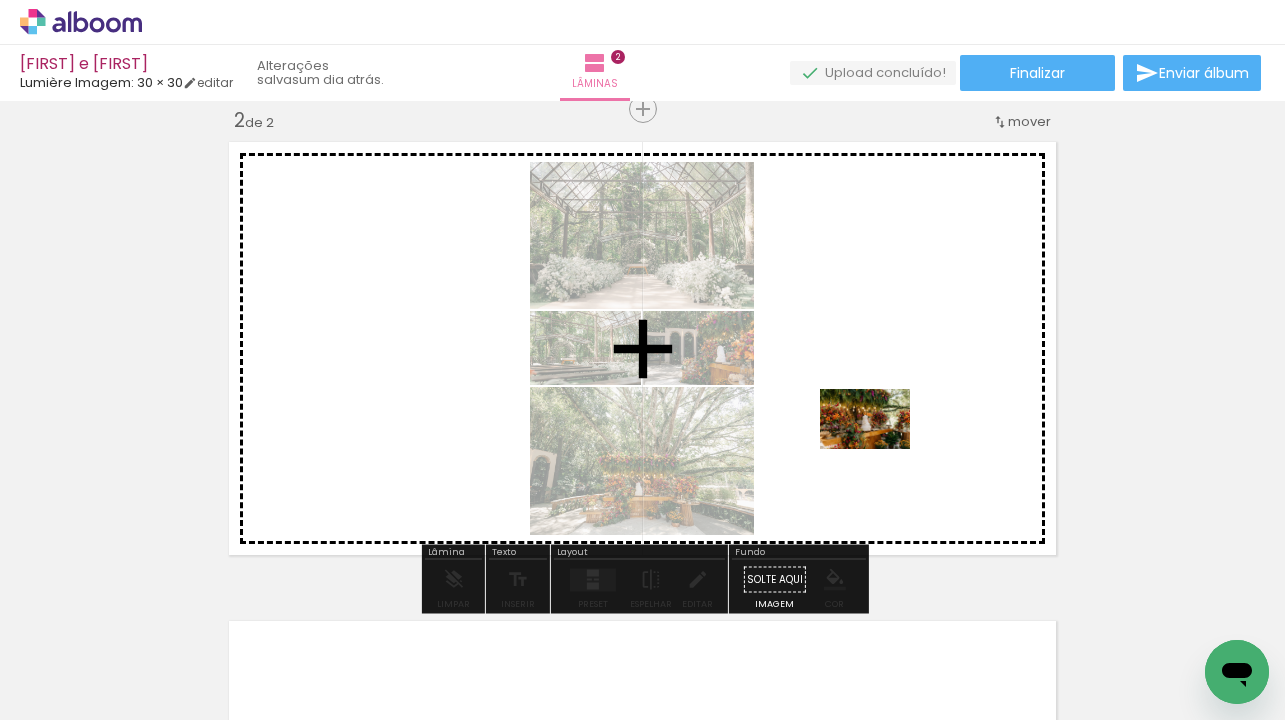 drag, startPoint x: 877, startPoint y: 668, endPoint x: 880, endPoint y: 449, distance: 219.02055 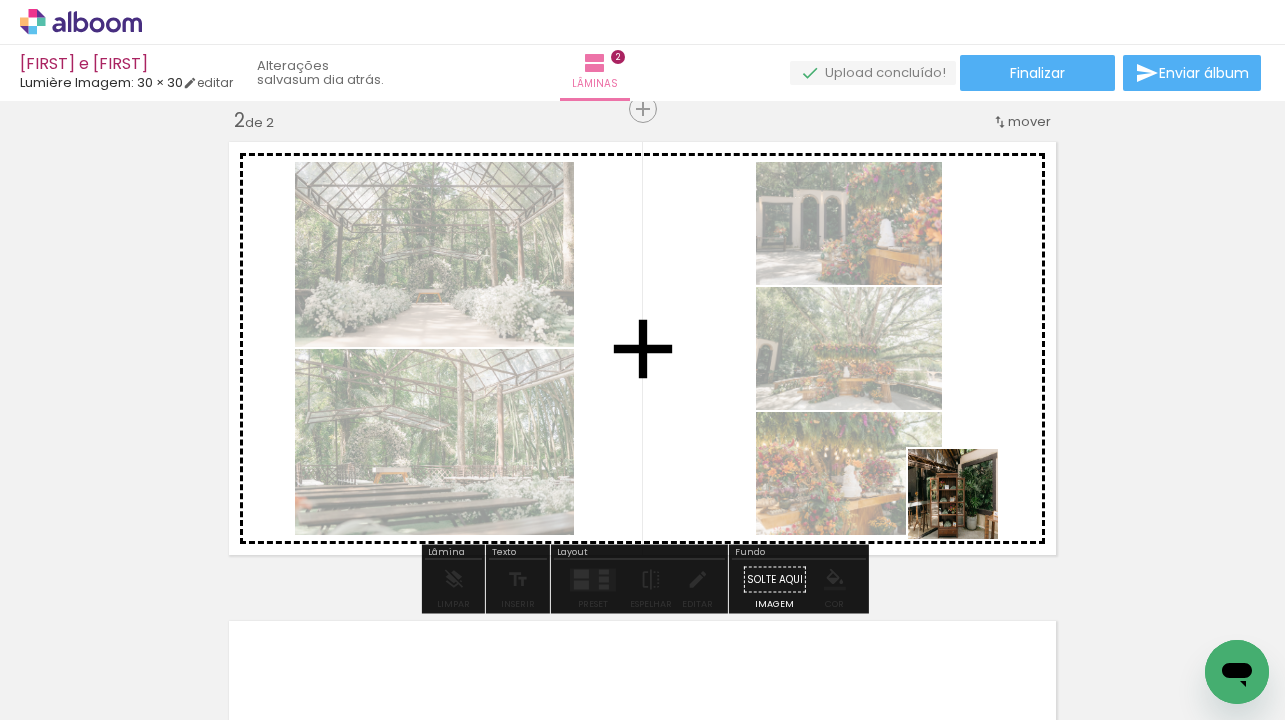 drag, startPoint x: 979, startPoint y: 658, endPoint x: 968, endPoint y: 495, distance: 163.37074 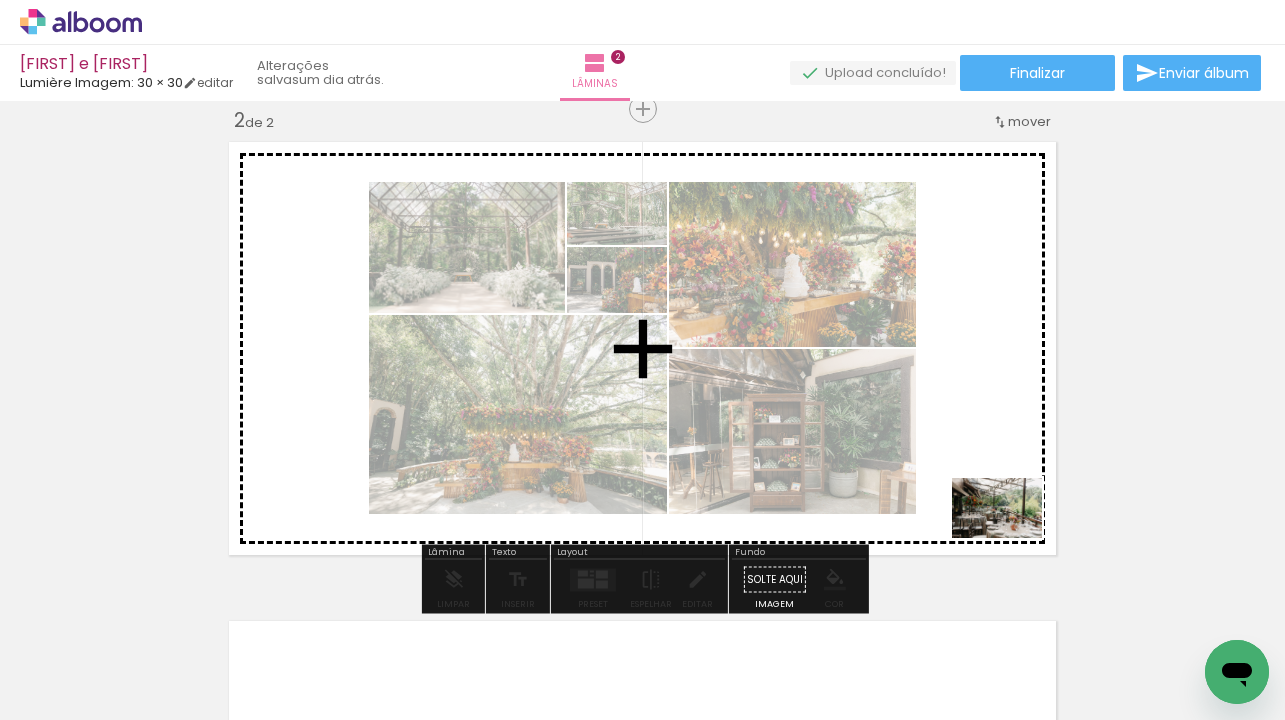 drag, startPoint x: 1092, startPoint y: 676, endPoint x: 1012, endPoint y: 539, distance: 158.64742 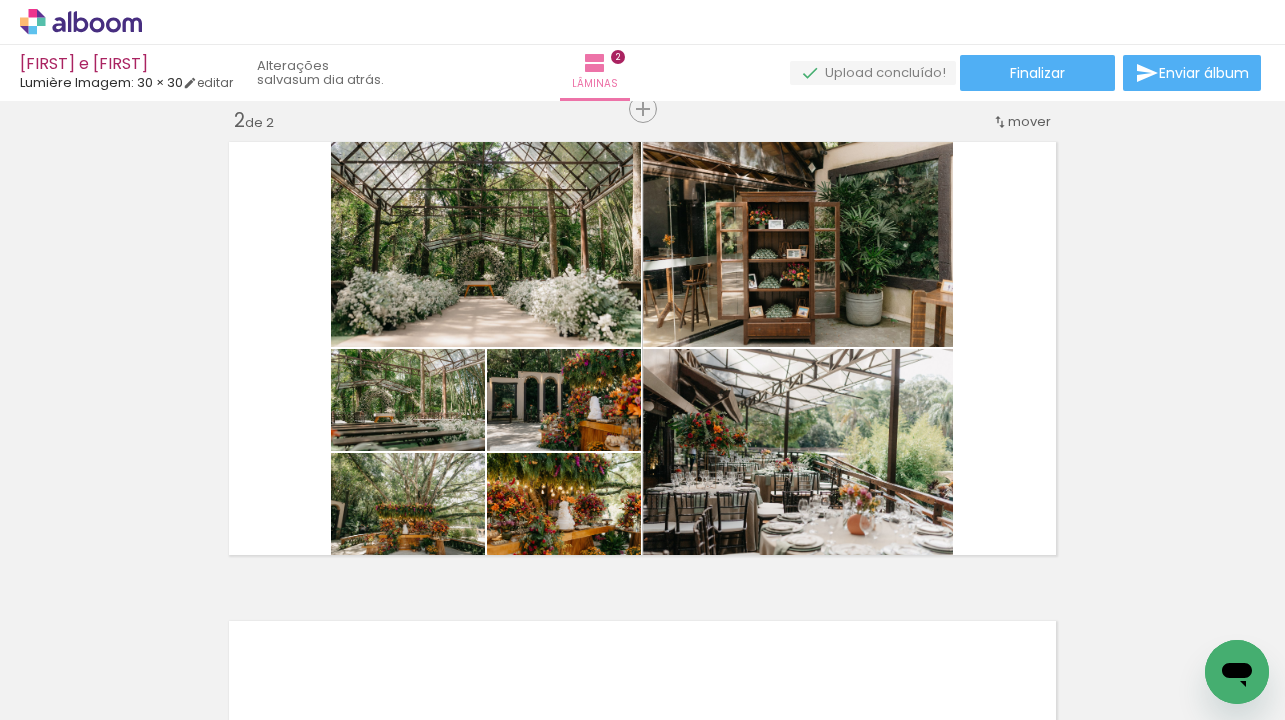 scroll, scrollTop: 0, scrollLeft: 431, axis: horizontal 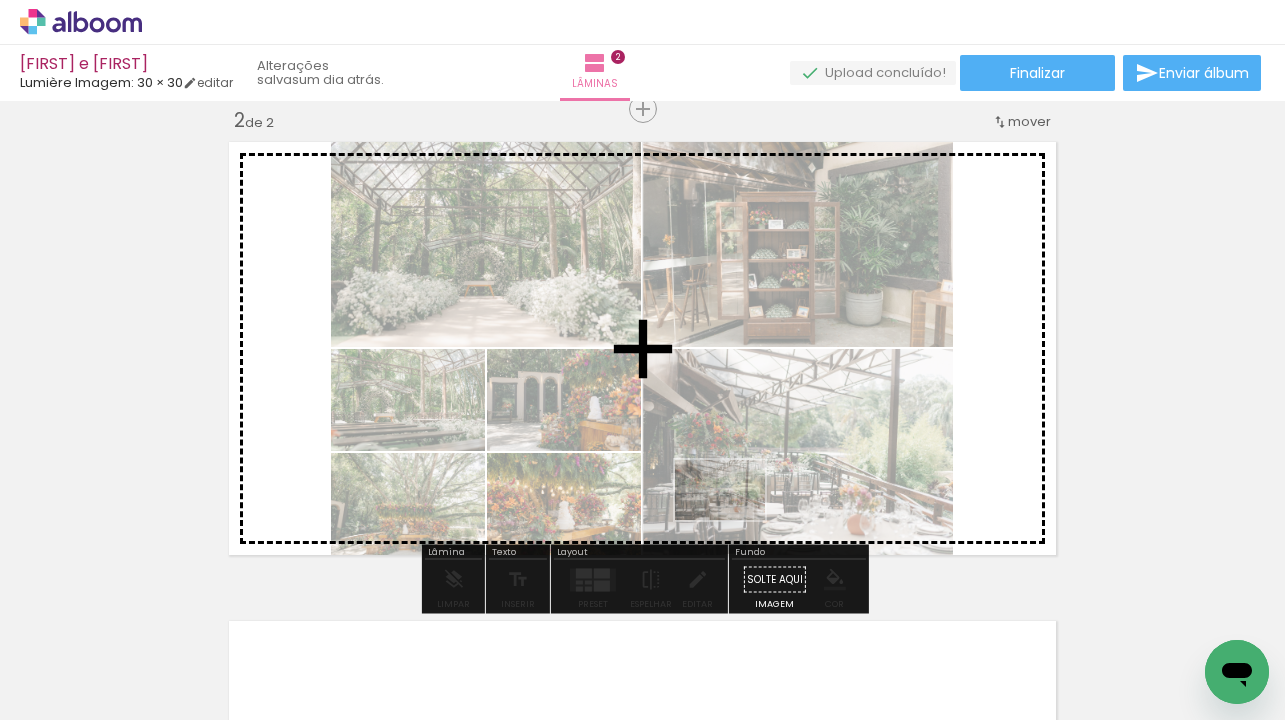 drag, startPoint x: 689, startPoint y: 663, endPoint x: 735, endPoint y: 520, distance: 150.2165 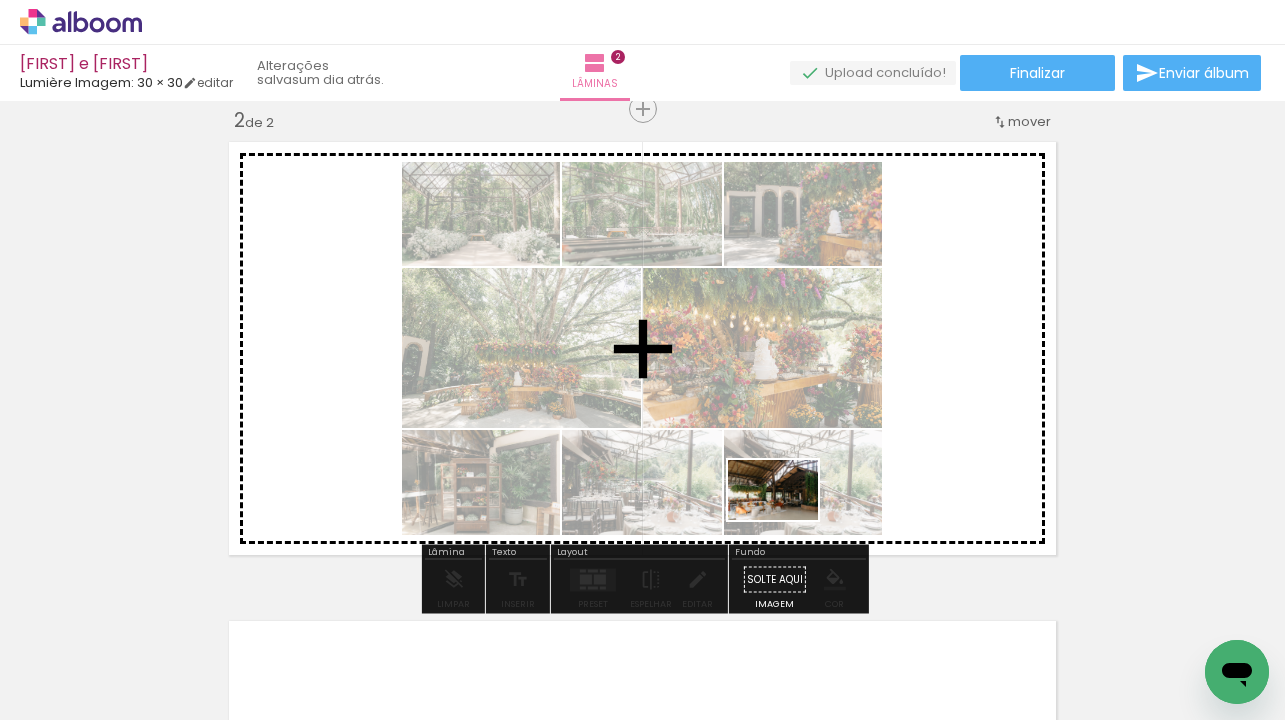 drag, startPoint x: 772, startPoint y: 659, endPoint x: 788, endPoint y: 520, distance: 139.91783 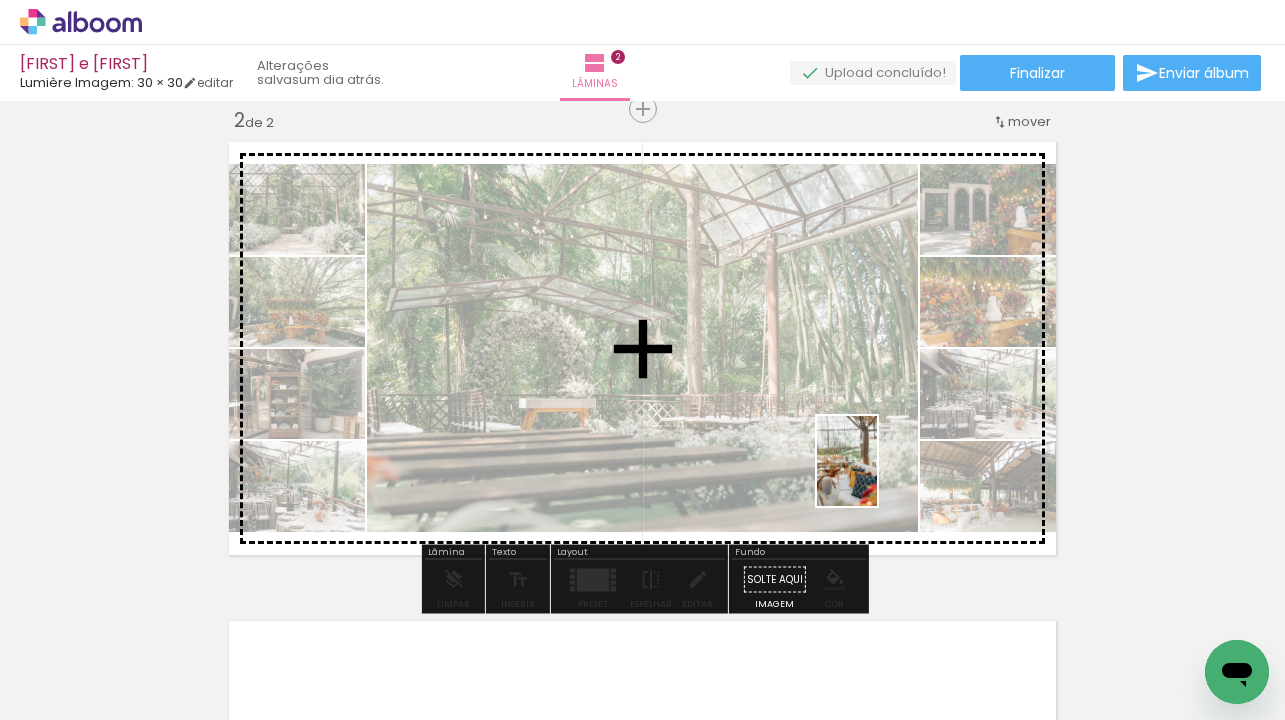 drag, startPoint x: 888, startPoint y: 677, endPoint x: 876, endPoint y: 475, distance: 202.35612 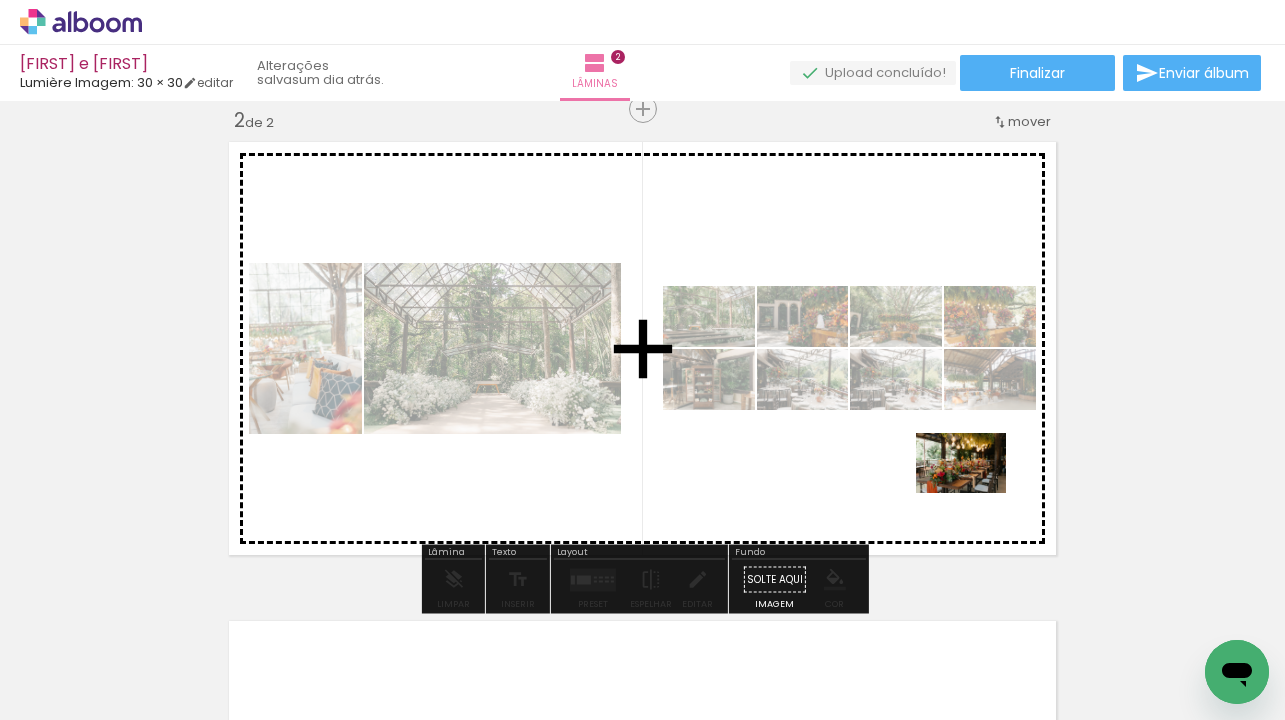 drag, startPoint x: 1000, startPoint y: 617, endPoint x: 976, endPoint y: 493, distance: 126.30122 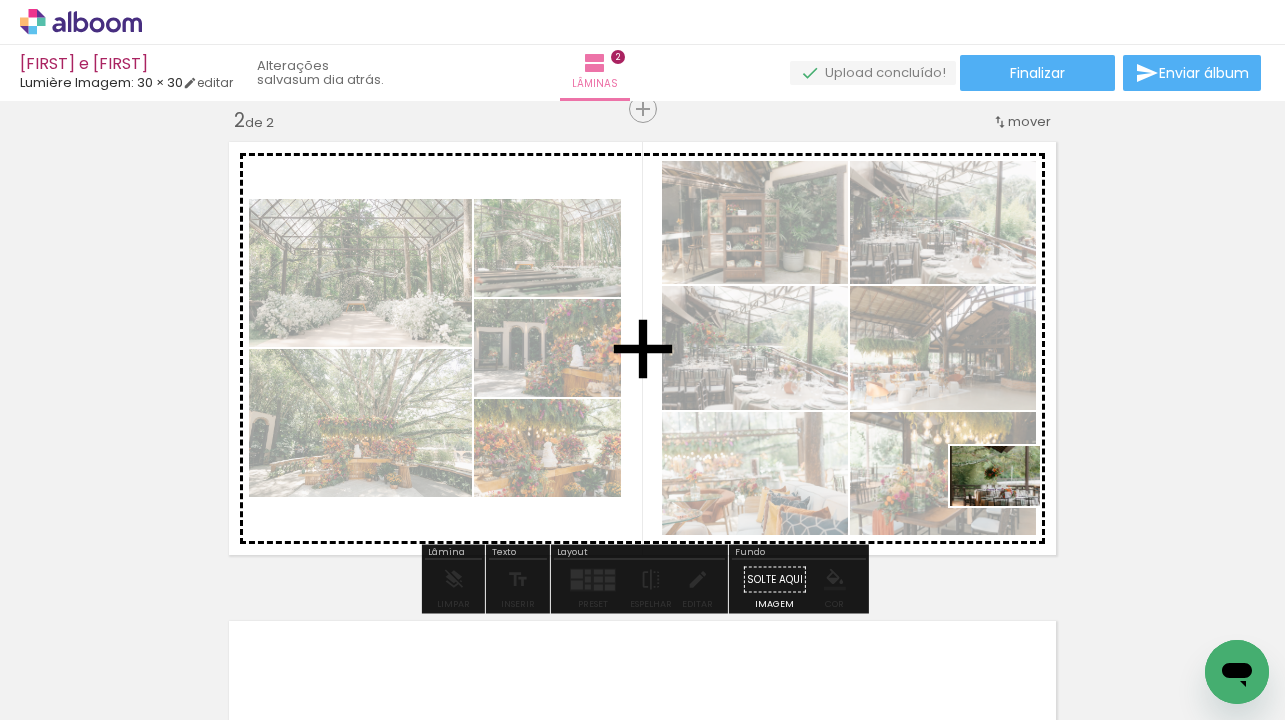 drag, startPoint x: 1120, startPoint y: 682, endPoint x: 1010, endPoint y: 506, distance: 207.54759 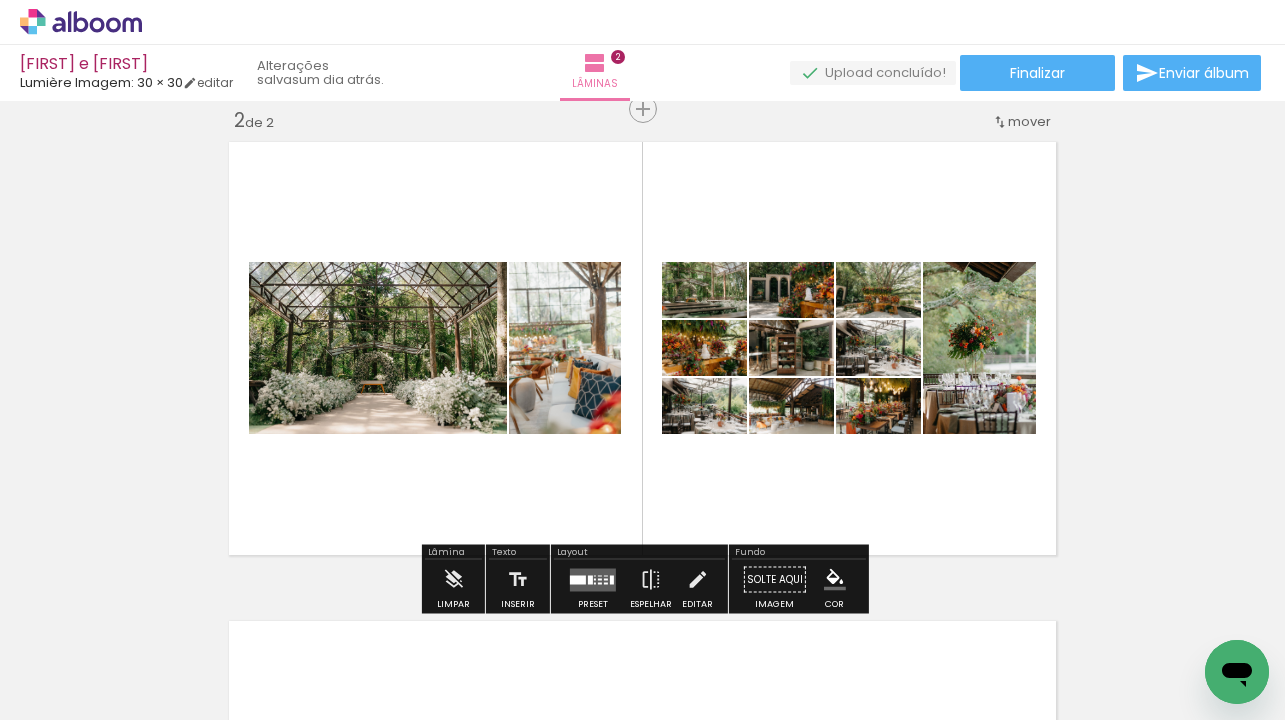 click at bounding box center [600, 579] 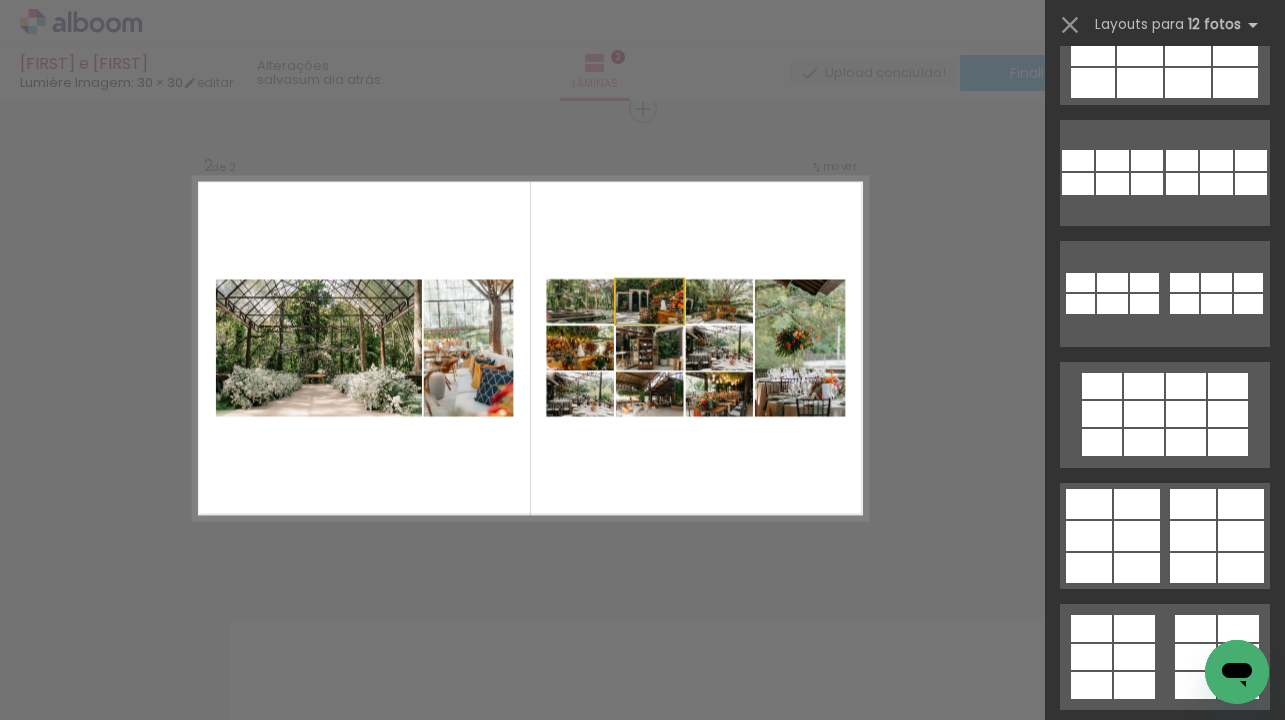 scroll, scrollTop: 0, scrollLeft: 0, axis: both 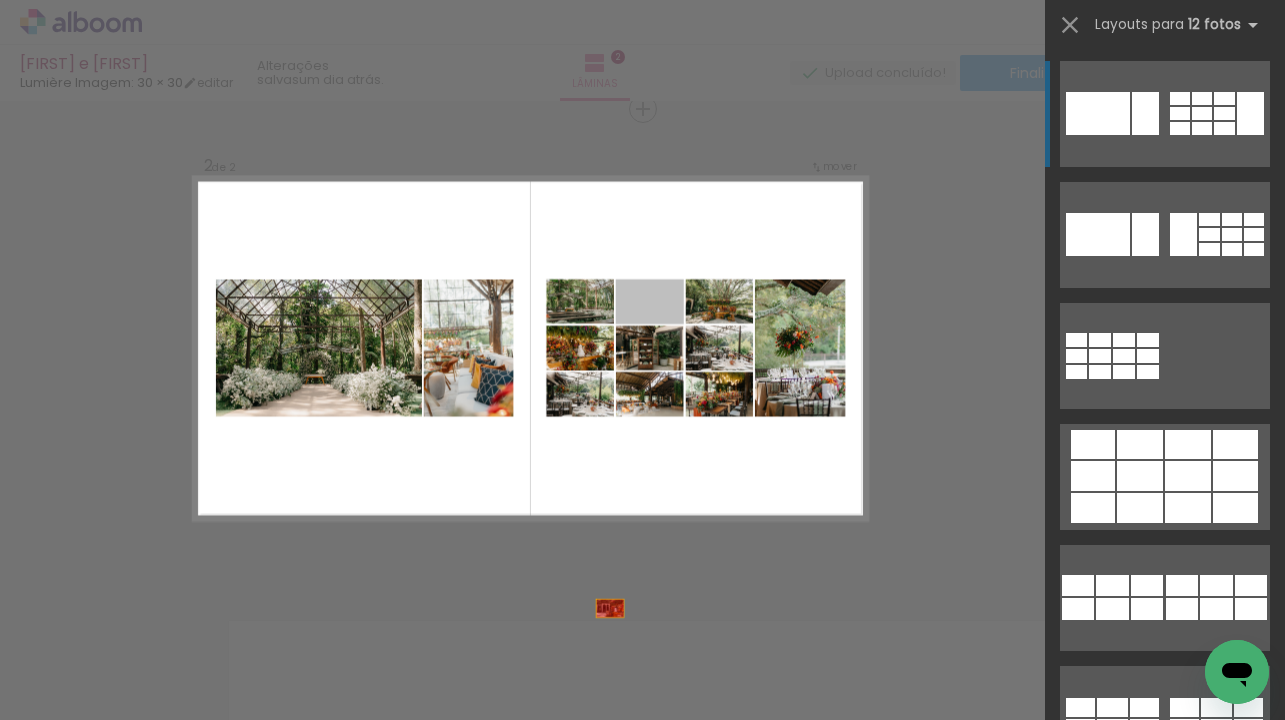 drag, startPoint x: 649, startPoint y: 301, endPoint x: 600, endPoint y: 685, distance: 387.11368 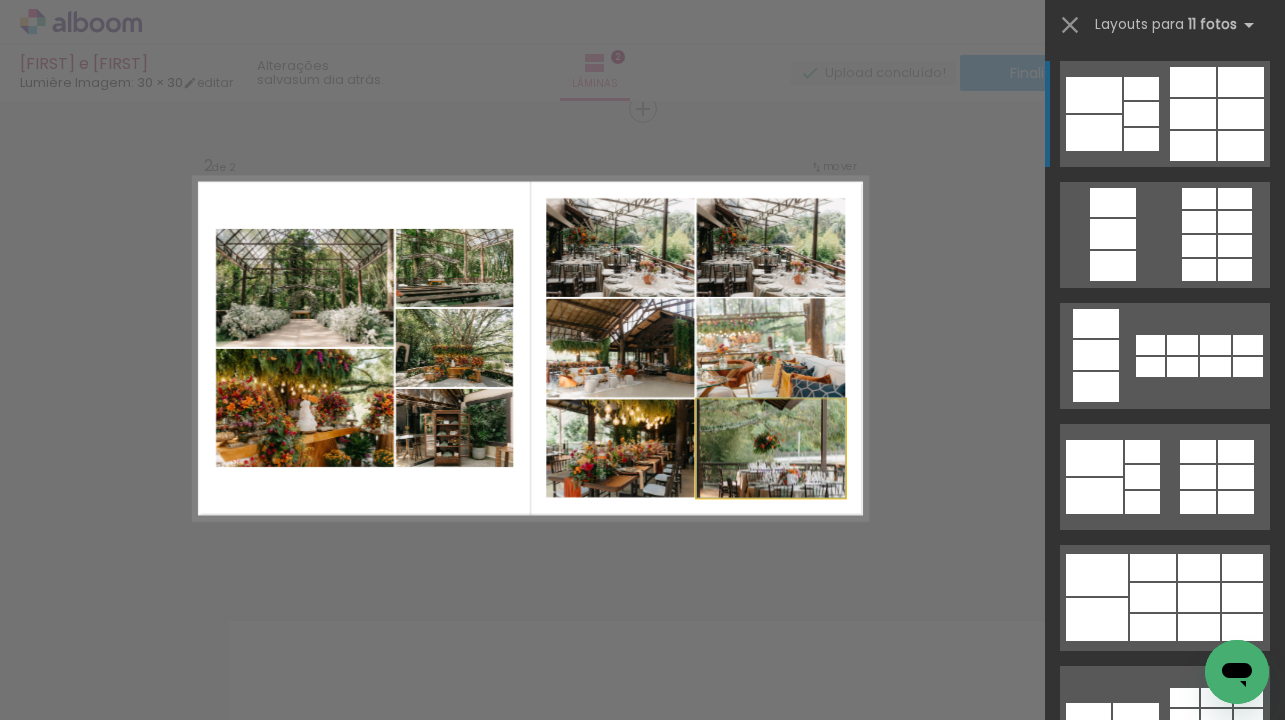 click 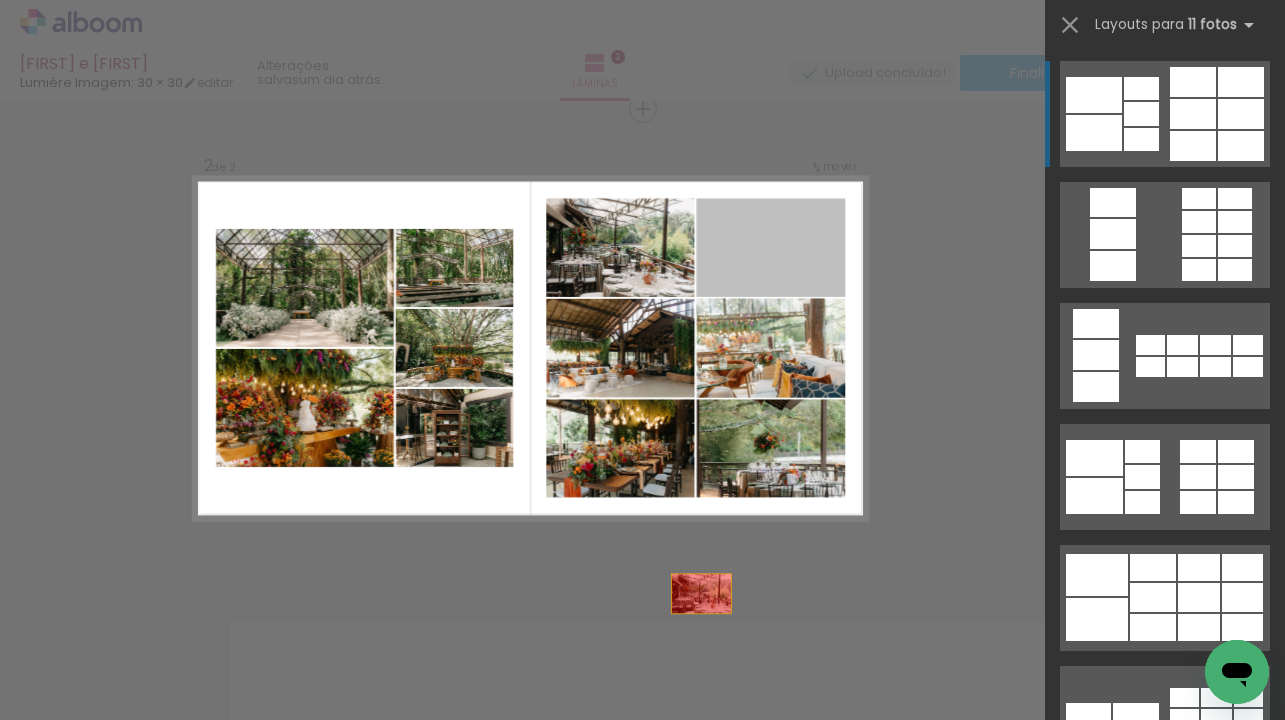 drag, startPoint x: 804, startPoint y: 268, endPoint x: 681, endPoint y: 675, distance: 425.17996 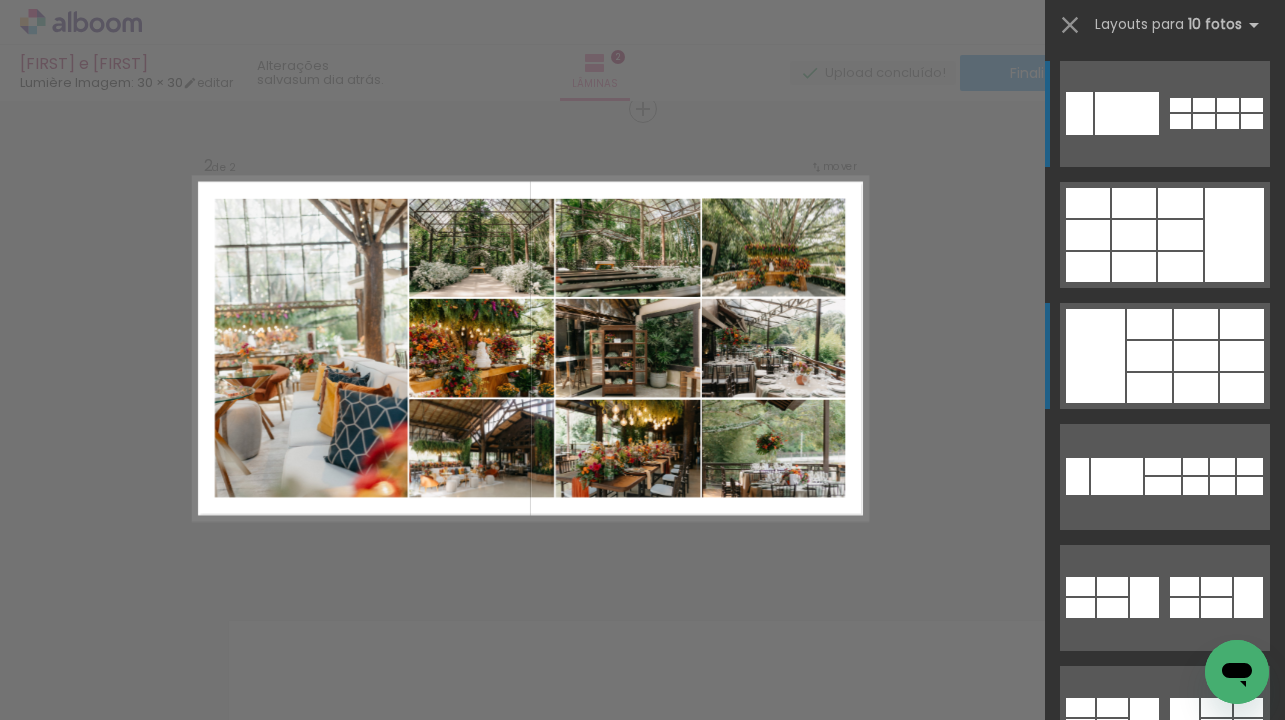 click at bounding box center (1165, 235) 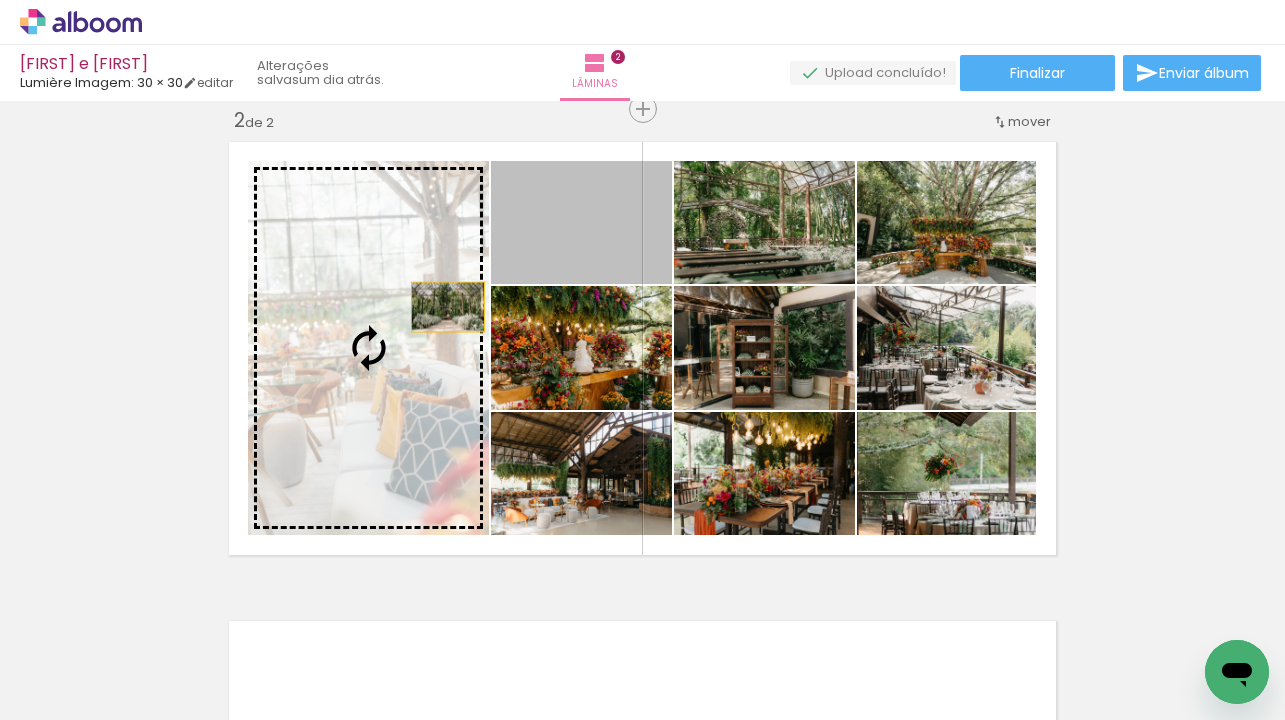 drag, startPoint x: 575, startPoint y: 254, endPoint x: 448, endPoint y: 307, distance: 137.6154 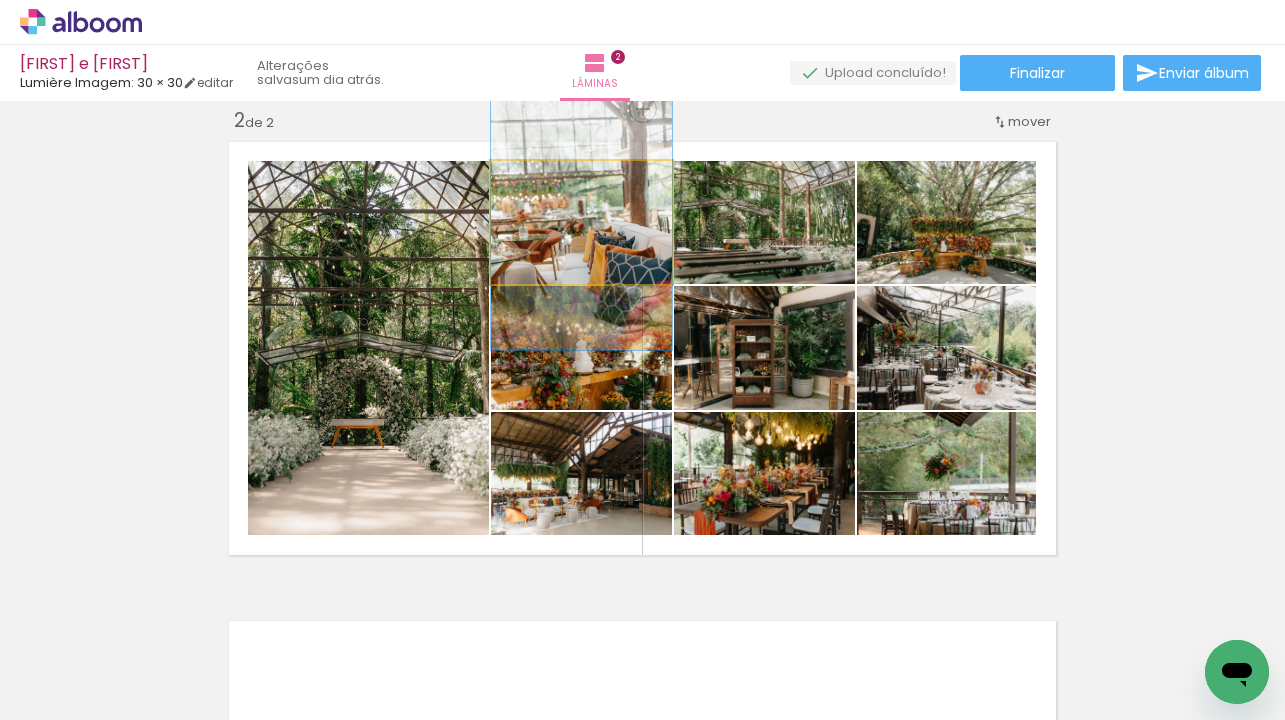 drag, startPoint x: 601, startPoint y: 250, endPoint x: 638, endPoint y: 242, distance: 37.85499 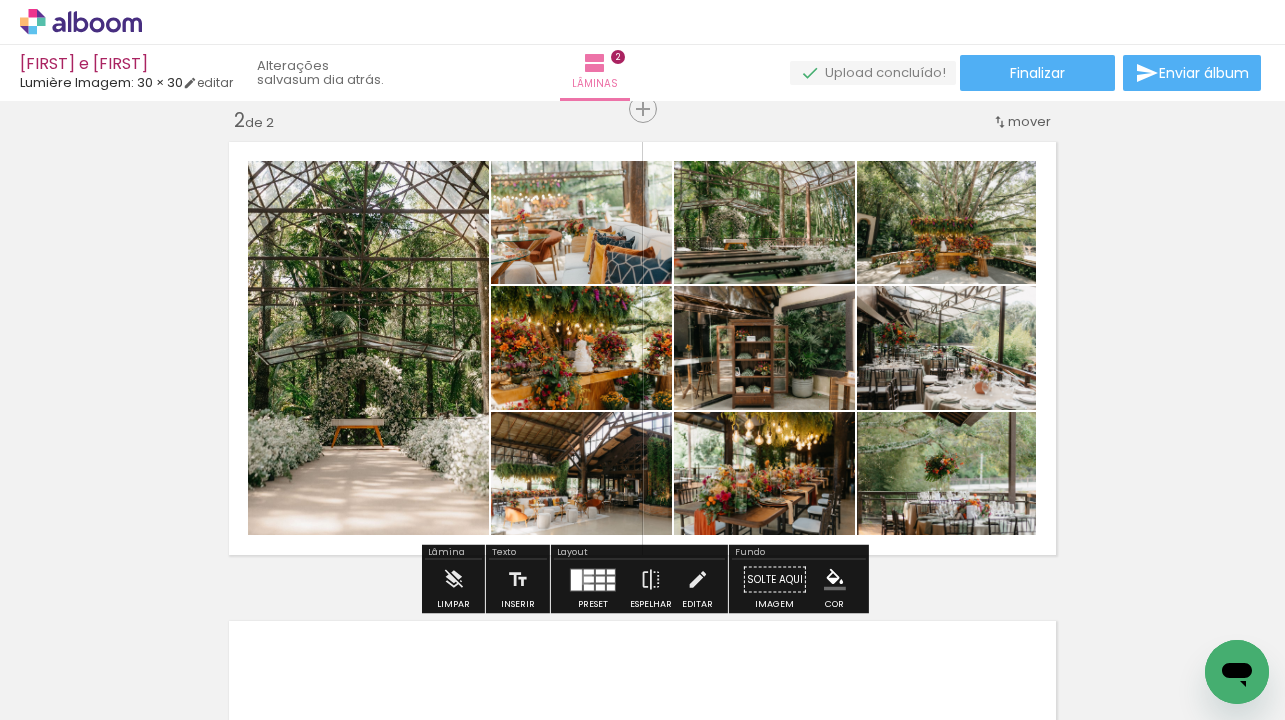 click at bounding box center [589, 579] 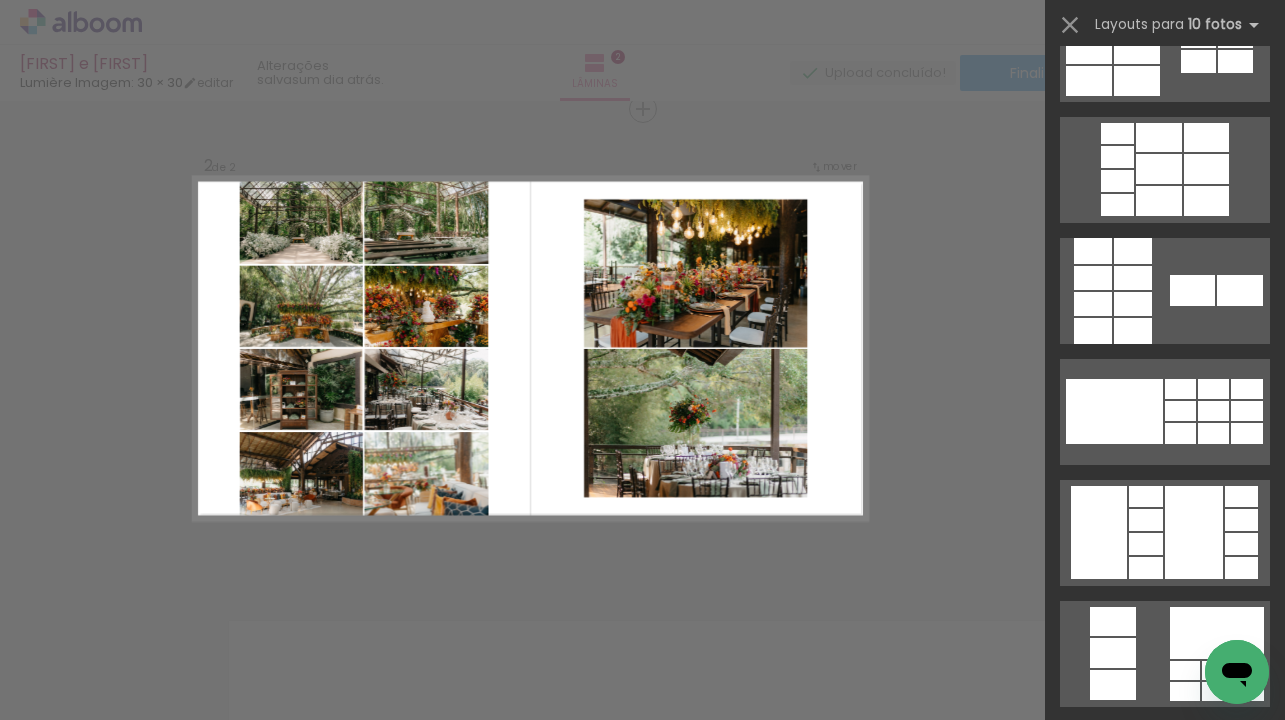 scroll, scrollTop: 1657, scrollLeft: 0, axis: vertical 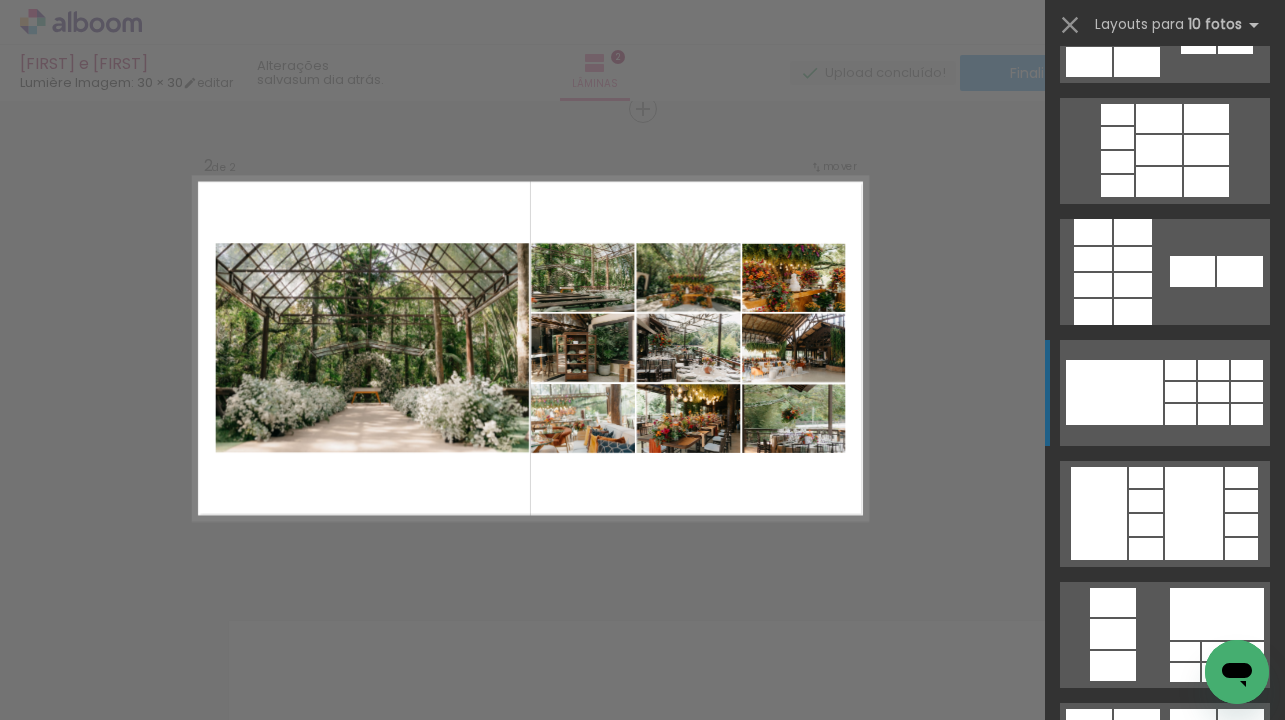 click at bounding box center [1089, -2] 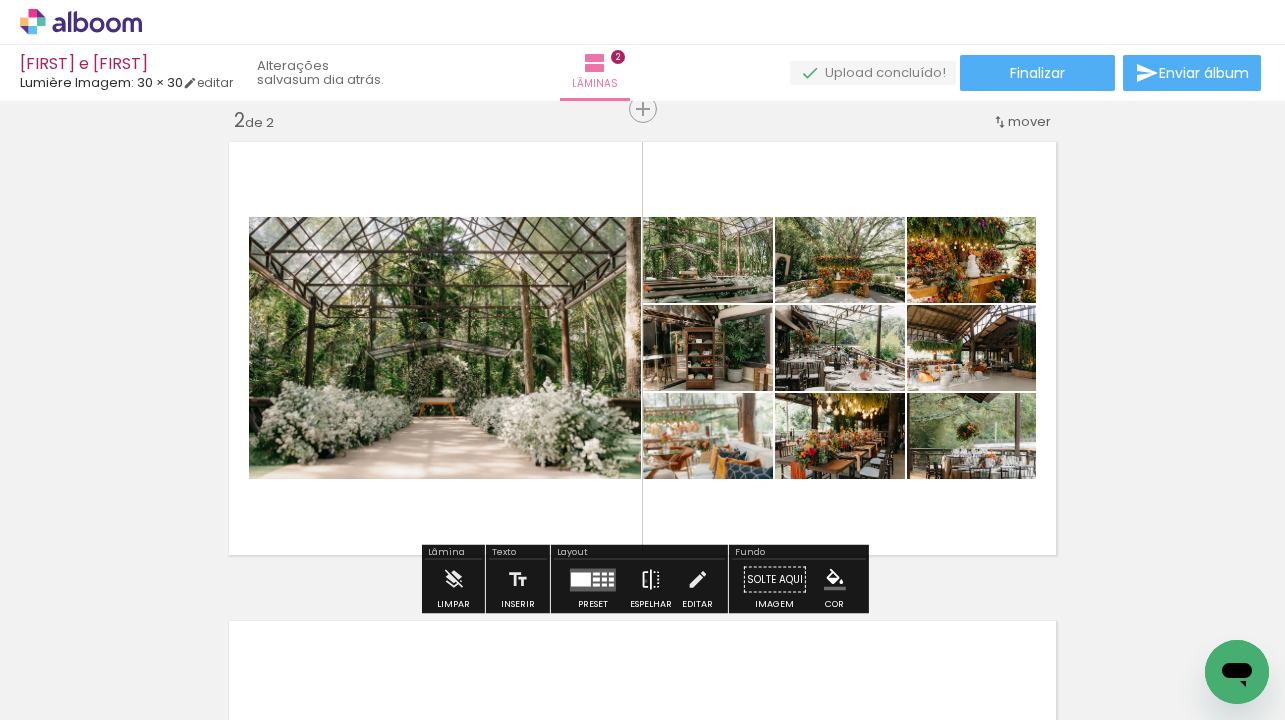 click at bounding box center [651, 580] 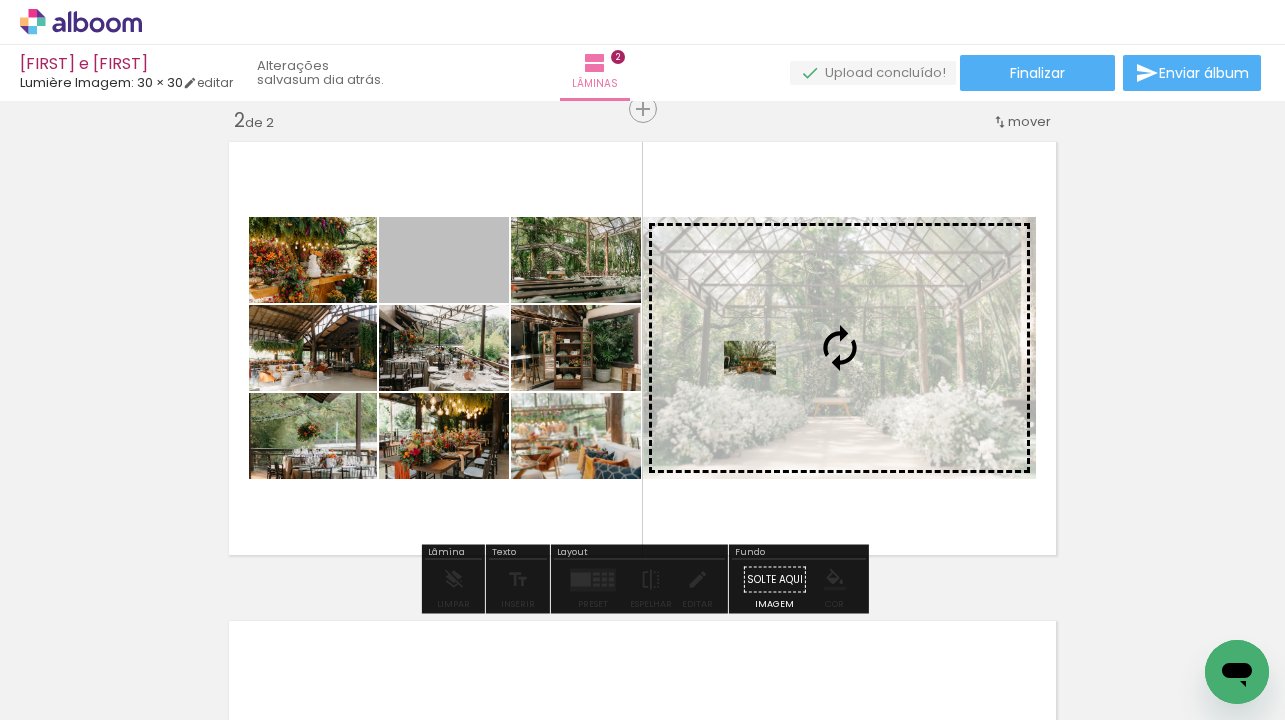drag, startPoint x: 445, startPoint y: 259, endPoint x: 746, endPoint y: 356, distance: 316.2436 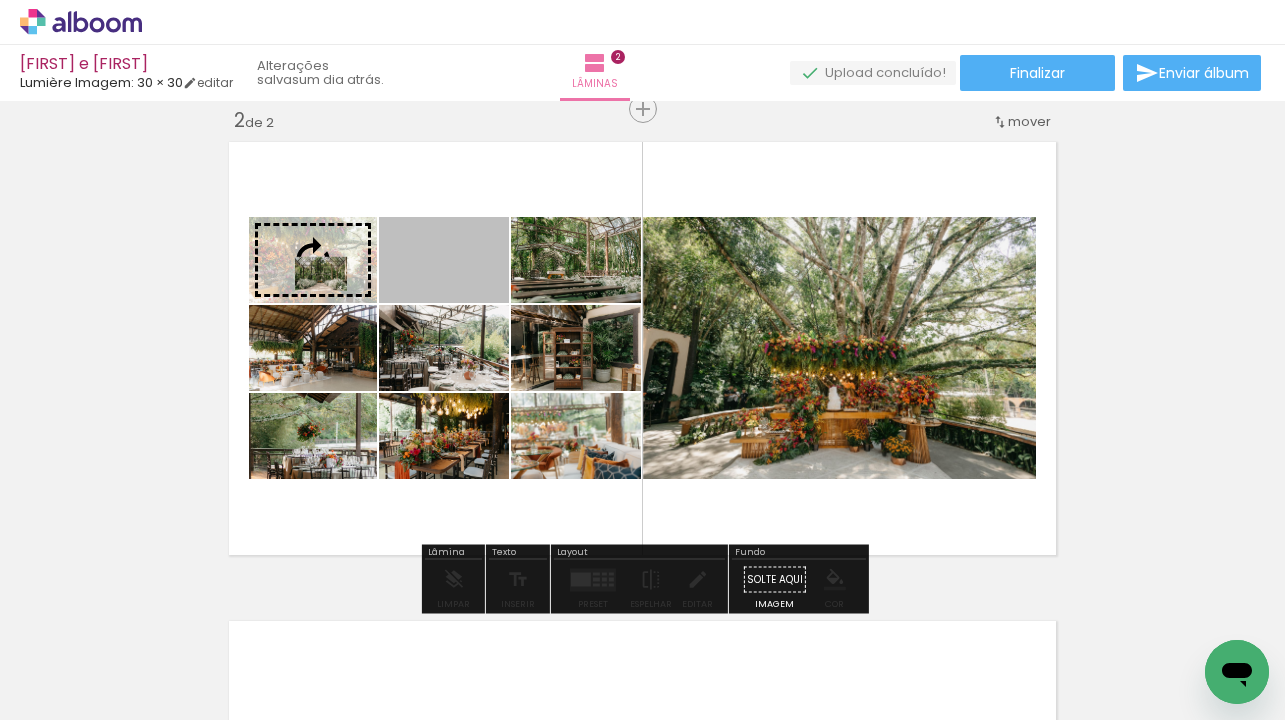 drag, startPoint x: 453, startPoint y: 274, endPoint x: 321, endPoint y: 274, distance: 132 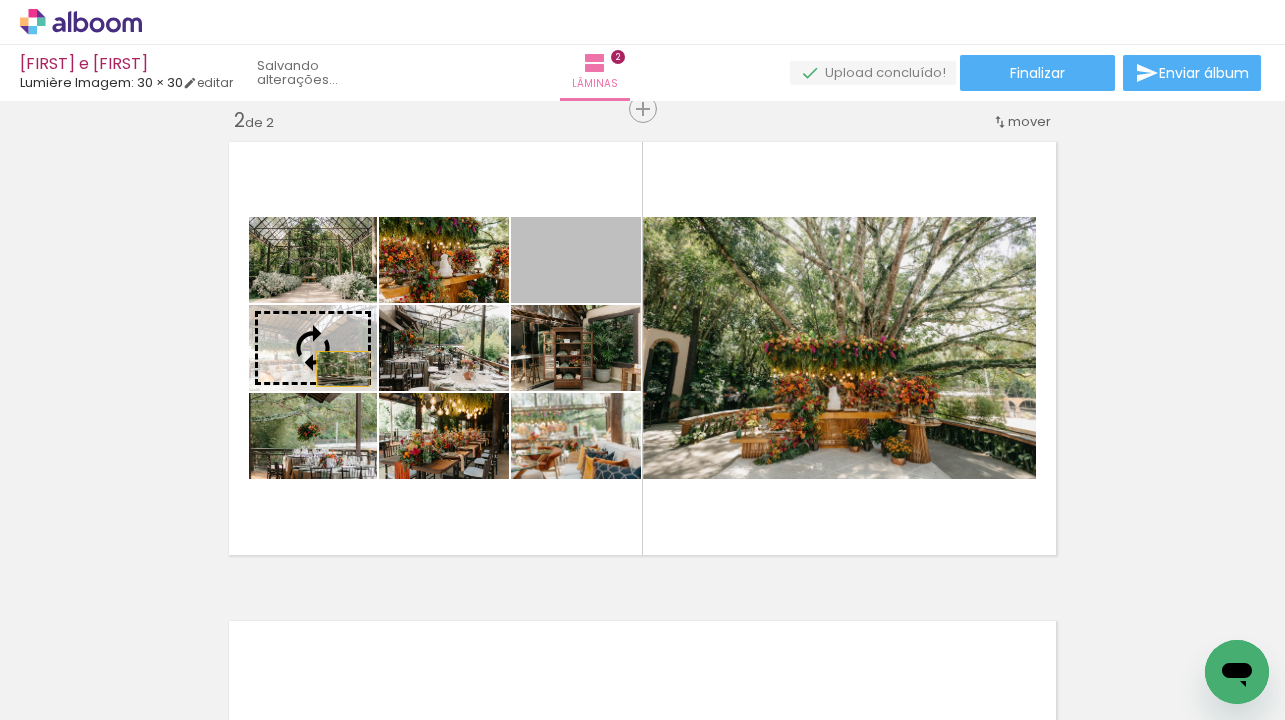 drag, startPoint x: 617, startPoint y: 285, endPoint x: 343, endPoint y: 369, distance: 286.58682 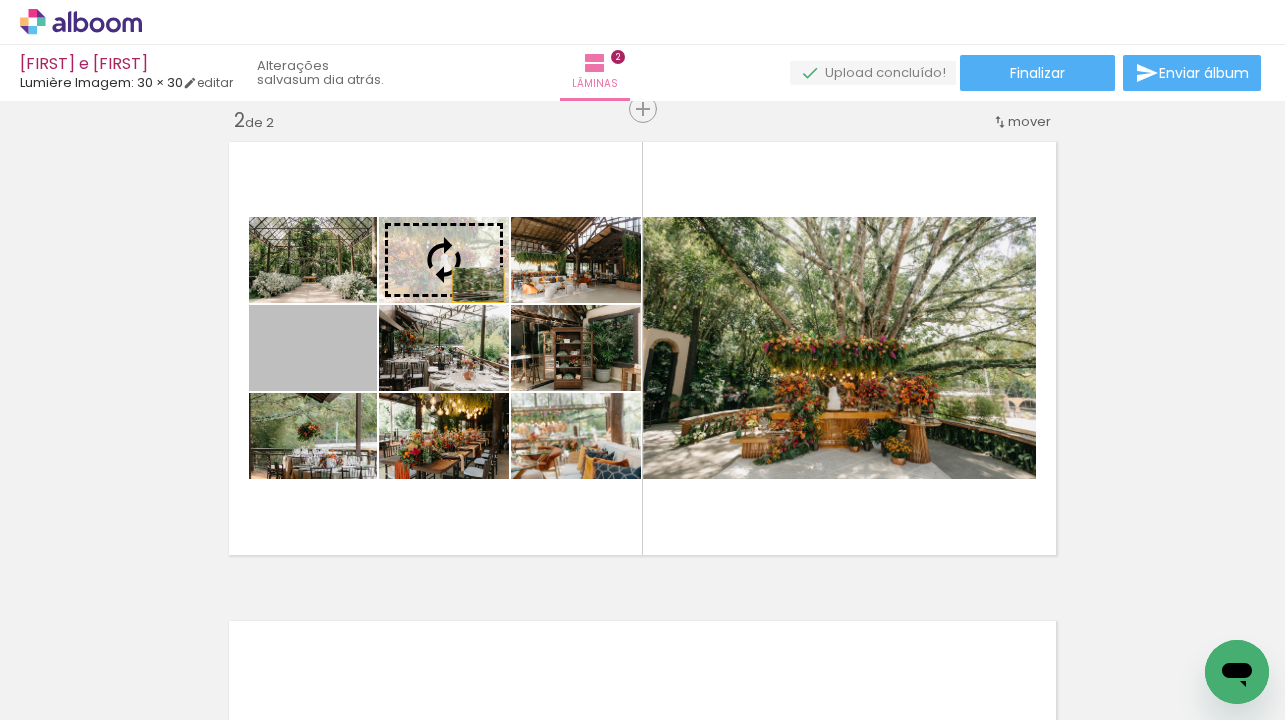 drag, startPoint x: 343, startPoint y: 359, endPoint x: 480, endPoint y: 282, distance: 157.15598 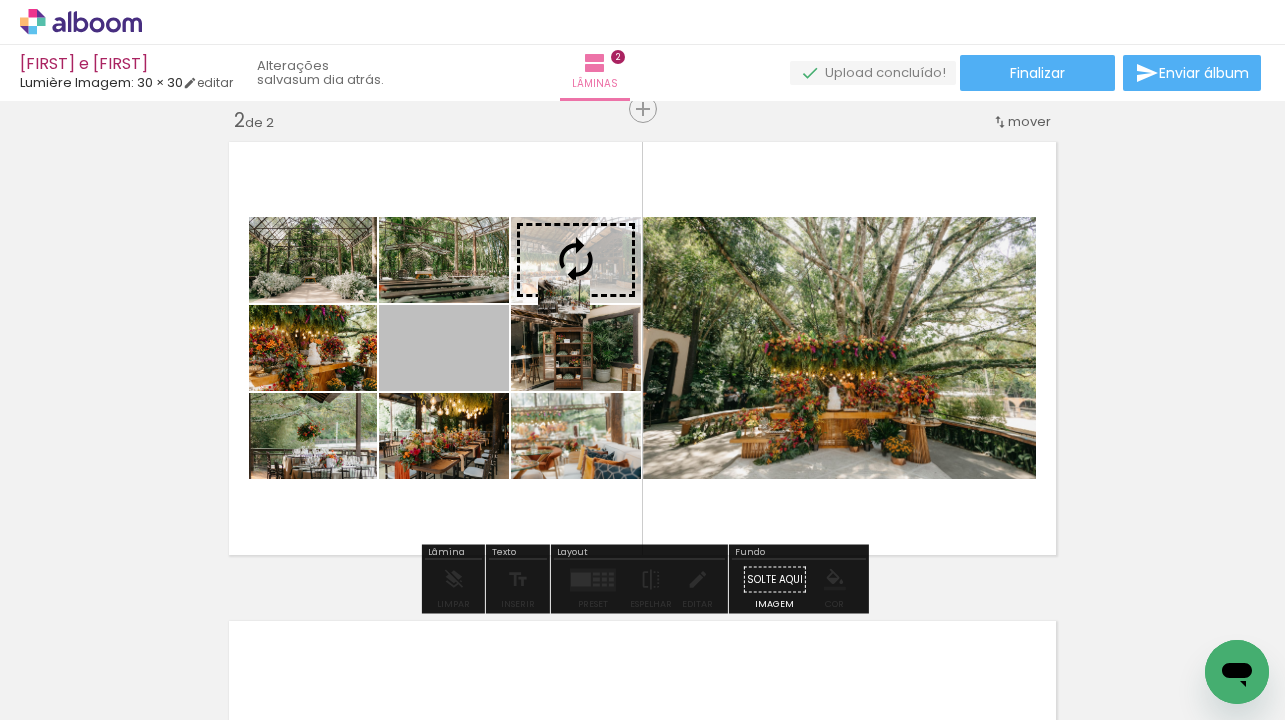 drag, startPoint x: 454, startPoint y: 373, endPoint x: 561, endPoint y: 294, distance: 133.00375 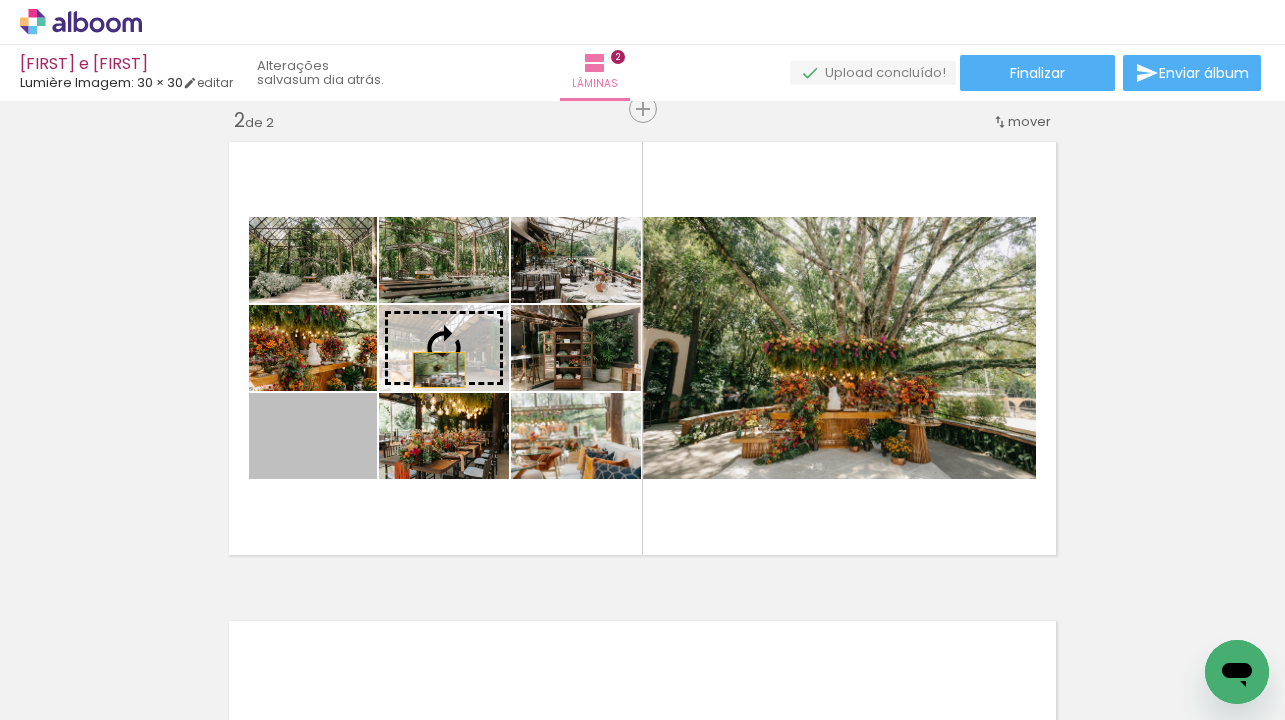 drag, startPoint x: 340, startPoint y: 468, endPoint x: 438, endPoint y: 367, distance: 140.73024 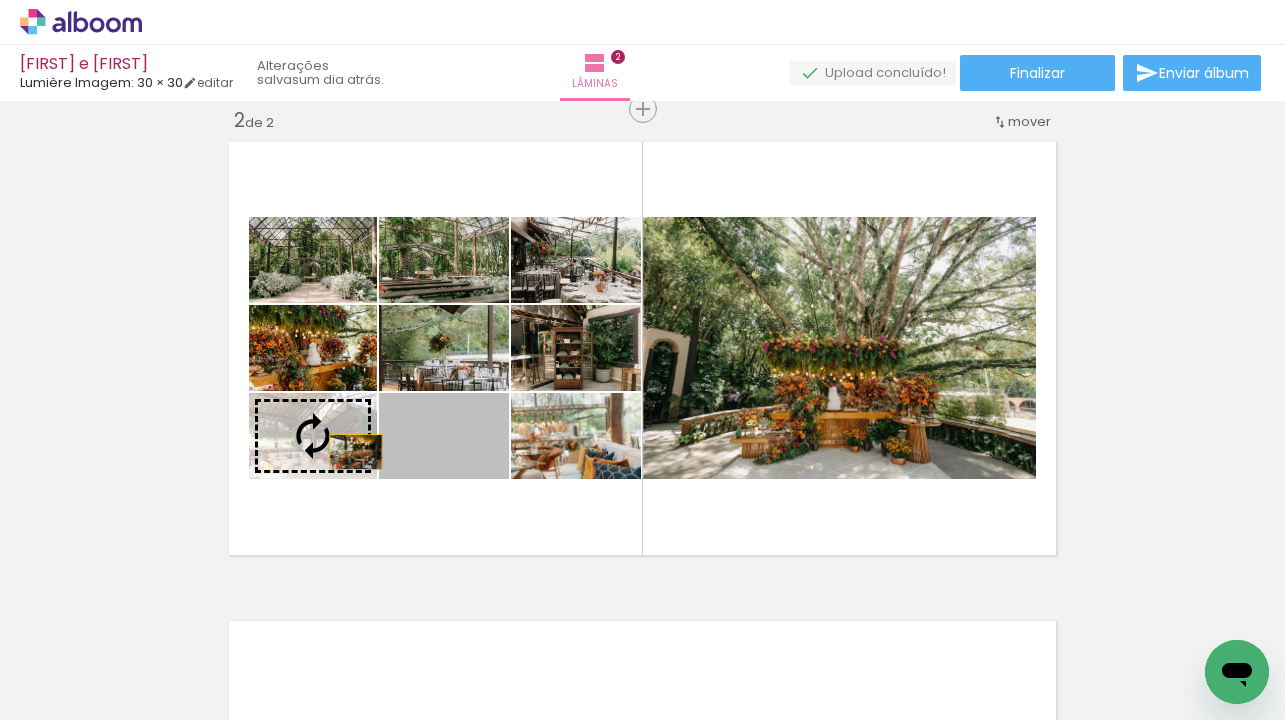 drag, startPoint x: 488, startPoint y: 450, endPoint x: 345, endPoint y: 452, distance: 143.01399 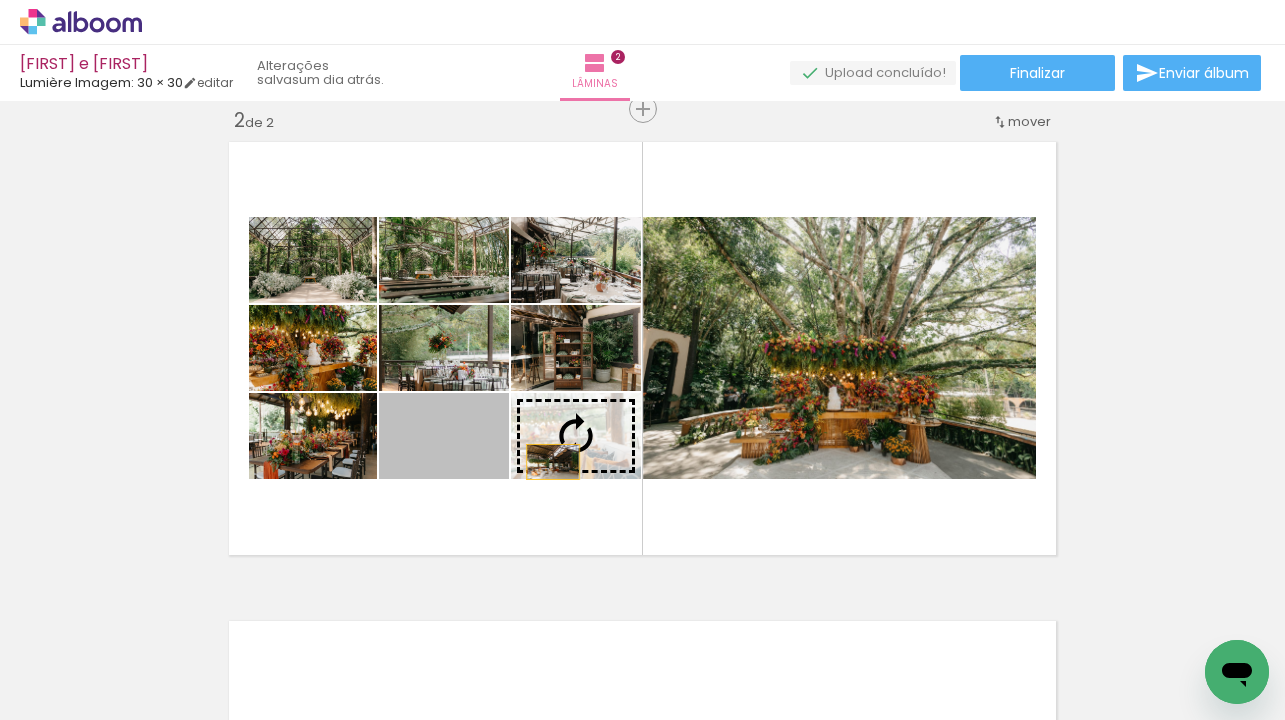 drag, startPoint x: 457, startPoint y: 462, endPoint x: 557, endPoint y: 461, distance: 100.005 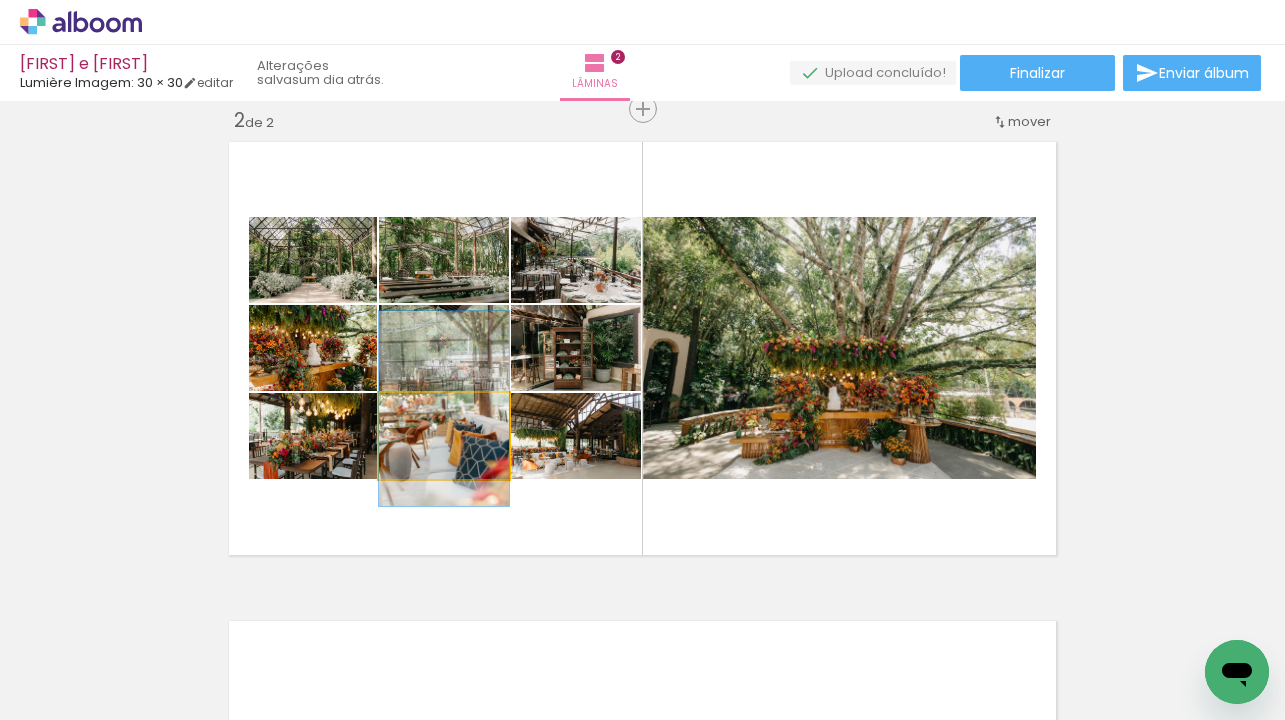 drag, startPoint x: 477, startPoint y: 465, endPoint x: 481, endPoint y: 438, distance: 27.294687 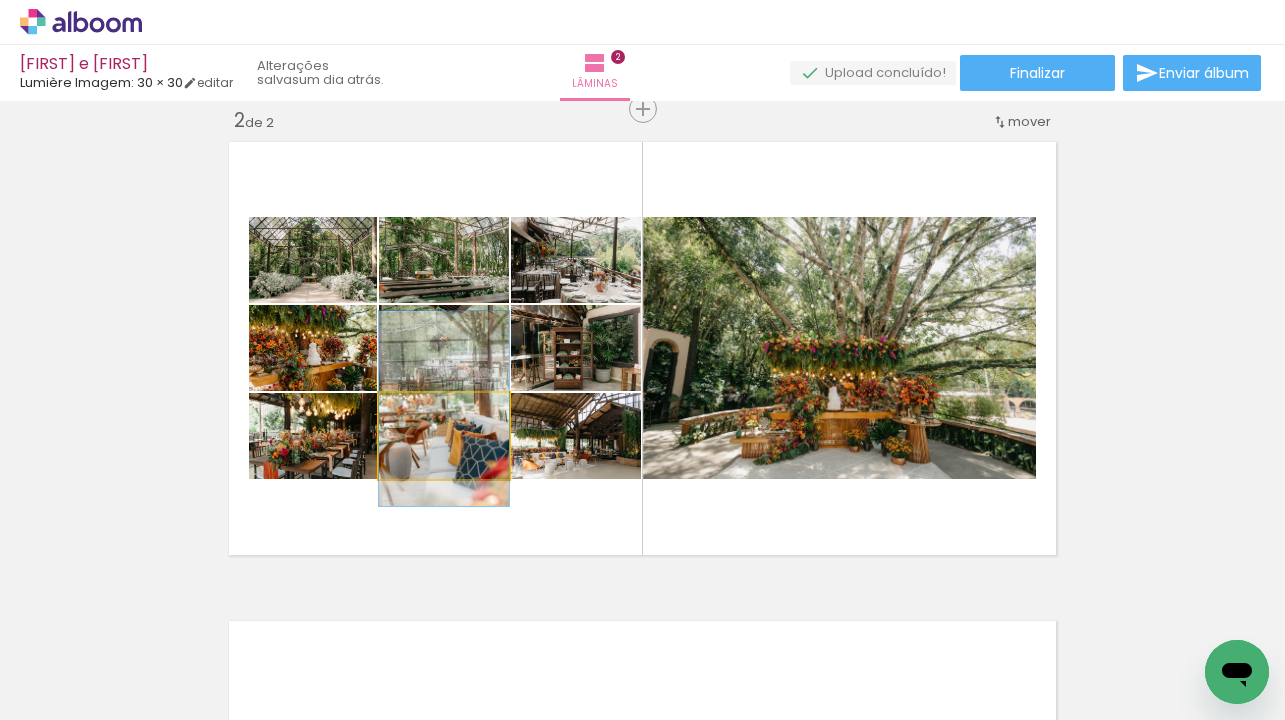drag, startPoint x: 485, startPoint y: 461, endPoint x: 481, endPoint y: 414, distance: 47.169907 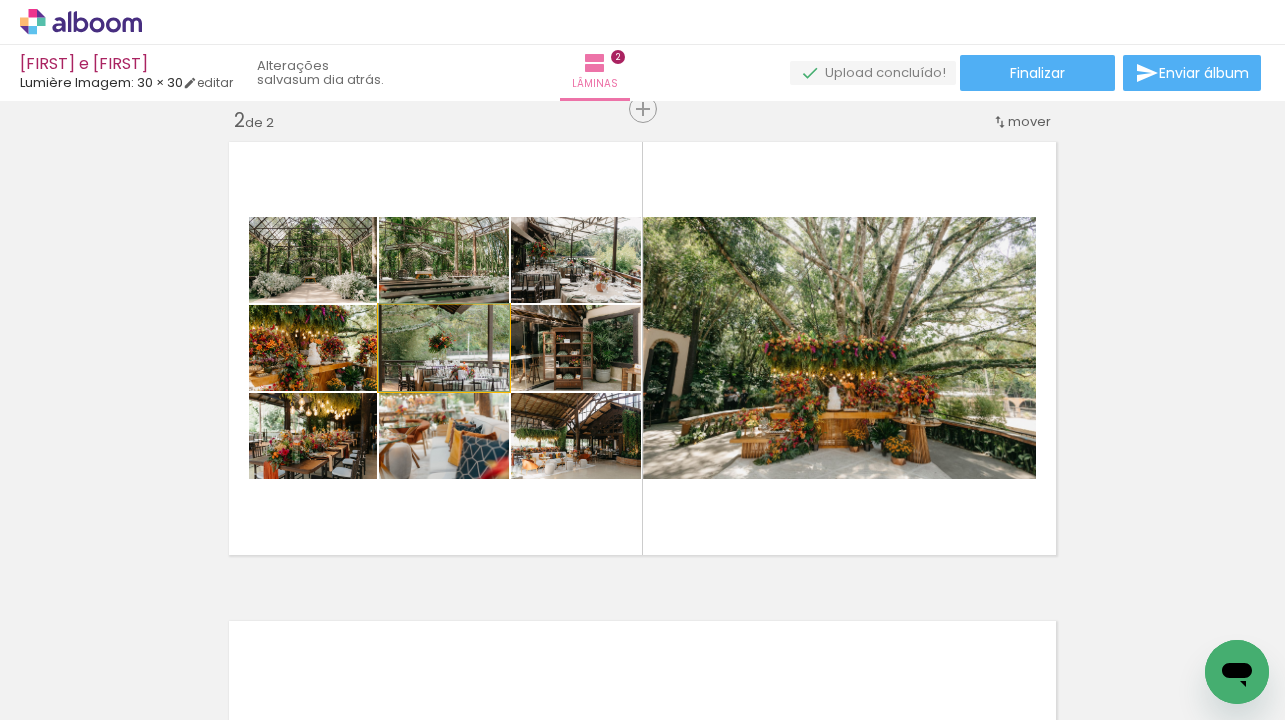 drag, startPoint x: 479, startPoint y: 371, endPoint x: 480, endPoint y: 343, distance: 28.01785 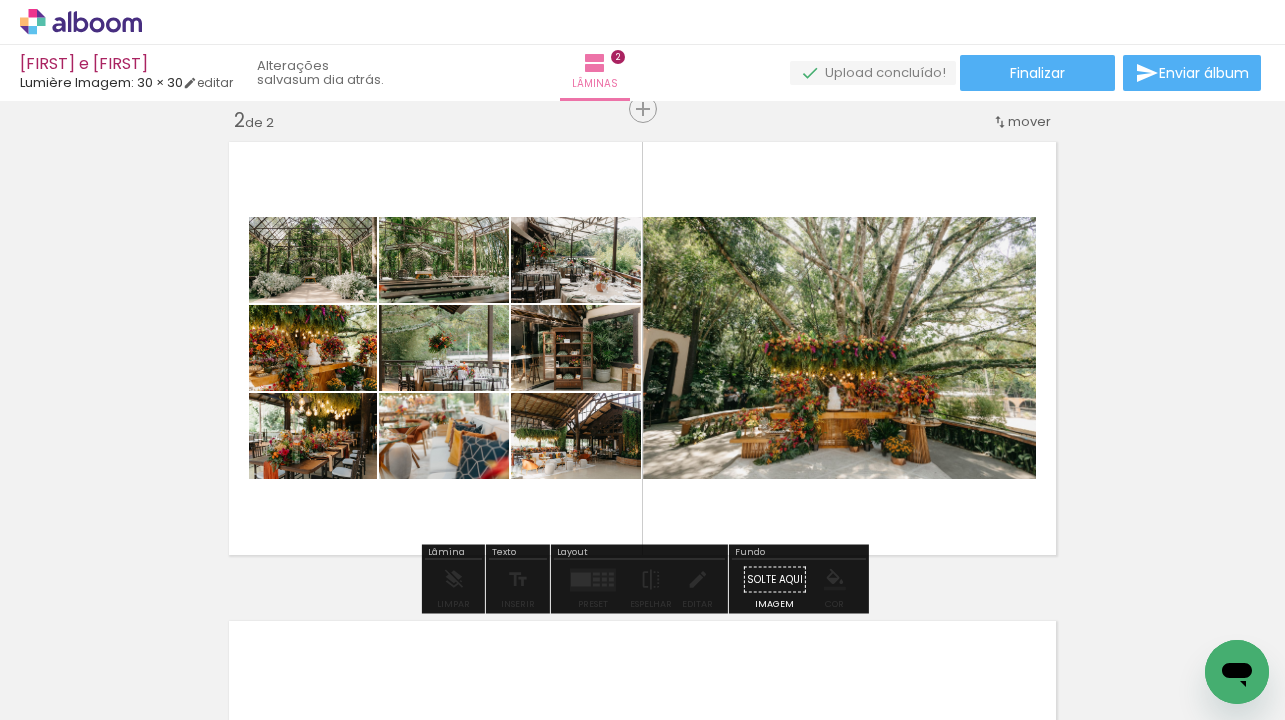 drag, startPoint x: 553, startPoint y: 363, endPoint x: 555, endPoint y: 349, distance: 14.142136 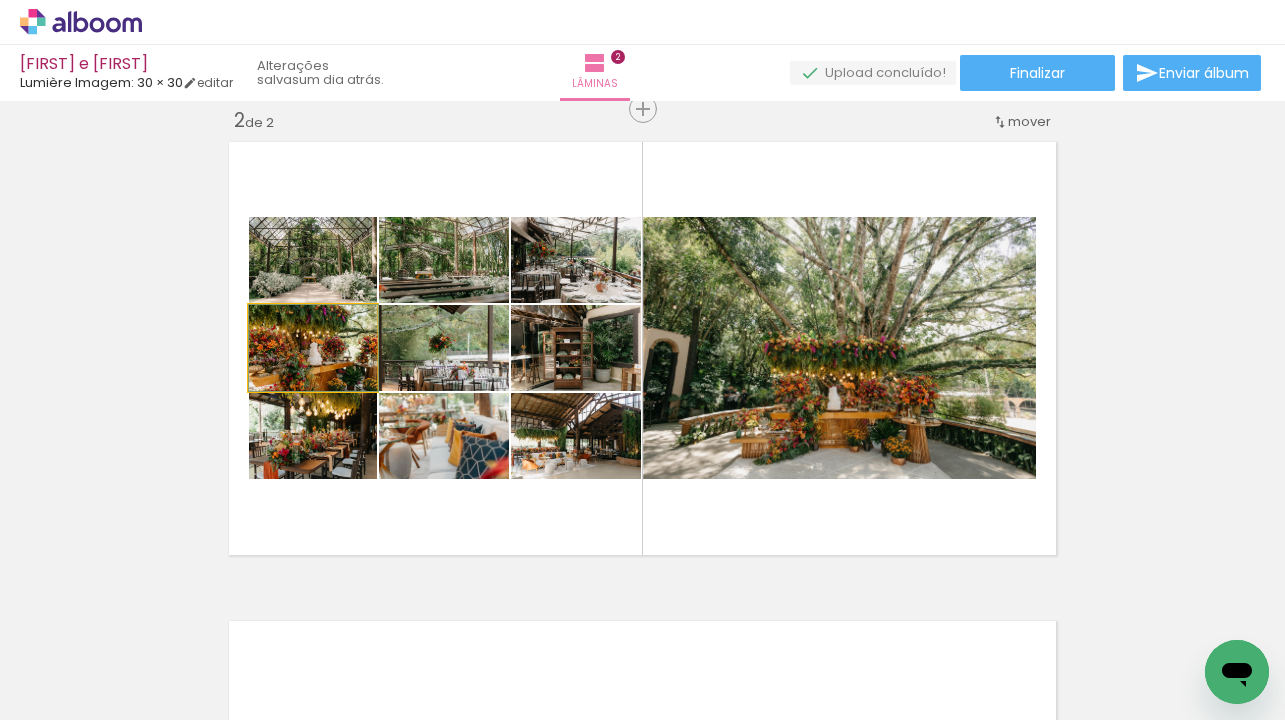 drag, startPoint x: 329, startPoint y: 378, endPoint x: 341, endPoint y: 364, distance: 18.439089 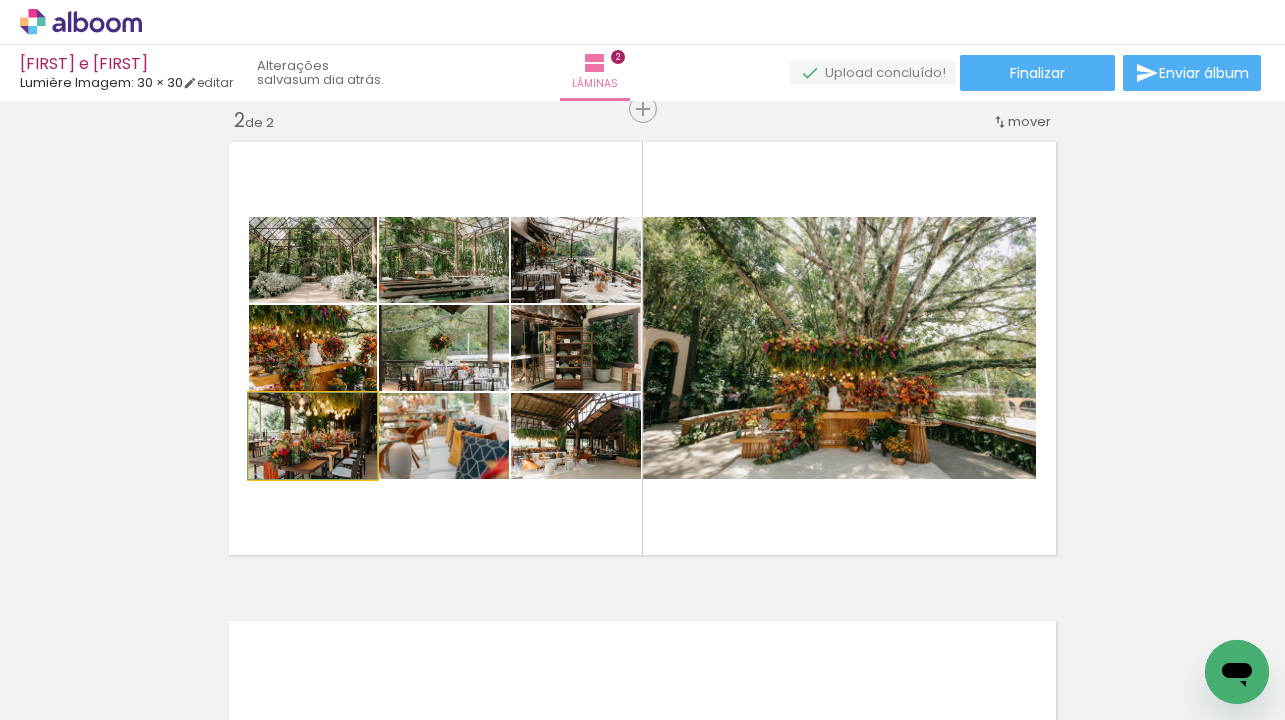 drag, startPoint x: 342, startPoint y: 439, endPoint x: 342, endPoint y: 419, distance: 20 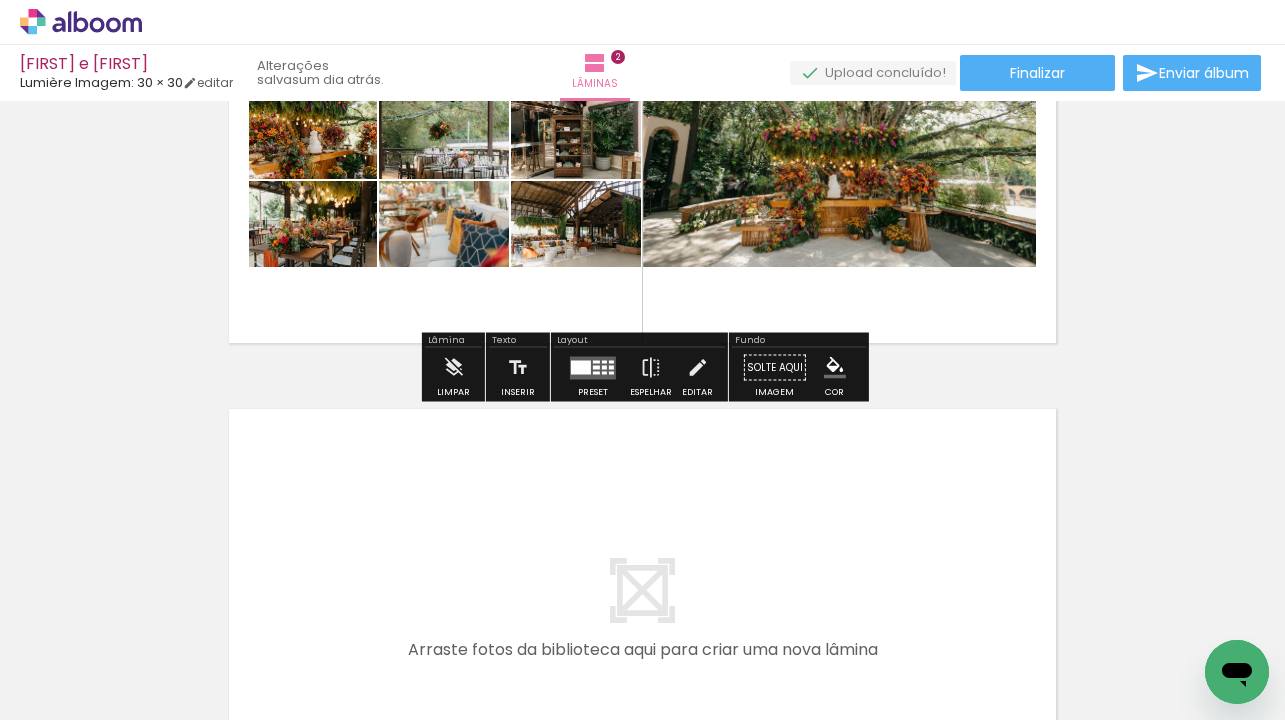 scroll, scrollTop: 729, scrollLeft: 0, axis: vertical 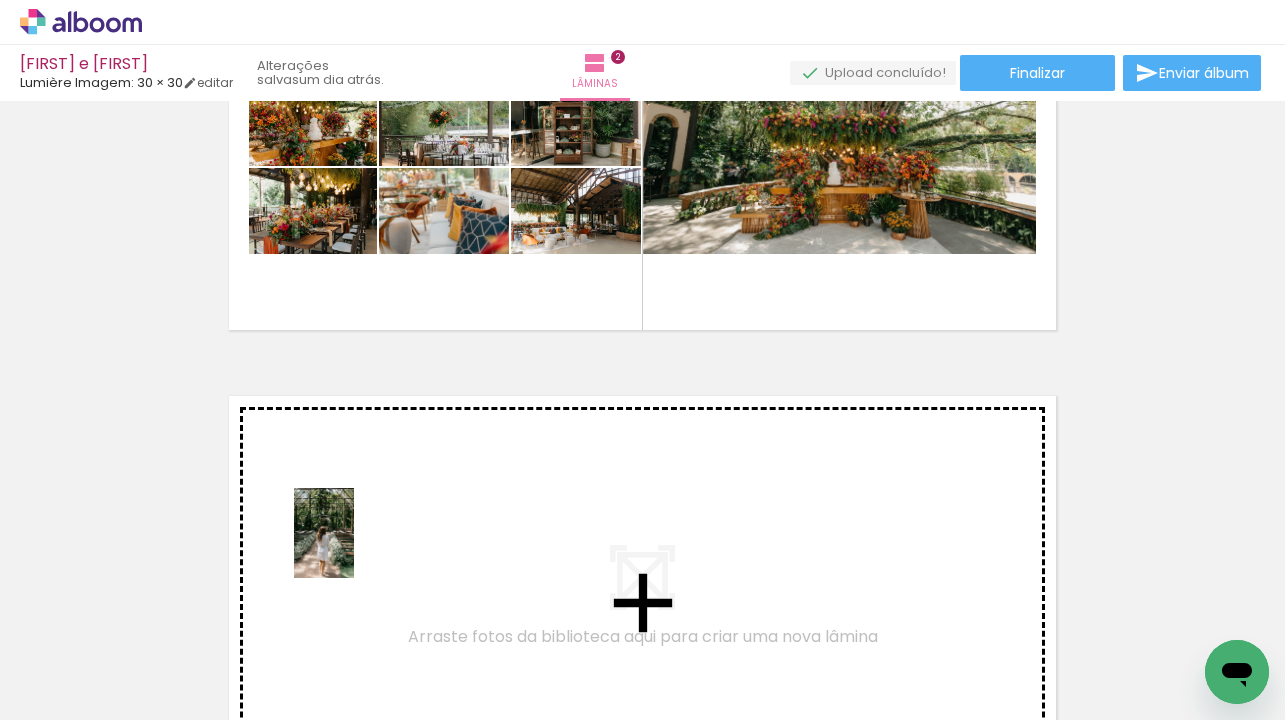 drag, startPoint x: 199, startPoint y: 668, endPoint x: 354, endPoint y: 544, distance: 198.49686 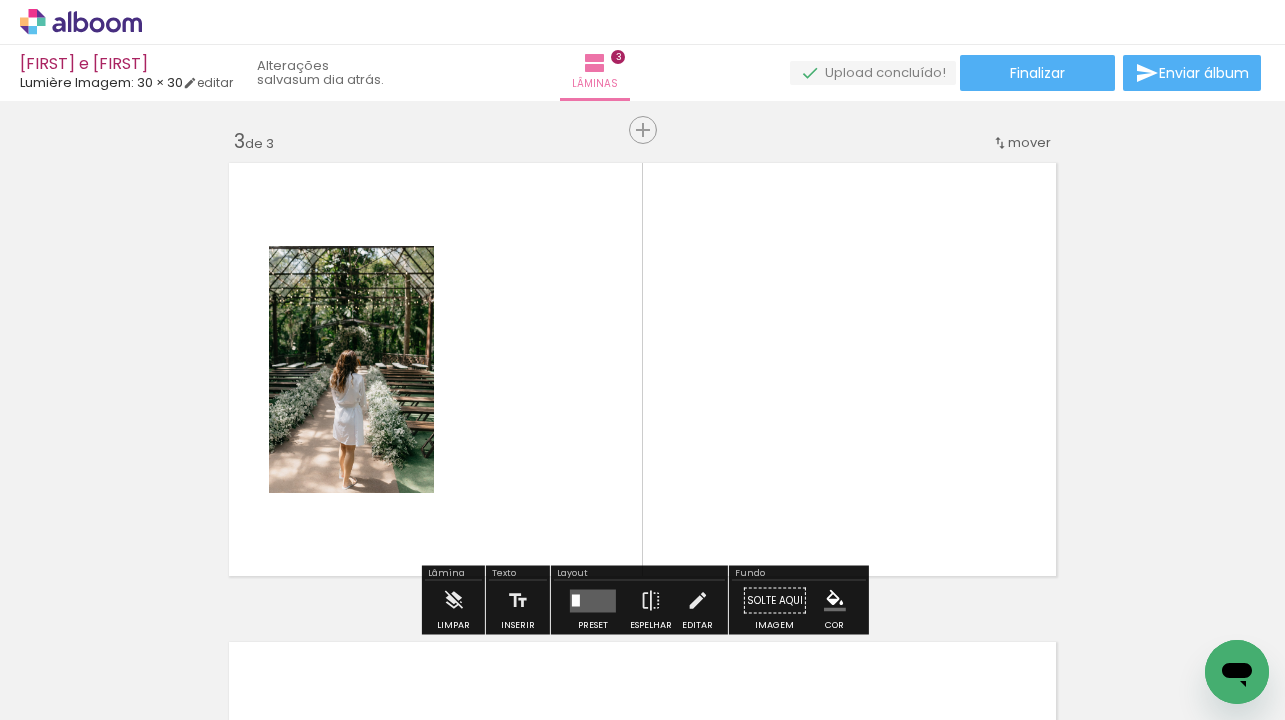 scroll, scrollTop: 983, scrollLeft: 0, axis: vertical 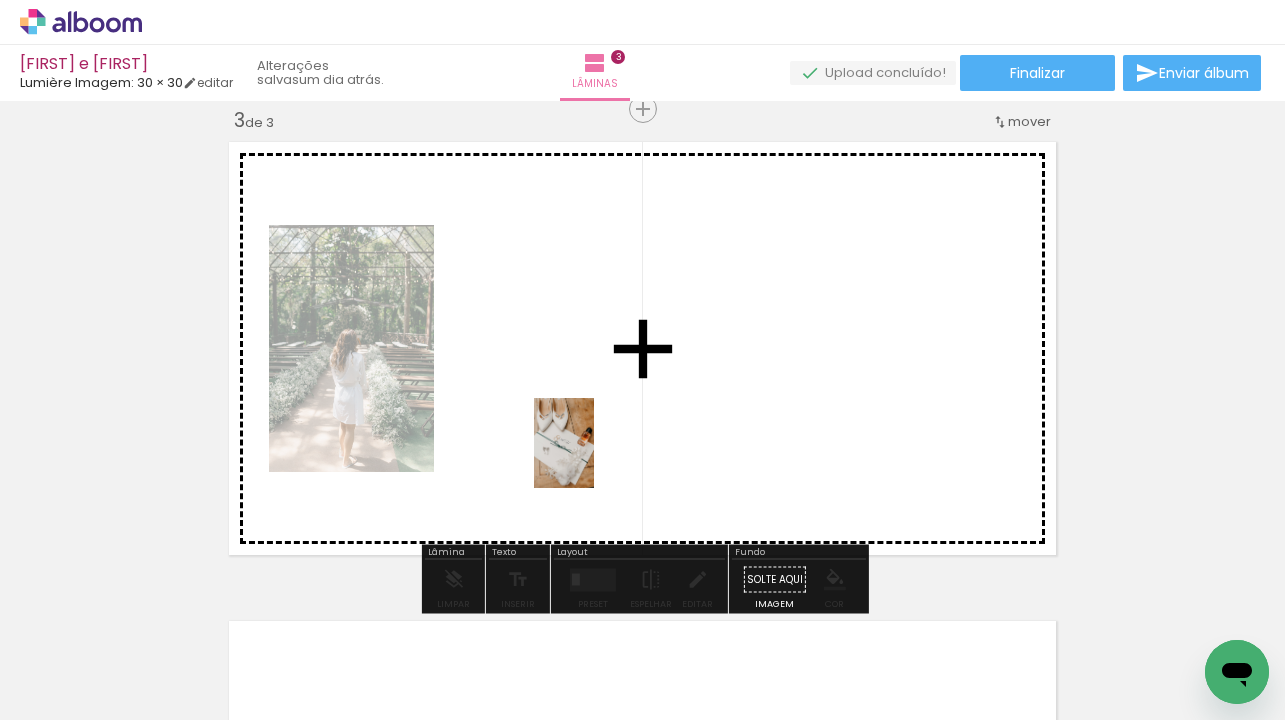 drag, startPoint x: 433, startPoint y: 674, endPoint x: 595, endPoint y: 458, distance: 270 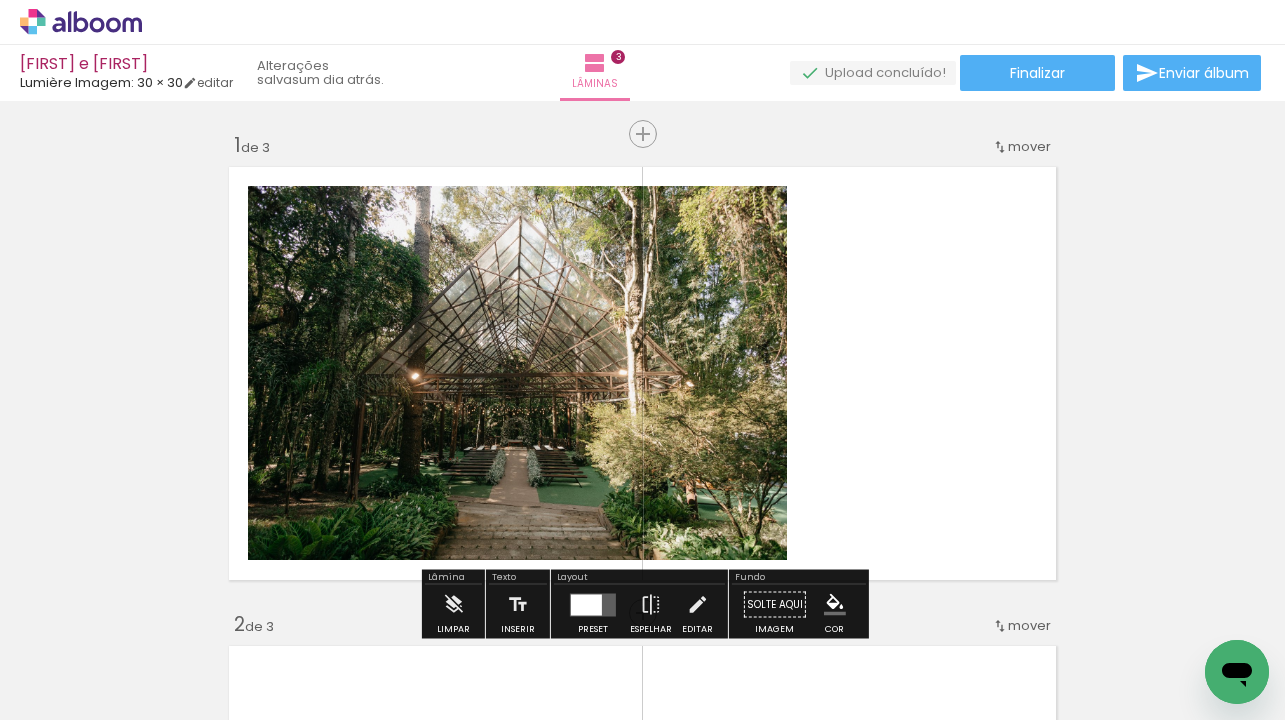 scroll, scrollTop: 0, scrollLeft: 0, axis: both 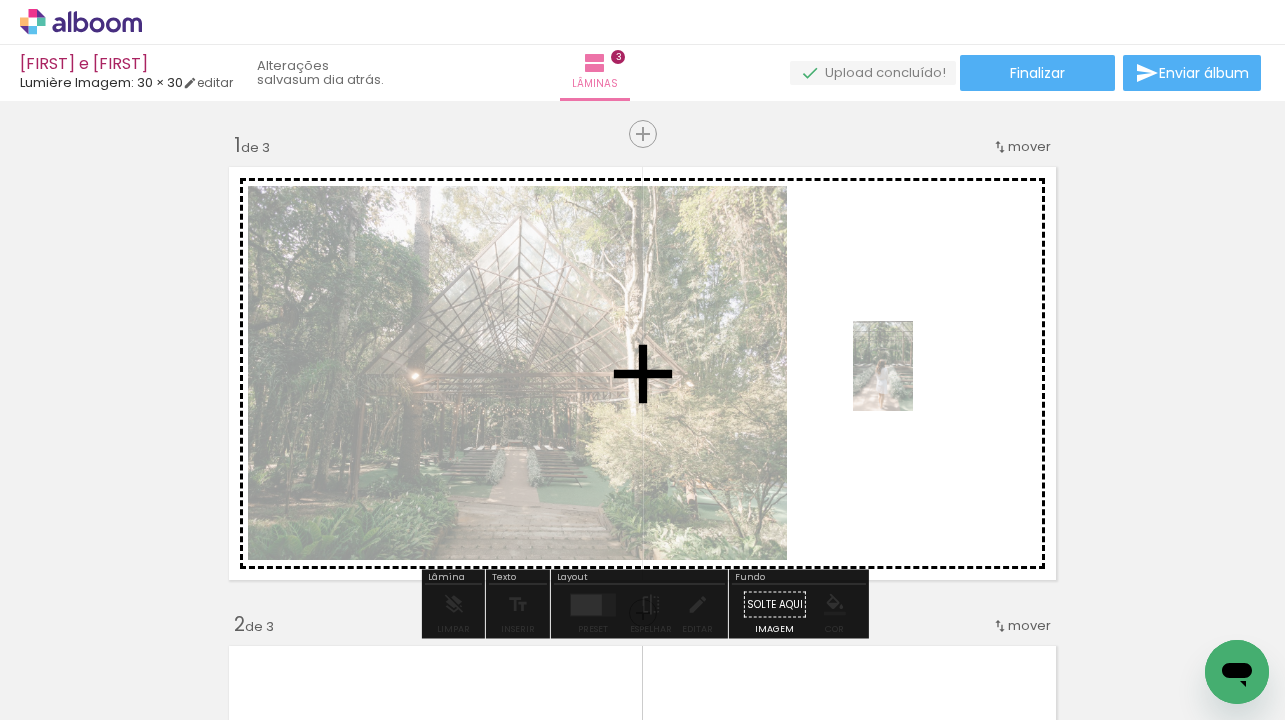 drag, startPoint x: 208, startPoint y: 674, endPoint x: 913, endPoint y: 381, distance: 763.46185 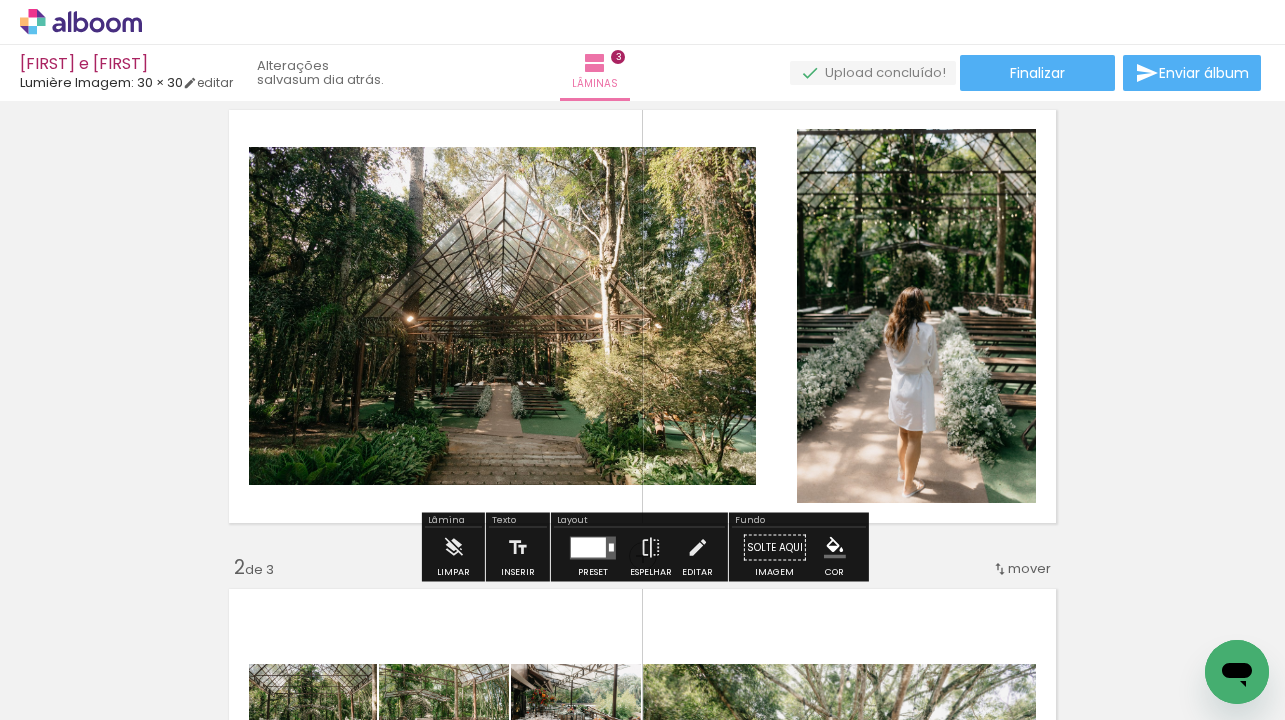 scroll, scrollTop: 66, scrollLeft: 0, axis: vertical 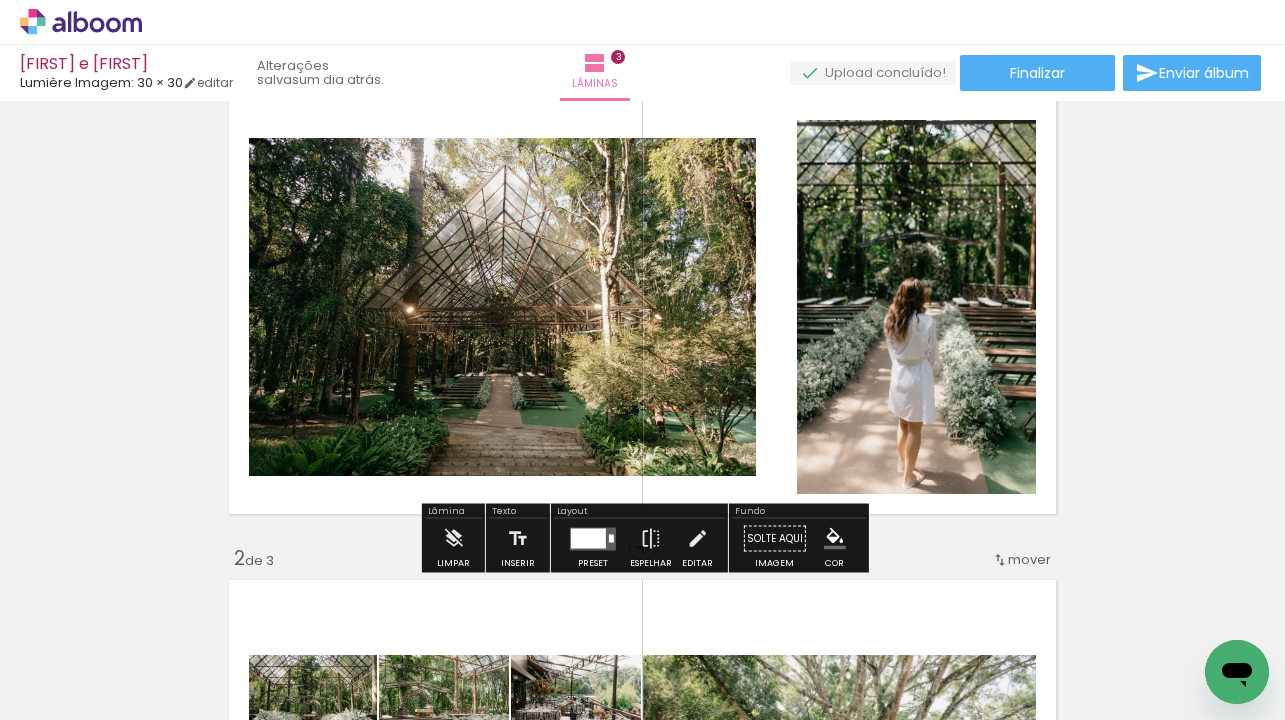click at bounding box center [588, 538] 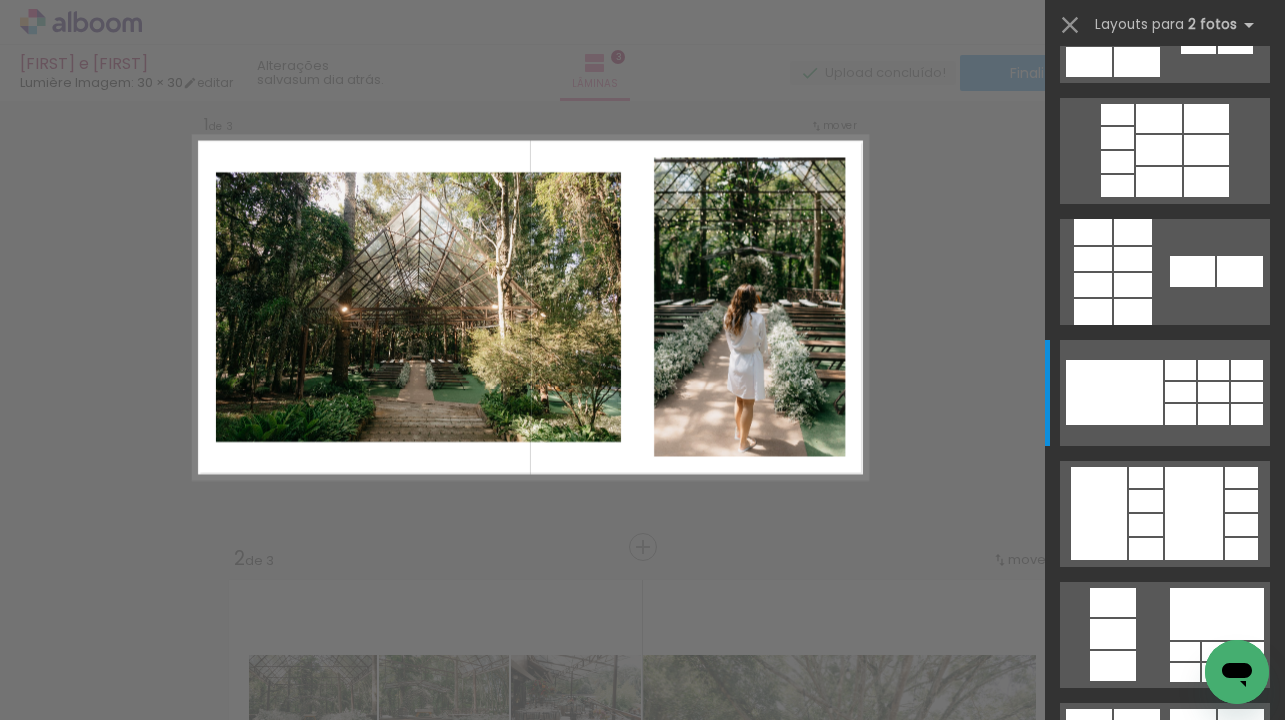 scroll, scrollTop: 0, scrollLeft: 0, axis: both 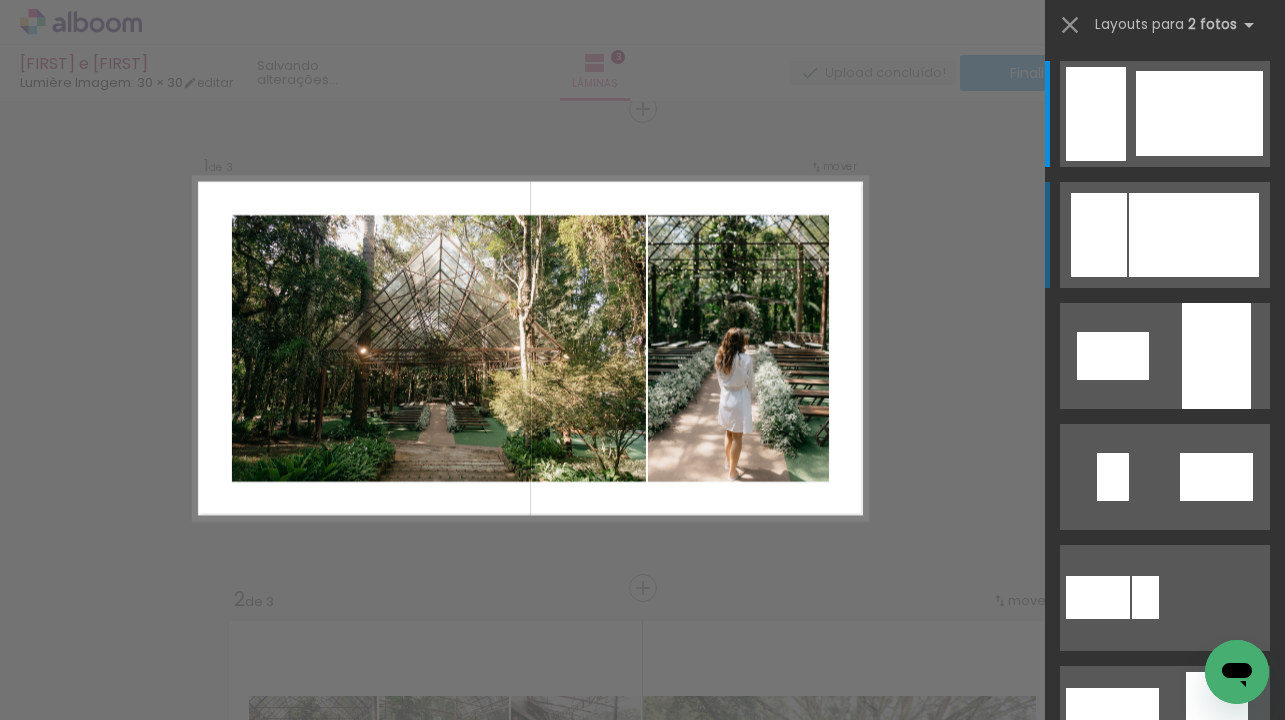 click at bounding box center [1099, 235] 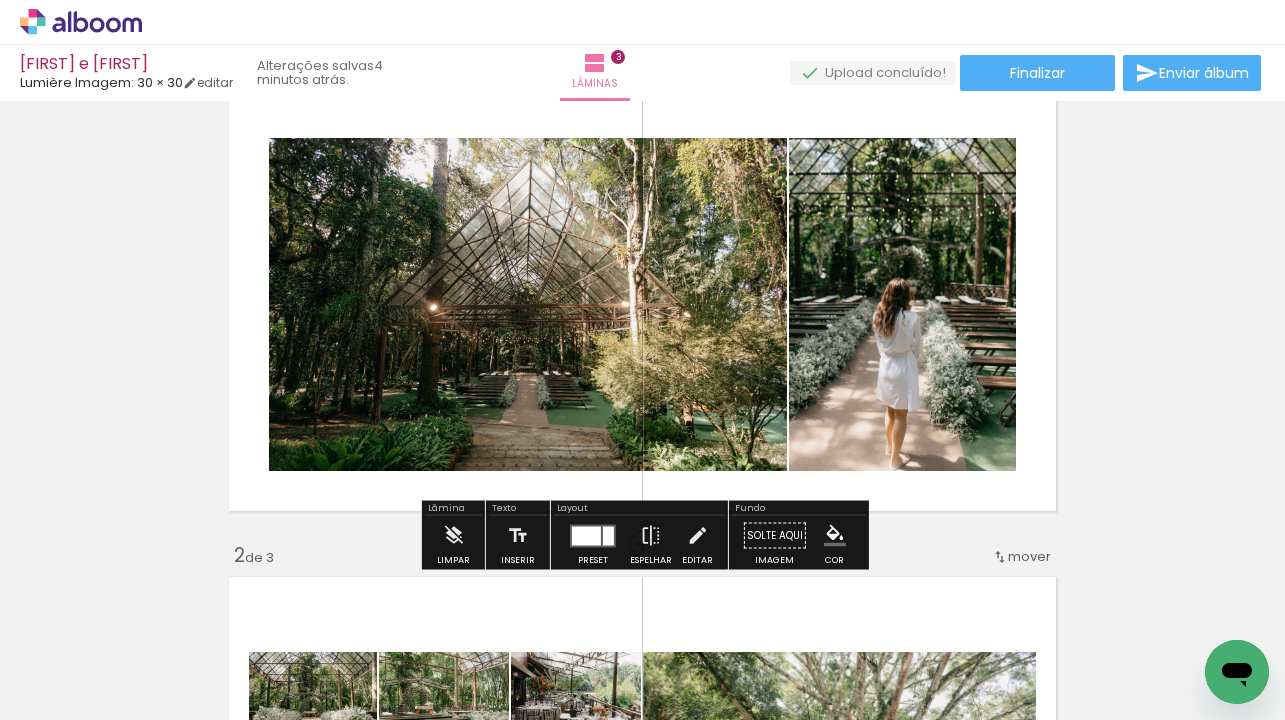 scroll, scrollTop: 69, scrollLeft: 0, axis: vertical 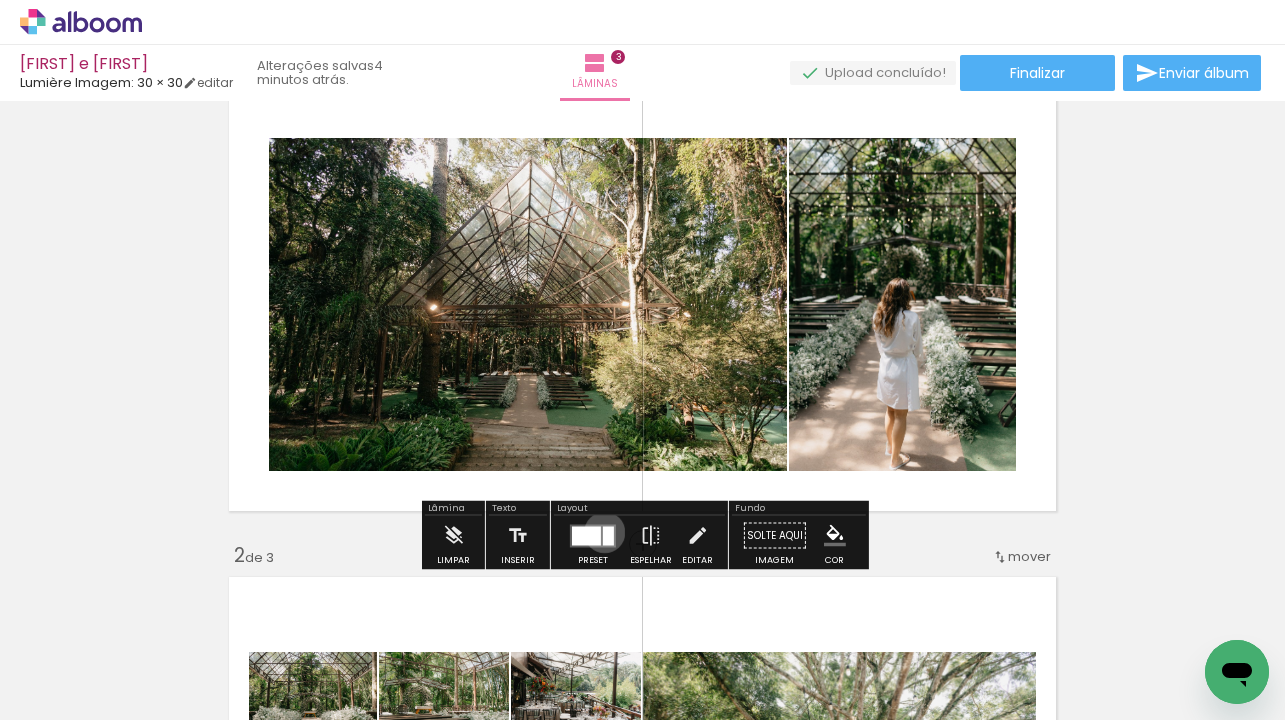click at bounding box center (608, 535) 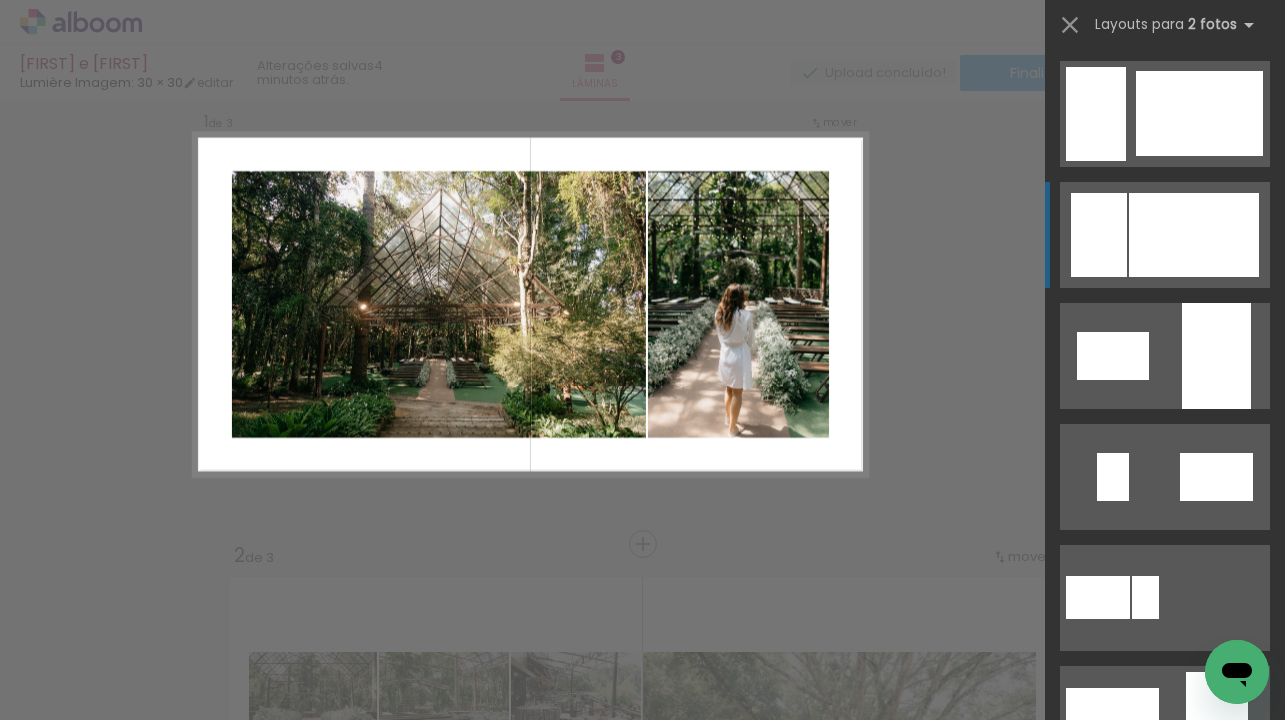 scroll, scrollTop: 121, scrollLeft: 0, axis: vertical 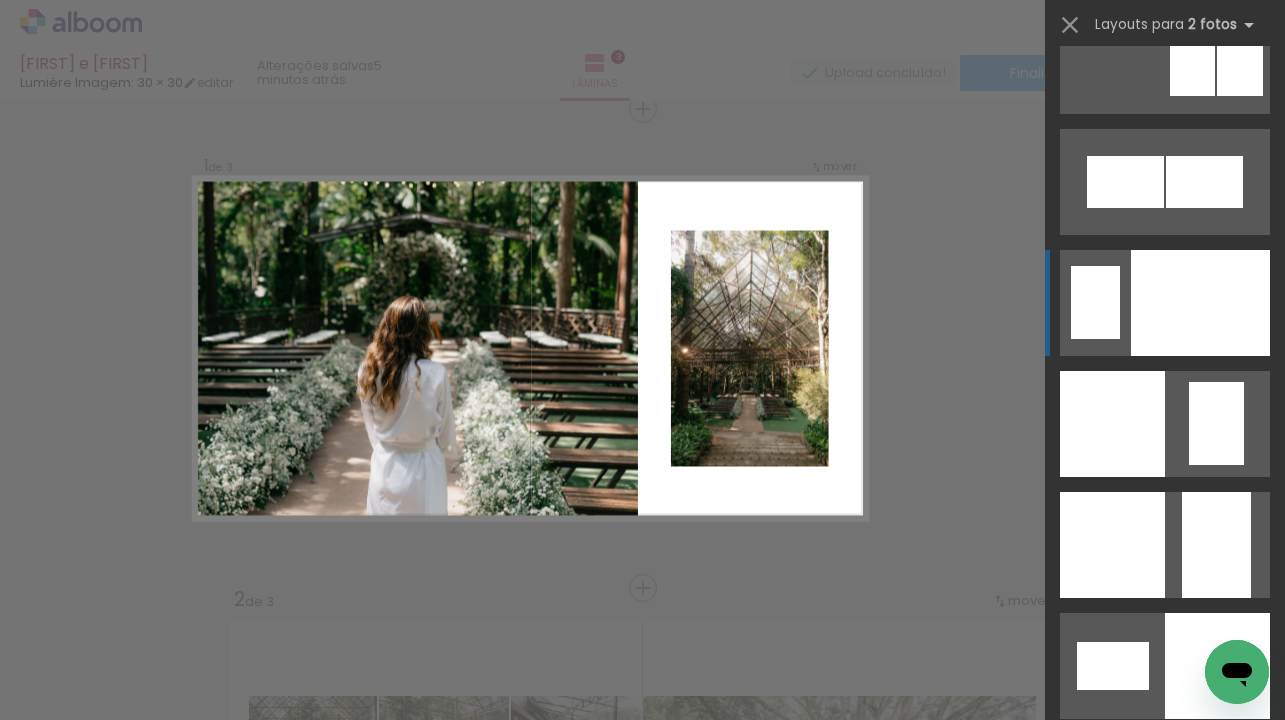 click at bounding box center [1200, 303] 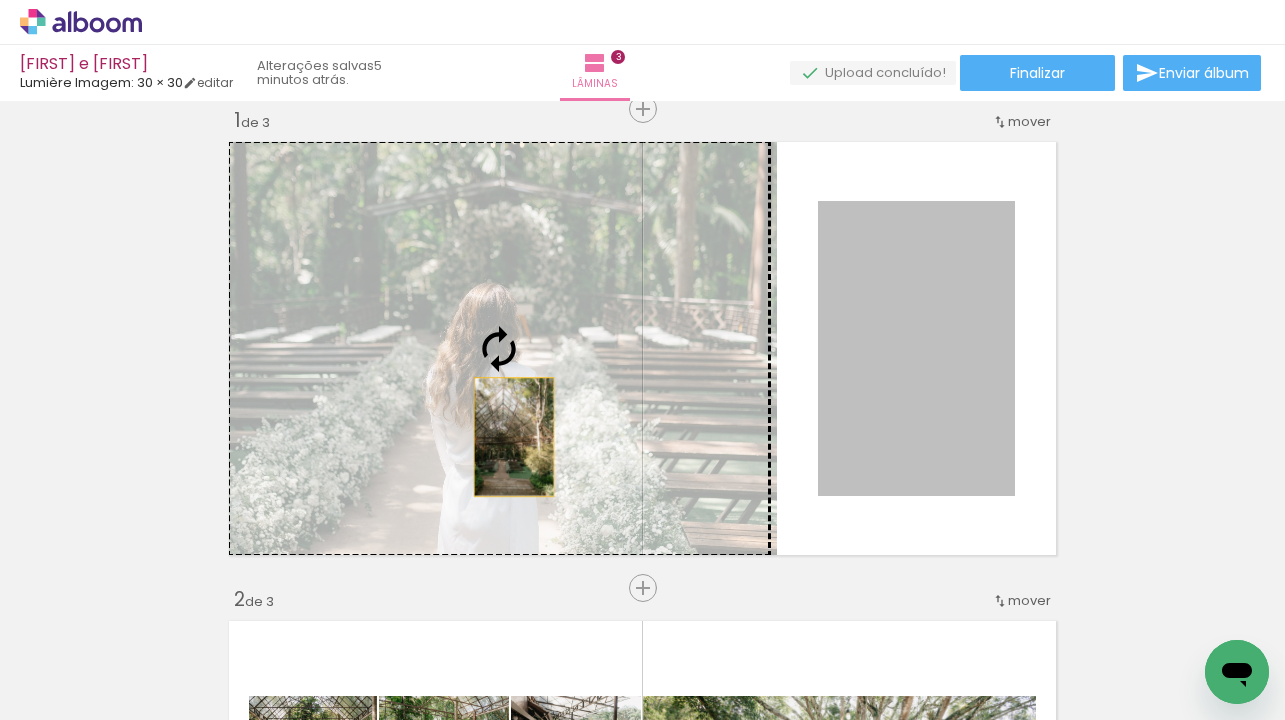 drag, startPoint x: 862, startPoint y: 437, endPoint x: 514, endPoint y: 437, distance: 348 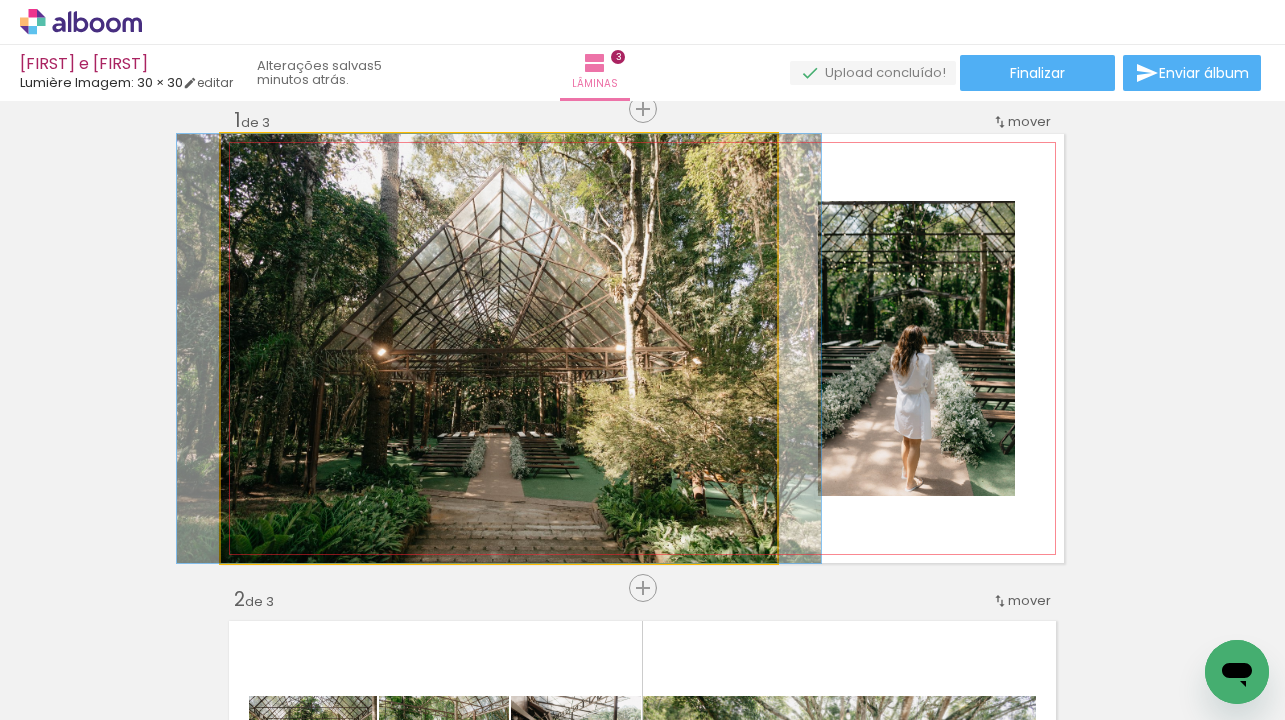 click 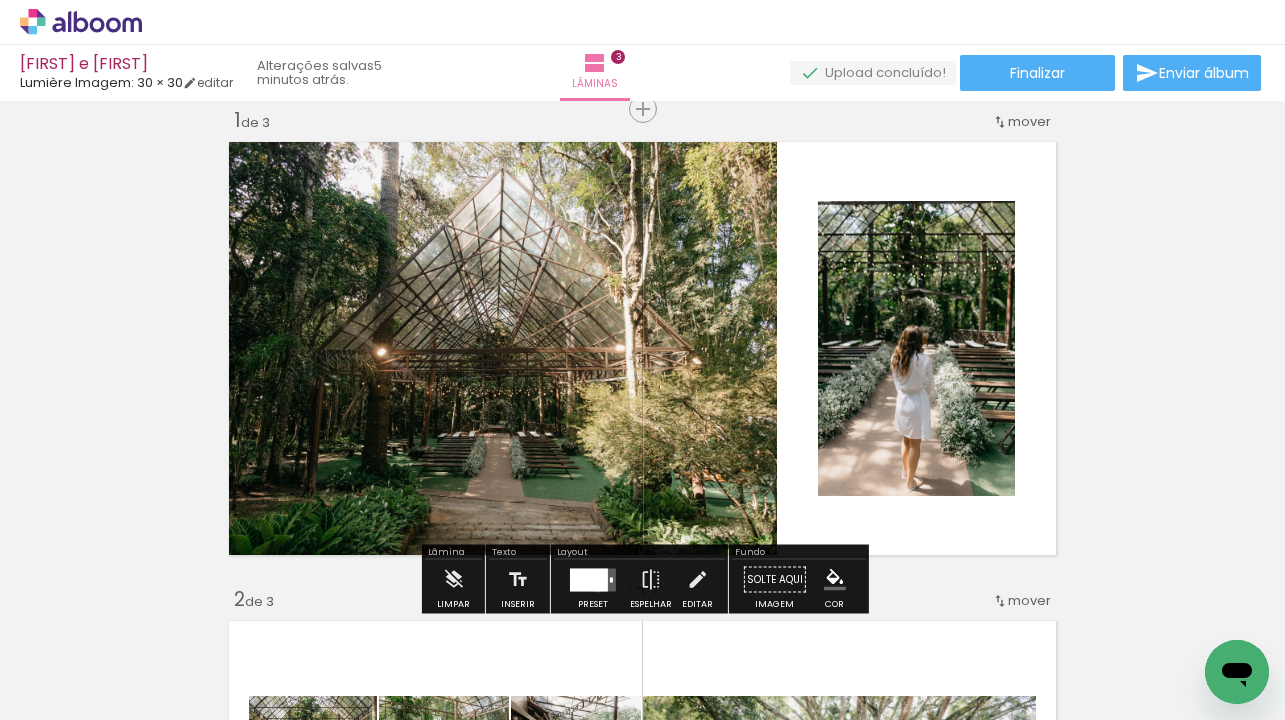 click at bounding box center (589, 579) 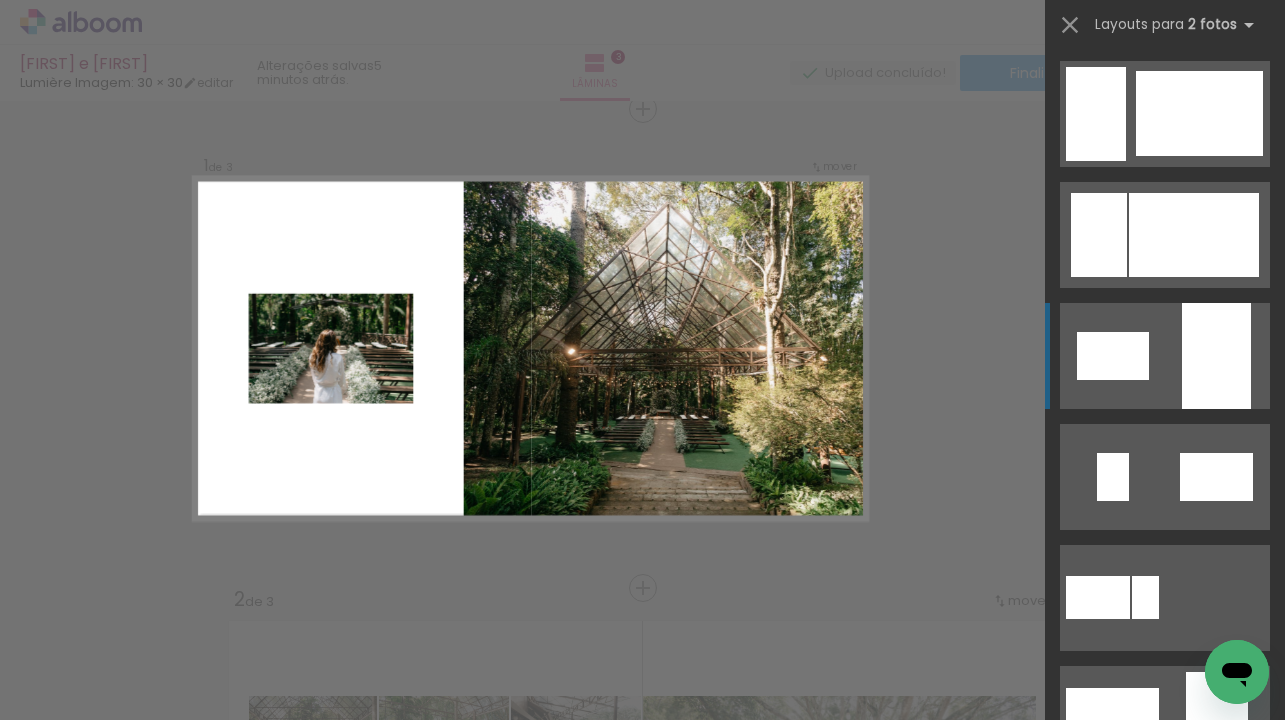 scroll, scrollTop: 0, scrollLeft: 0, axis: both 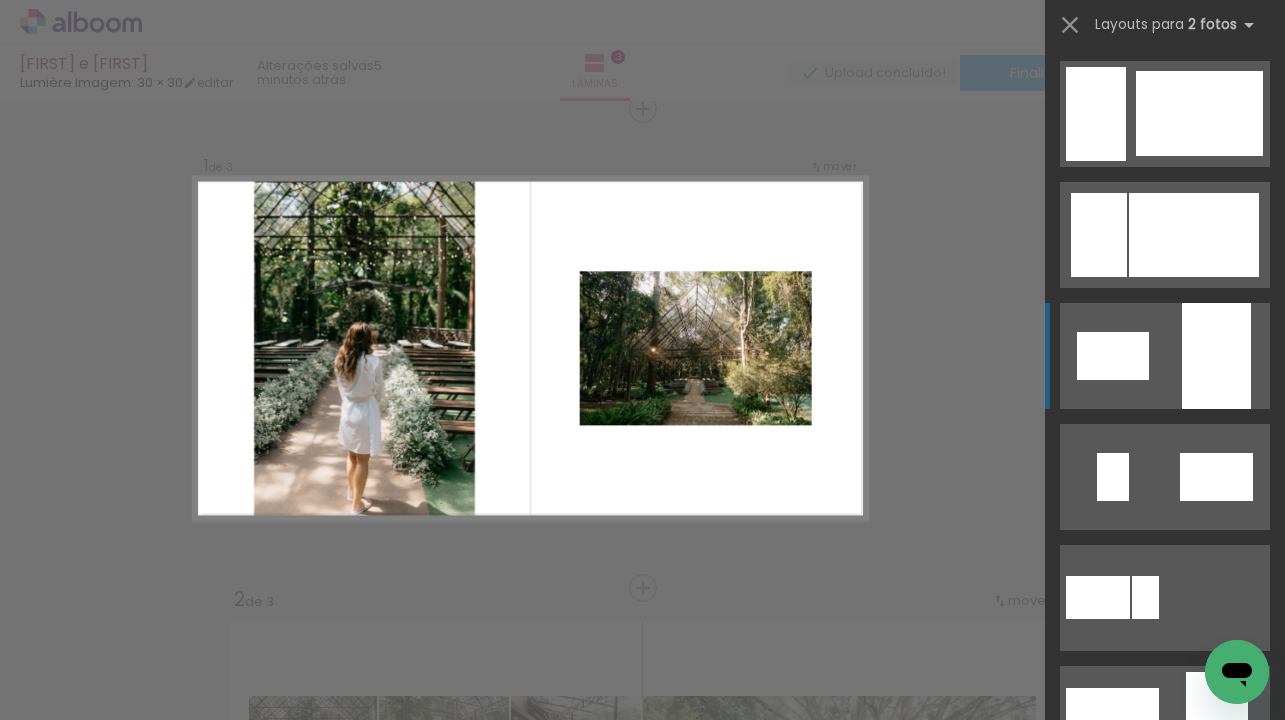 click at bounding box center [1200, -9886] 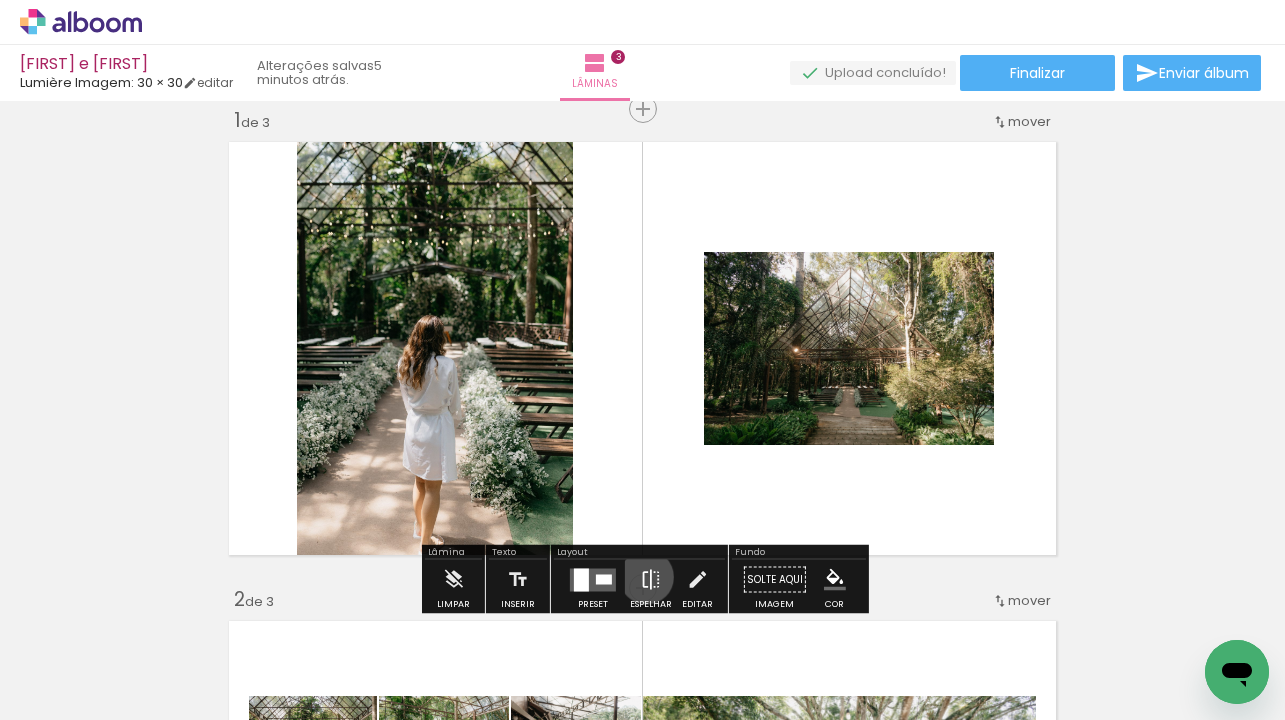 click at bounding box center (651, 580) 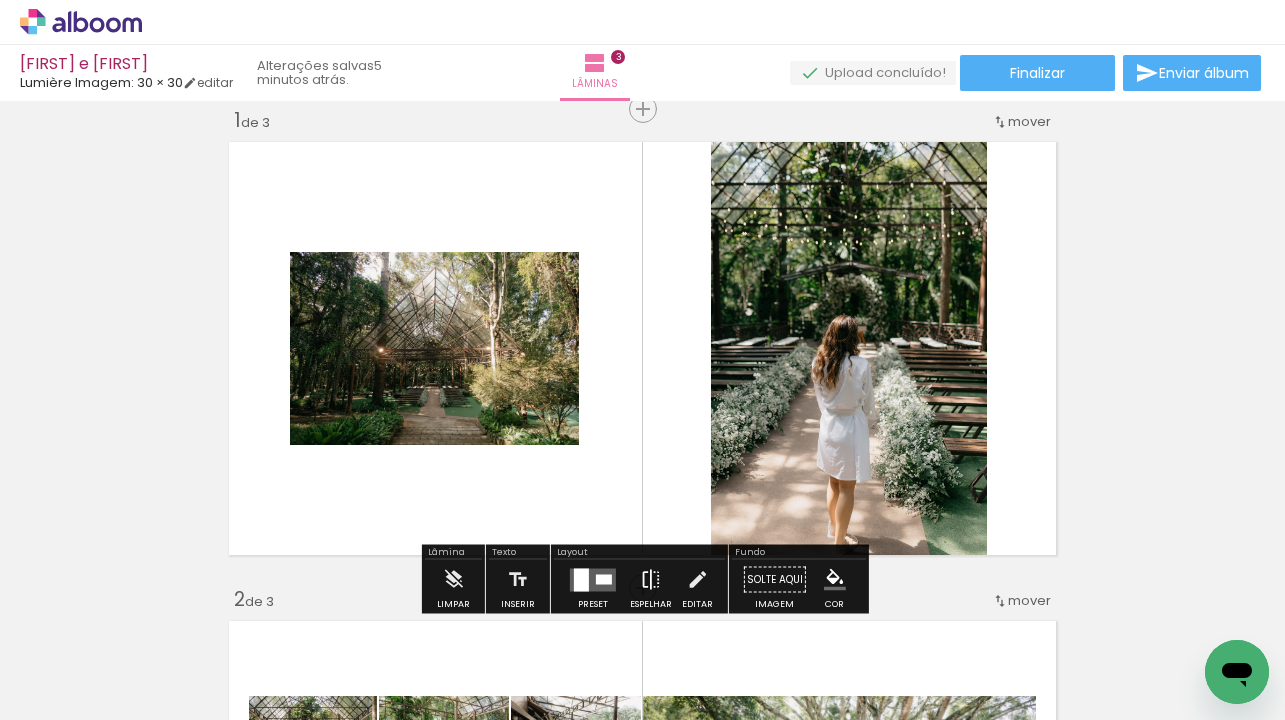 click at bounding box center [651, 580] 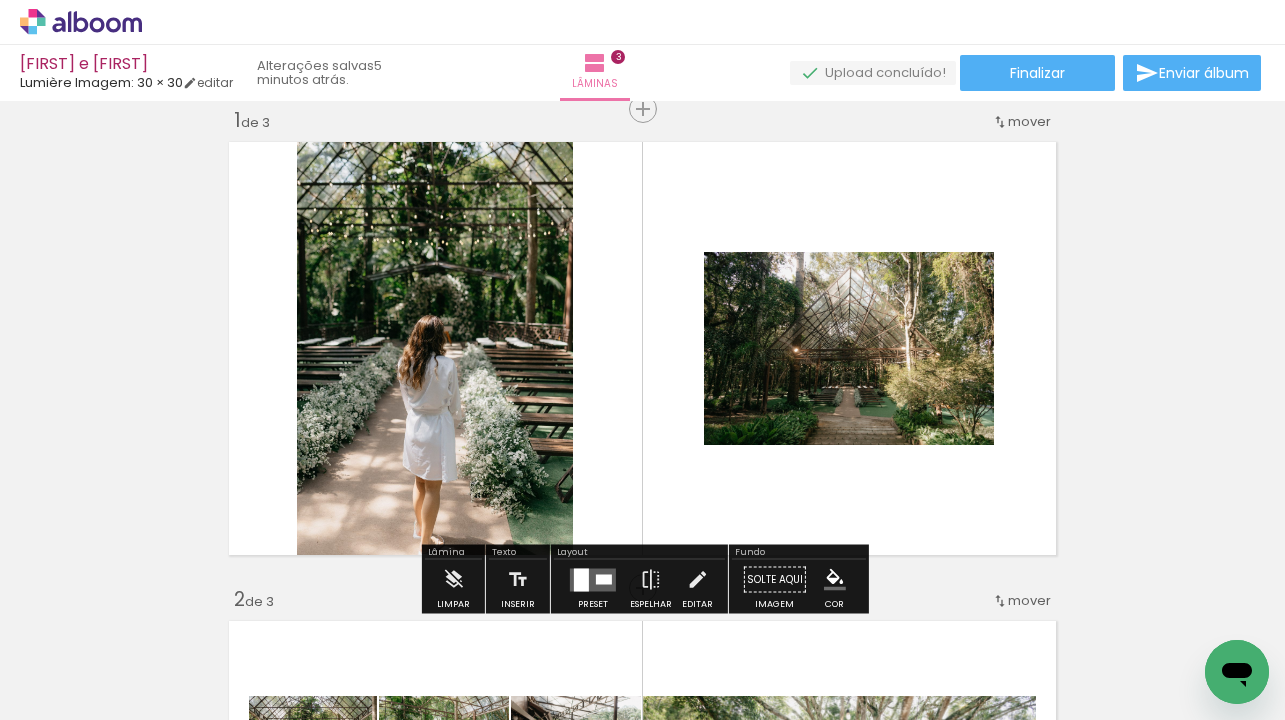 click at bounding box center [604, 579] 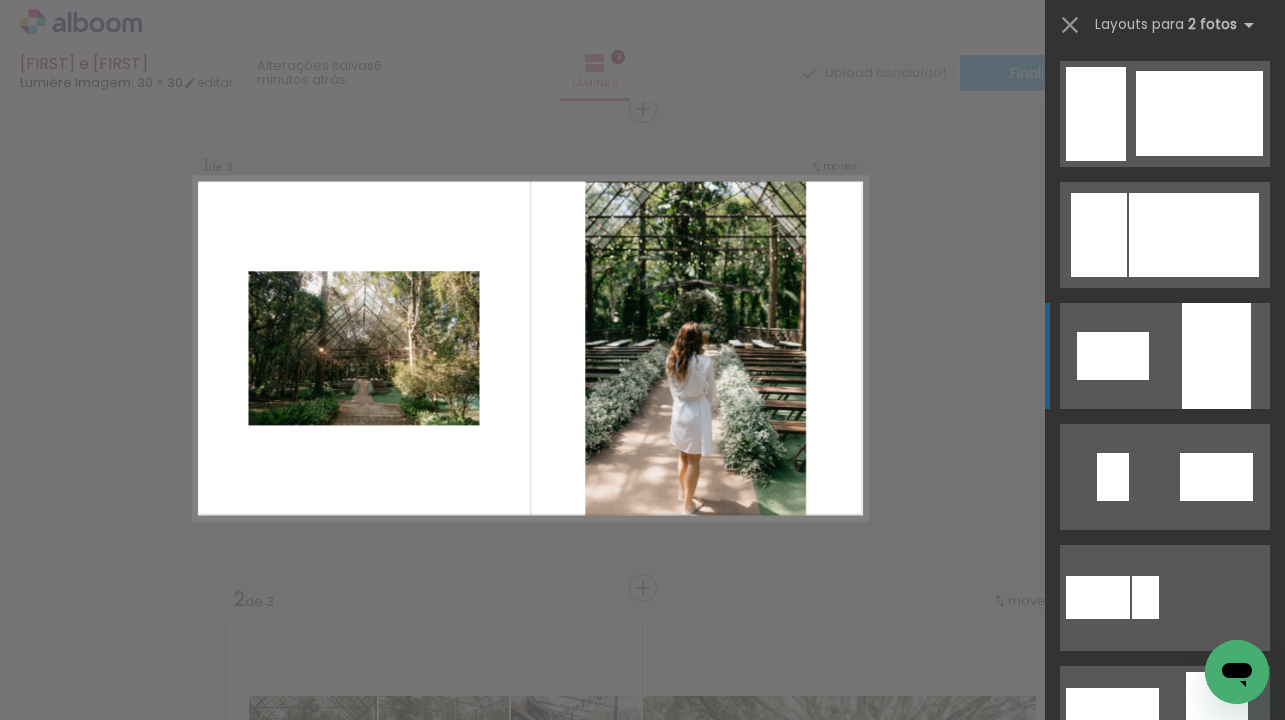 scroll, scrollTop: 0, scrollLeft: 0, axis: both 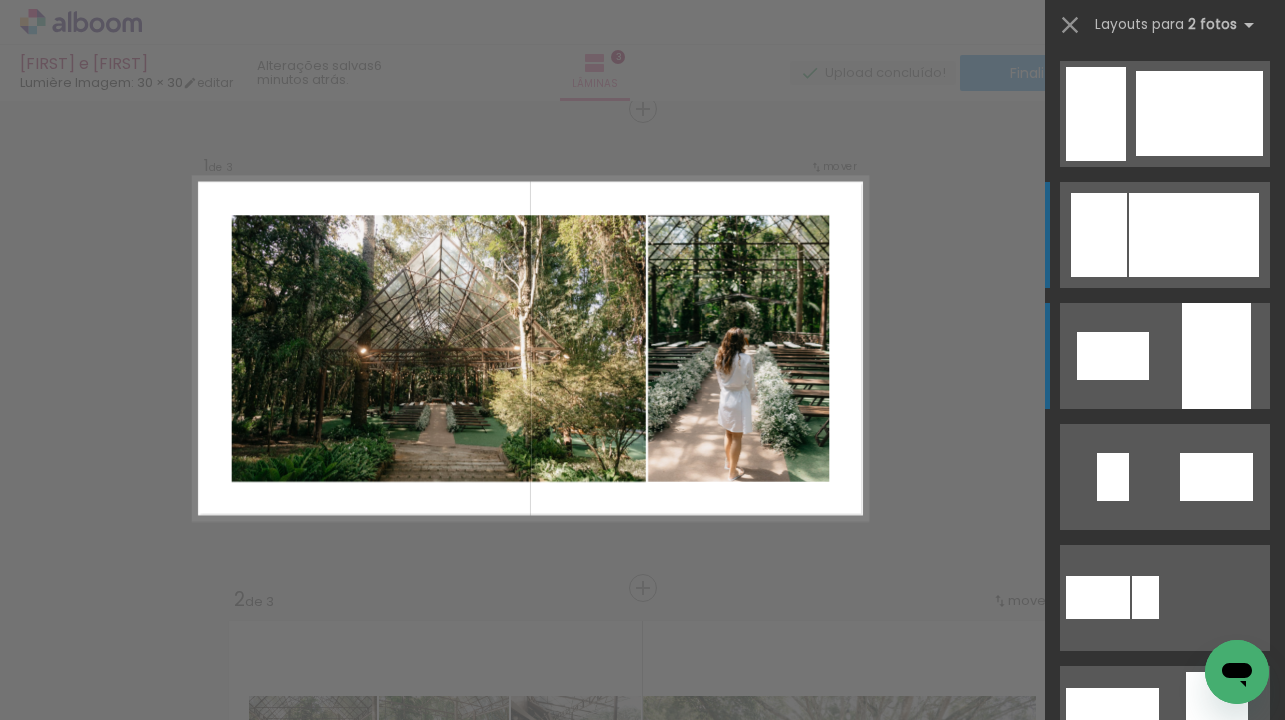 click at bounding box center [1134, 1203] 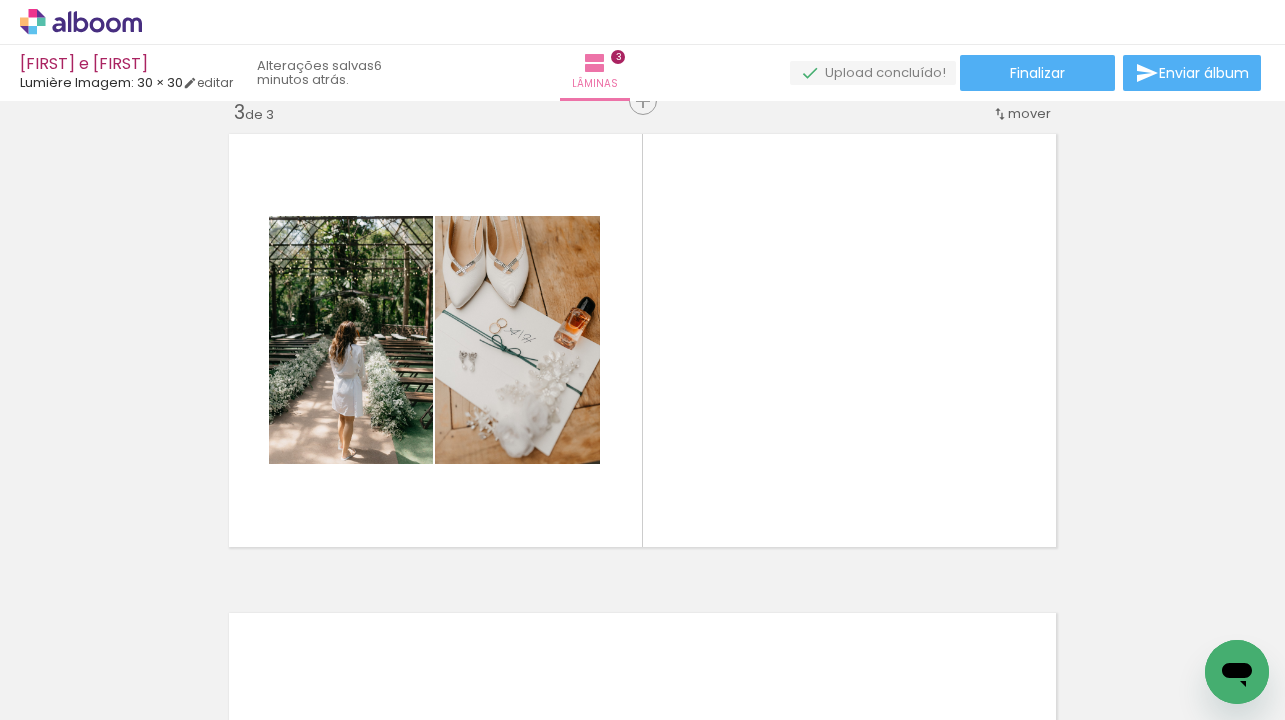 scroll, scrollTop: 1060, scrollLeft: 0, axis: vertical 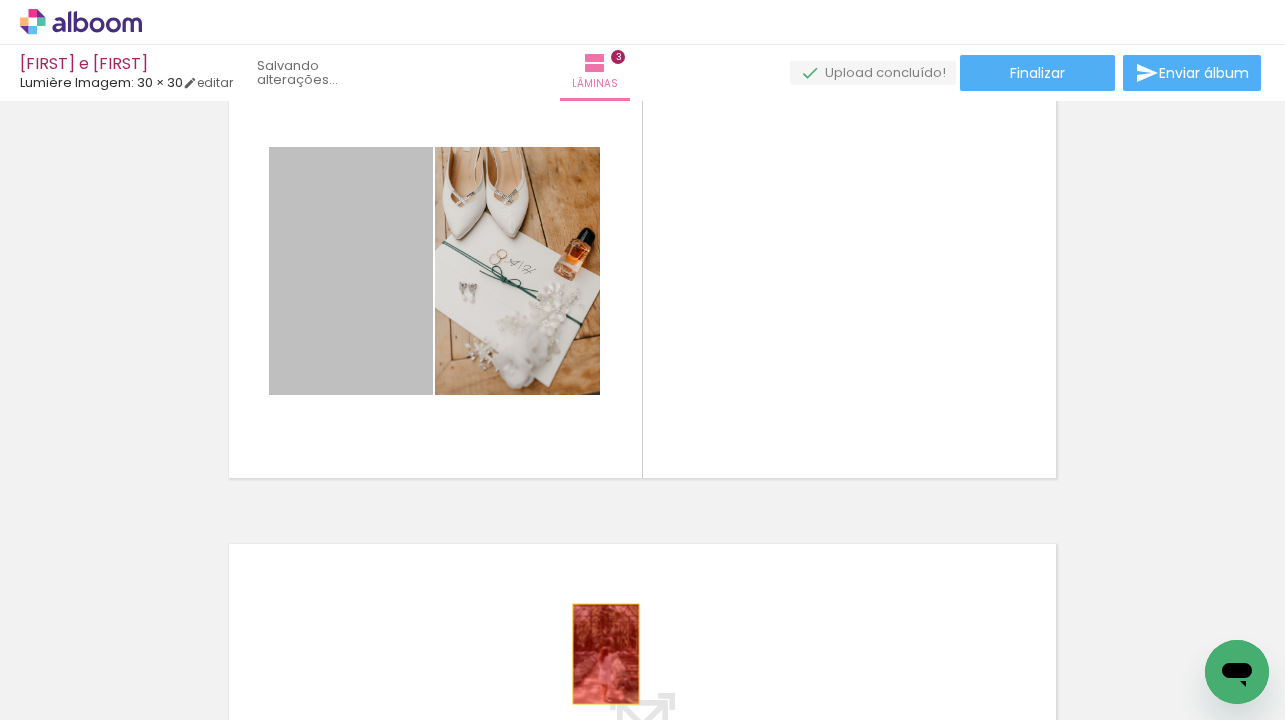 drag, startPoint x: 383, startPoint y: 302, endPoint x: 601, endPoint y: 647, distance: 408.10416 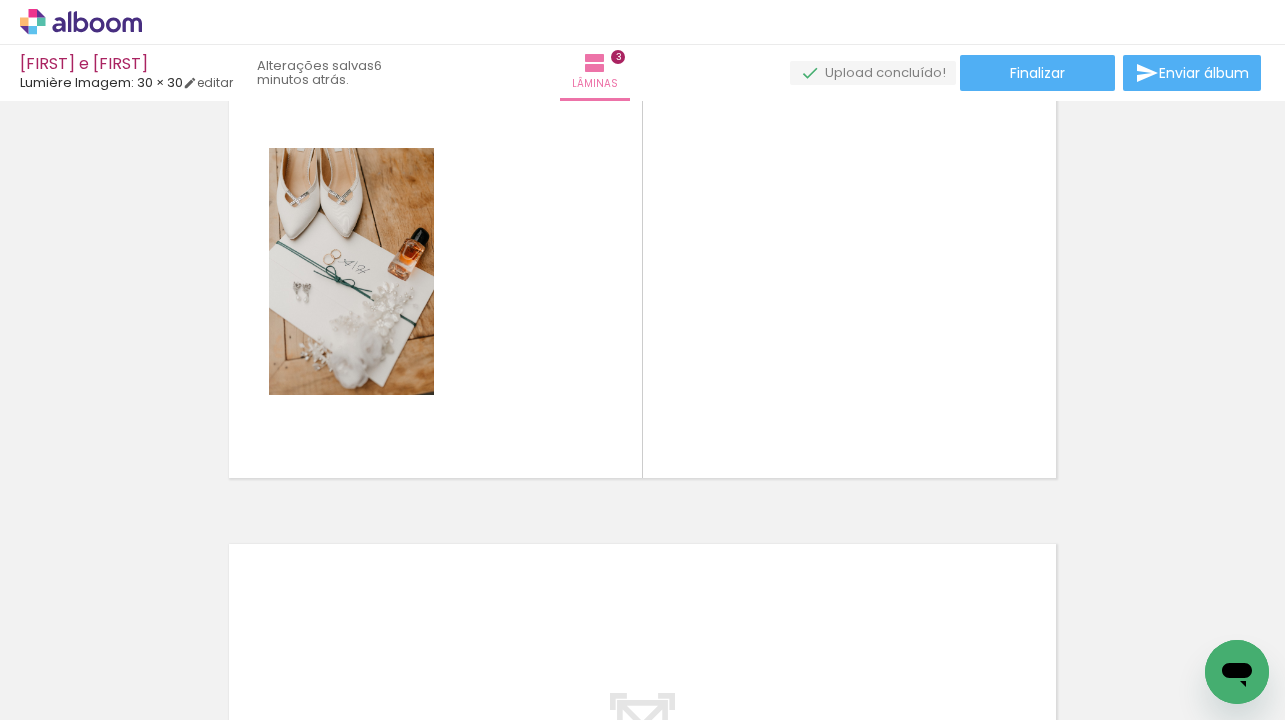 scroll, scrollTop: 0, scrollLeft: 1253, axis: horizontal 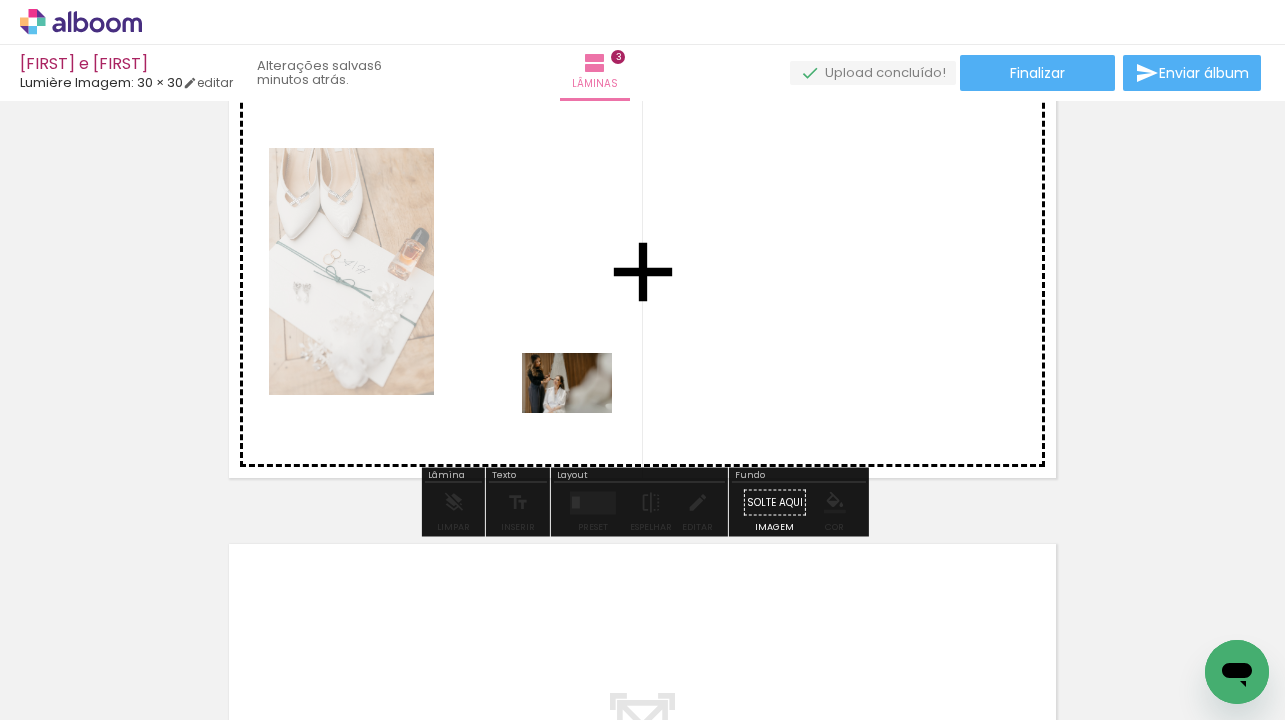 drag, startPoint x: 635, startPoint y: 658, endPoint x: 582, endPoint y: 413, distance: 250.66711 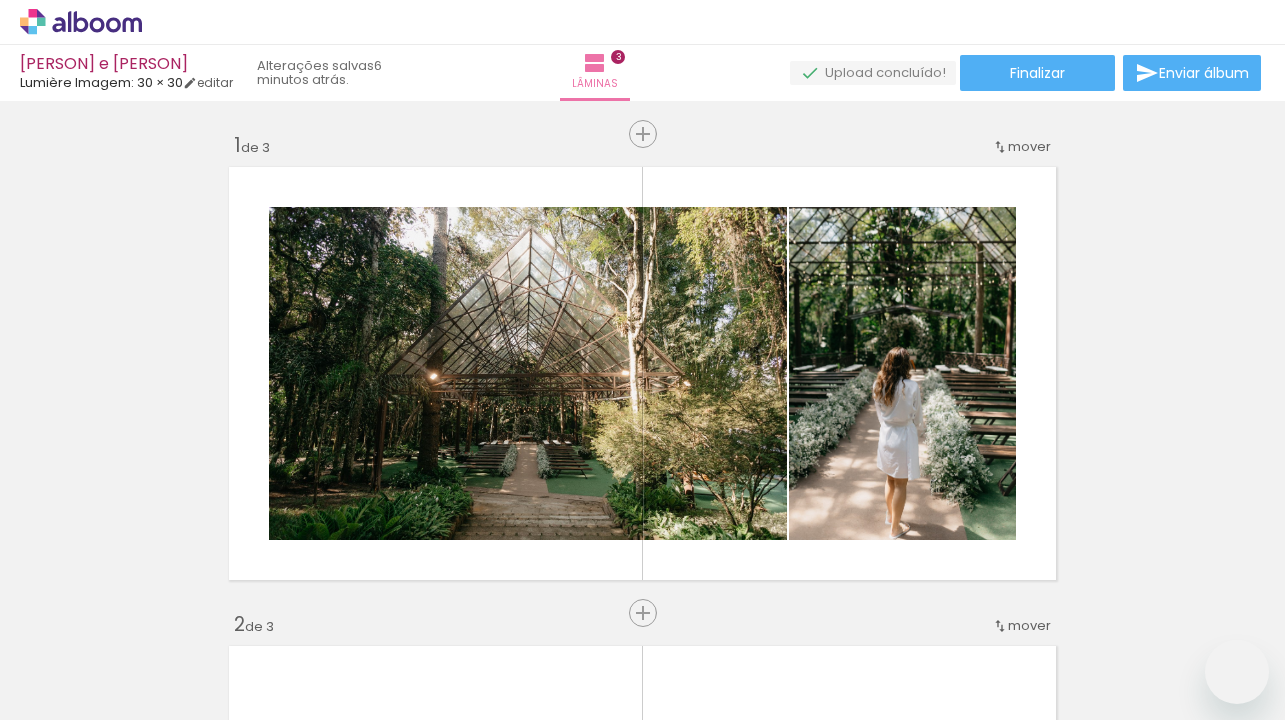 scroll, scrollTop: 0, scrollLeft: 0, axis: both 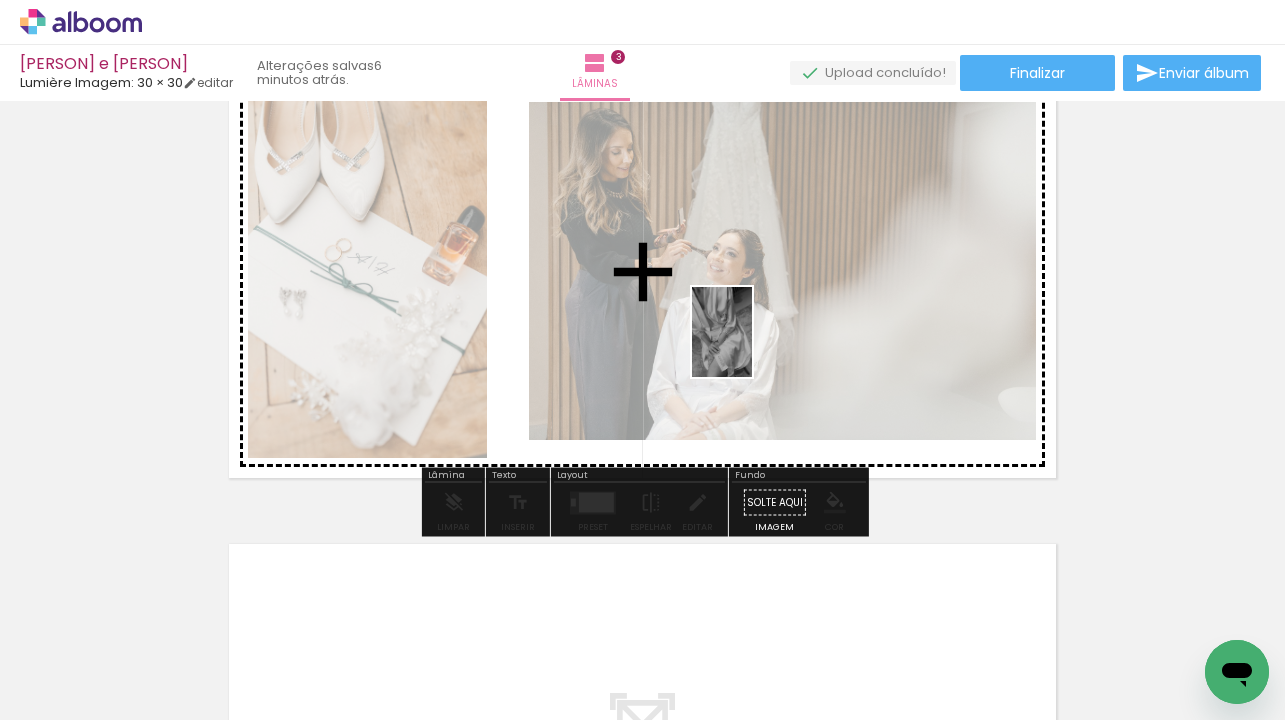 drag, startPoint x: 587, startPoint y: 677, endPoint x: 752, endPoint y: 347, distance: 368.9512 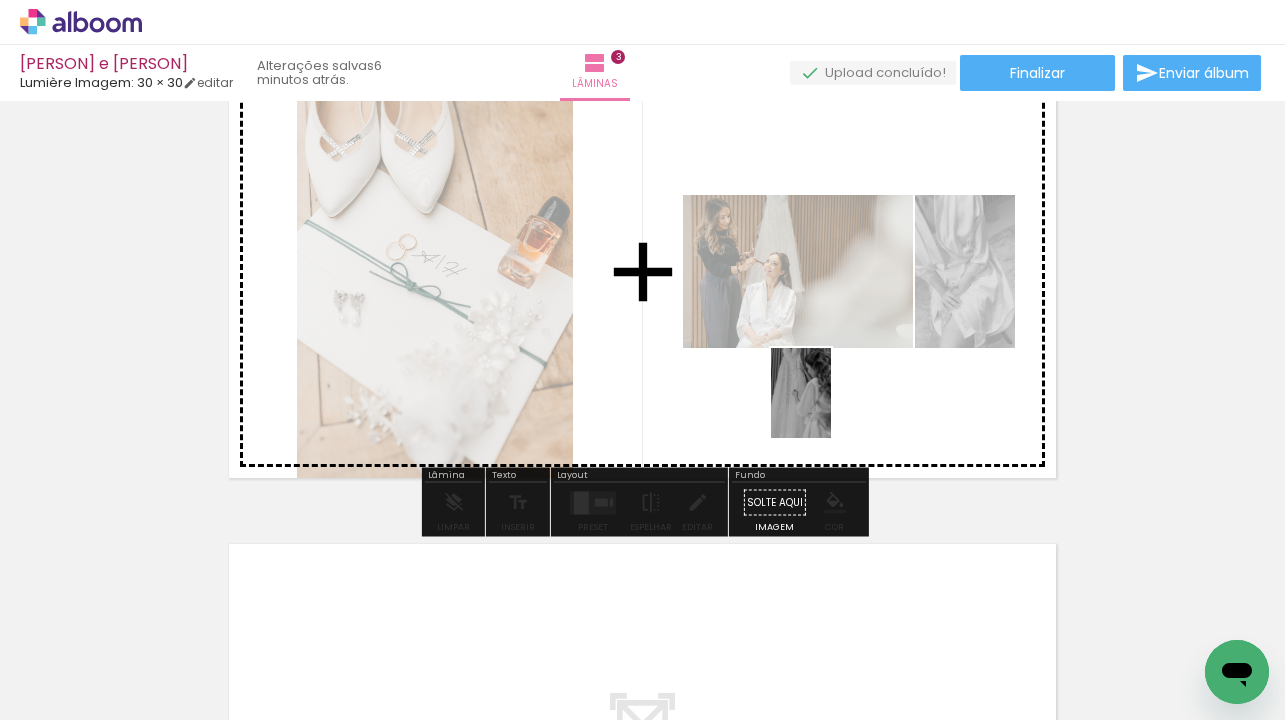 drag, startPoint x: 825, startPoint y: 667, endPoint x: 831, endPoint y: 407, distance: 260.0692 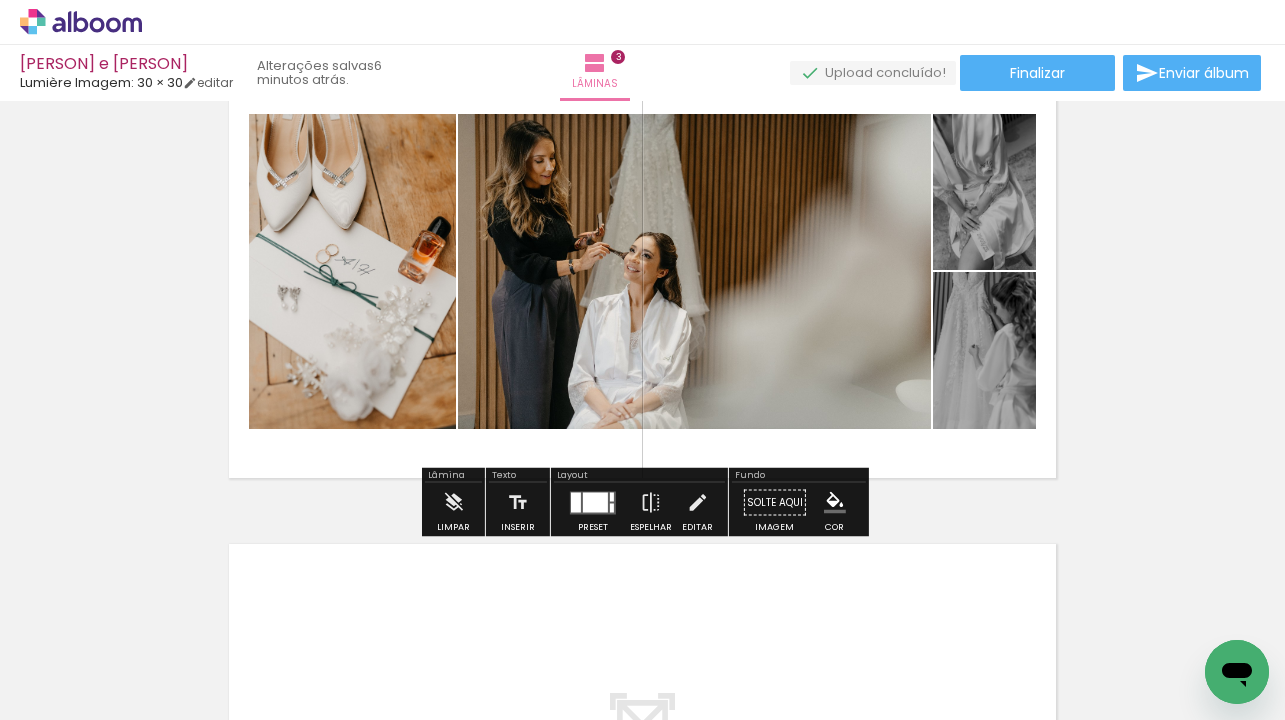 click at bounding box center (595, 502) 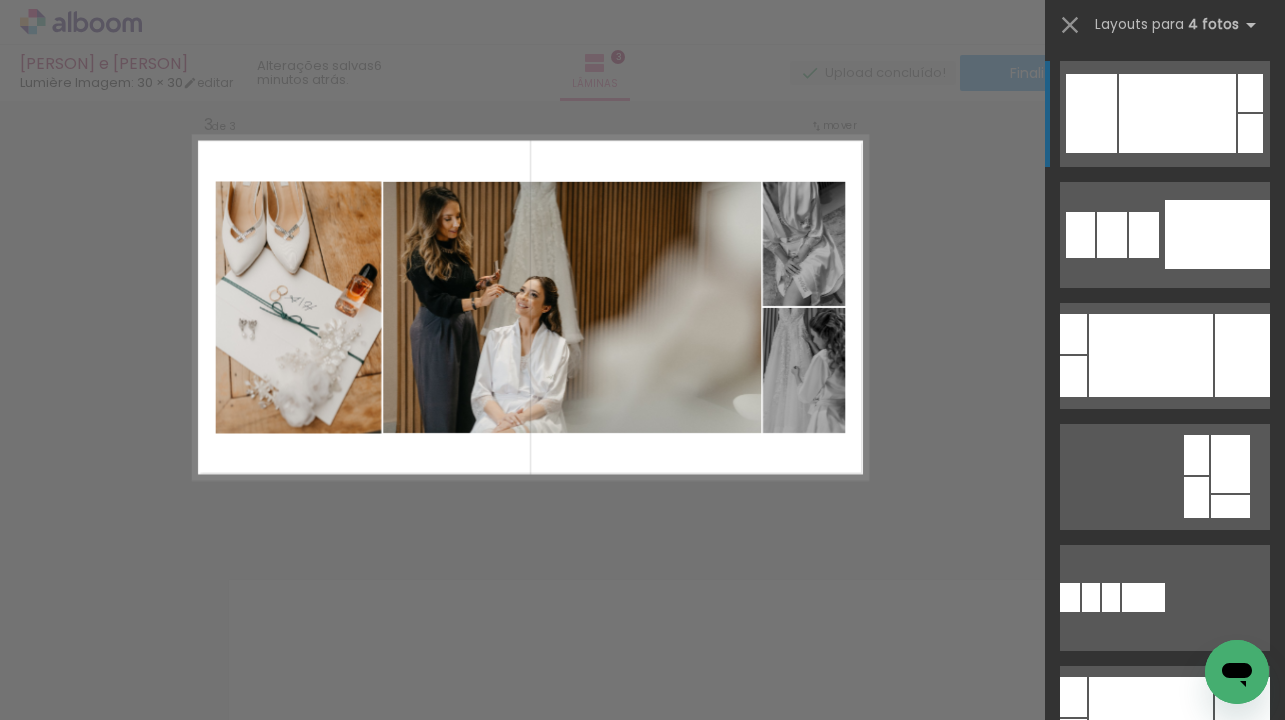 scroll, scrollTop: 983, scrollLeft: 0, axis: vertical 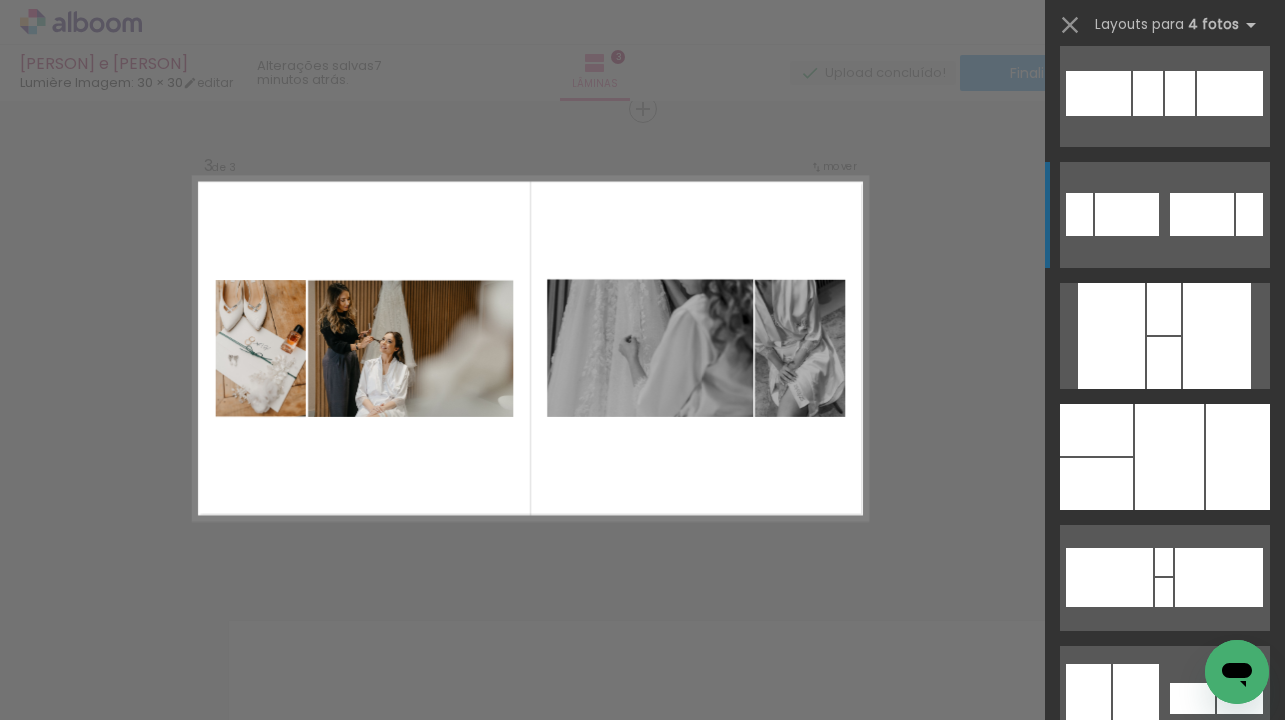 click at bounding box center [1096, 484] 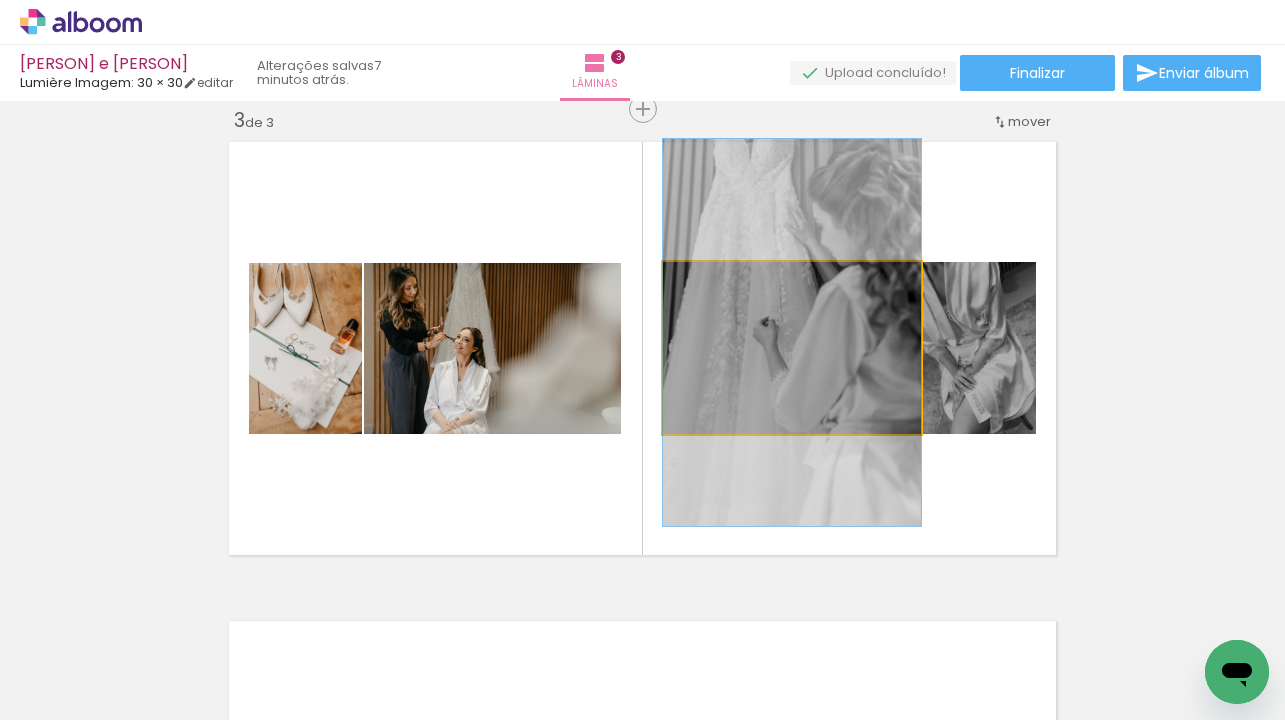 drag, startPoint x: 838, startPoint y: 370, endPoint x: 839, endPoint y: 355, distance: 15.033297 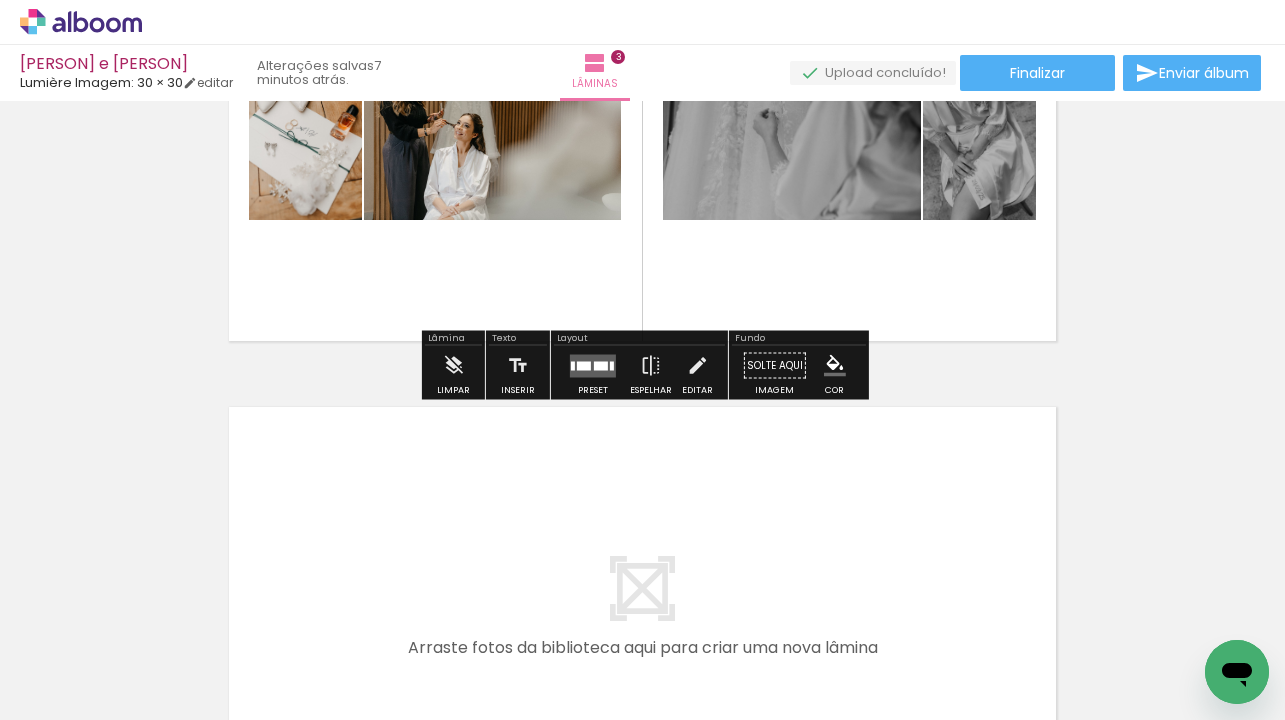 scroll, scrollTop: 1207, scrollLeft: 0, axis: vertical 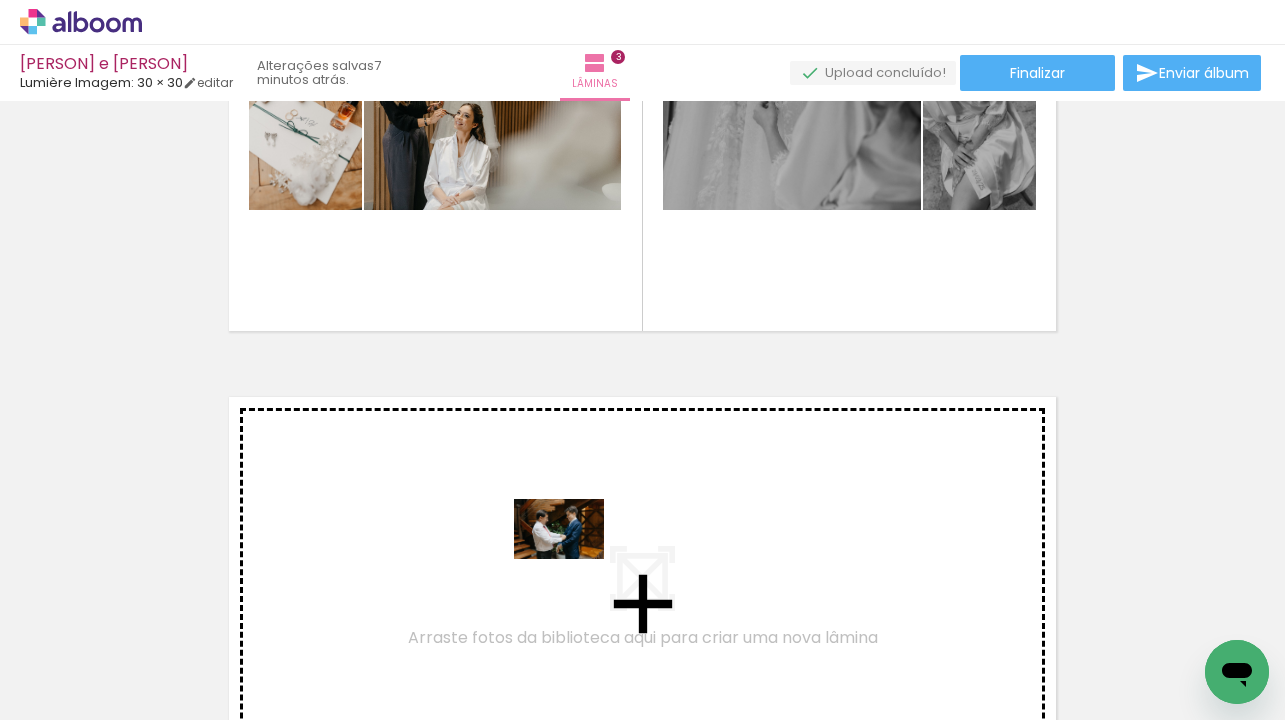 drag, startPoint x: 740, startPoint y: 668, endPoint x: 573, endPoint y: 558, distance: 199.9725 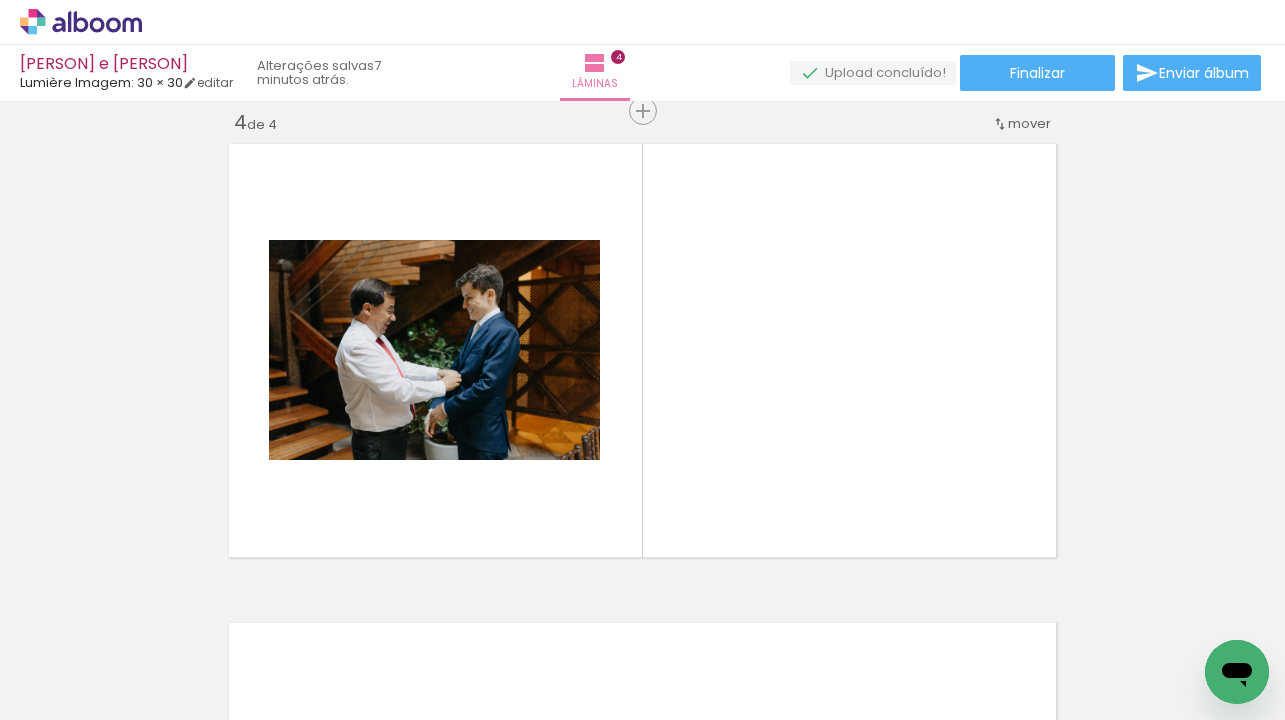 scroll, scrollTop: 1462, scrollLeft: 0, axis: vertical 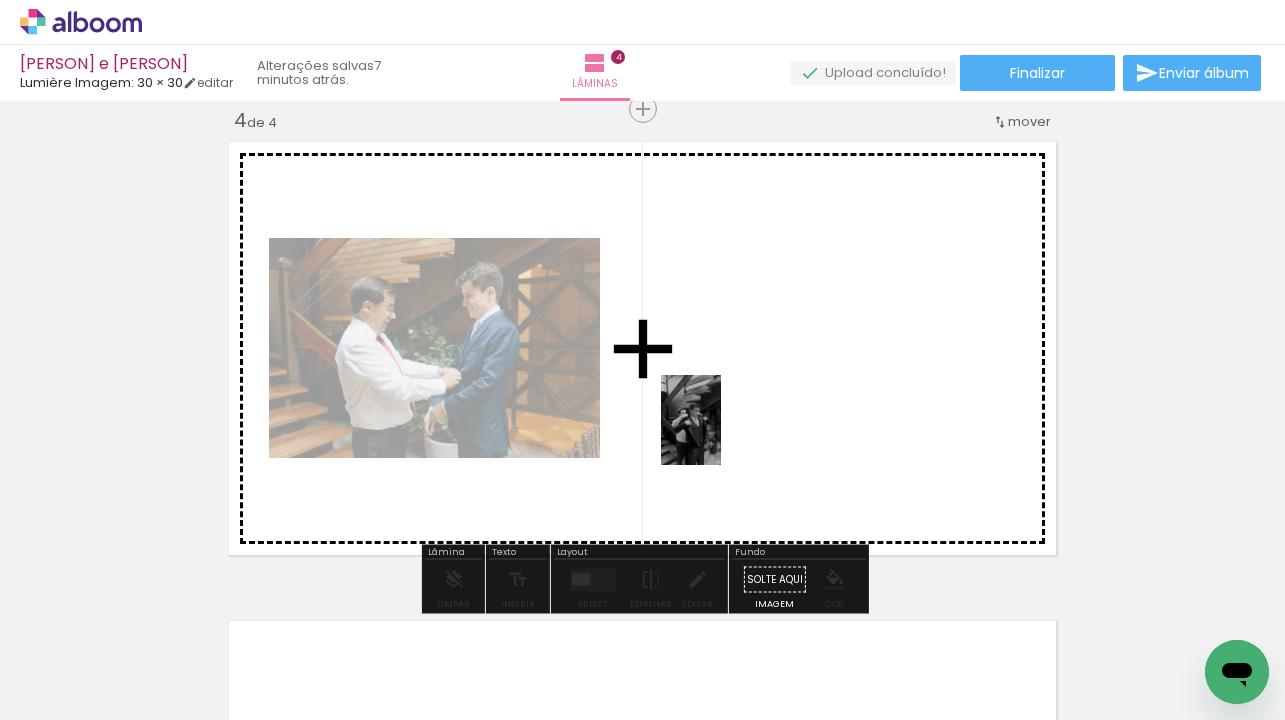 drag, startPoint x: 631, startPoint y: 673, endPoint x: 721, endPoint y: 435, distance: 254.44843 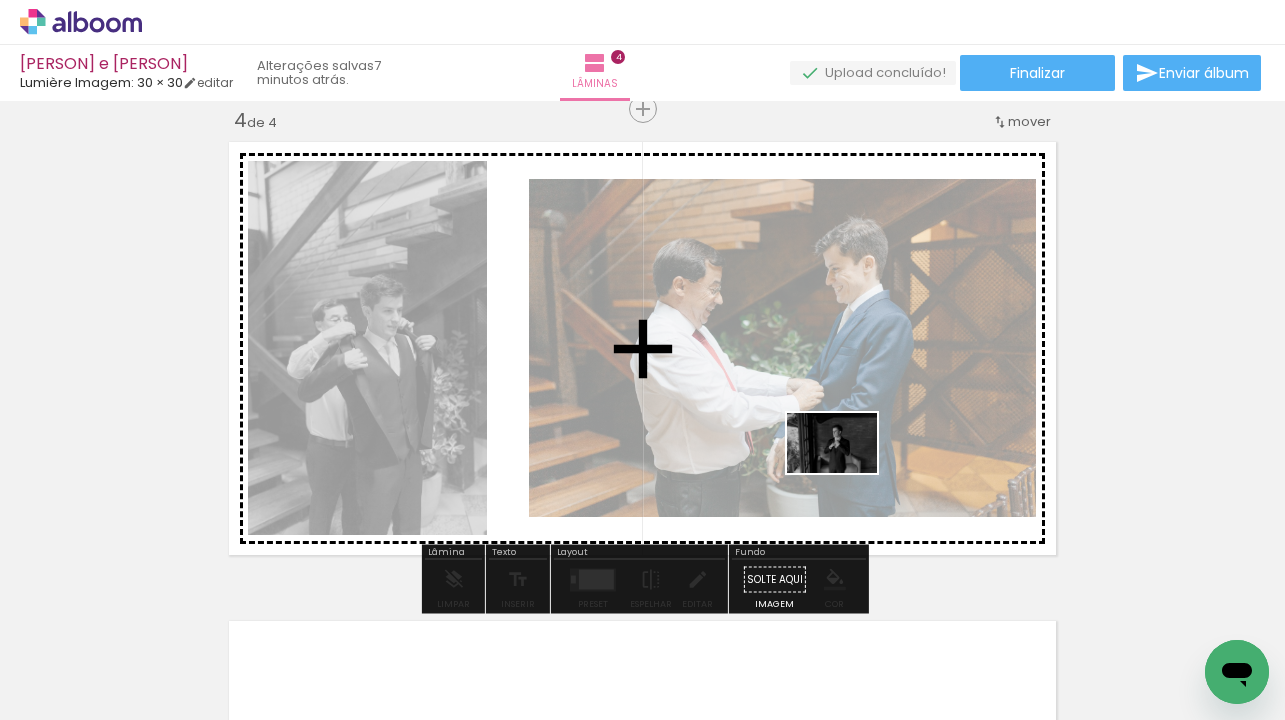 drag, startPoint x: 845, startPoint y: 647, endPoint x: 847, endPoint y: 472, distance: 175.01143 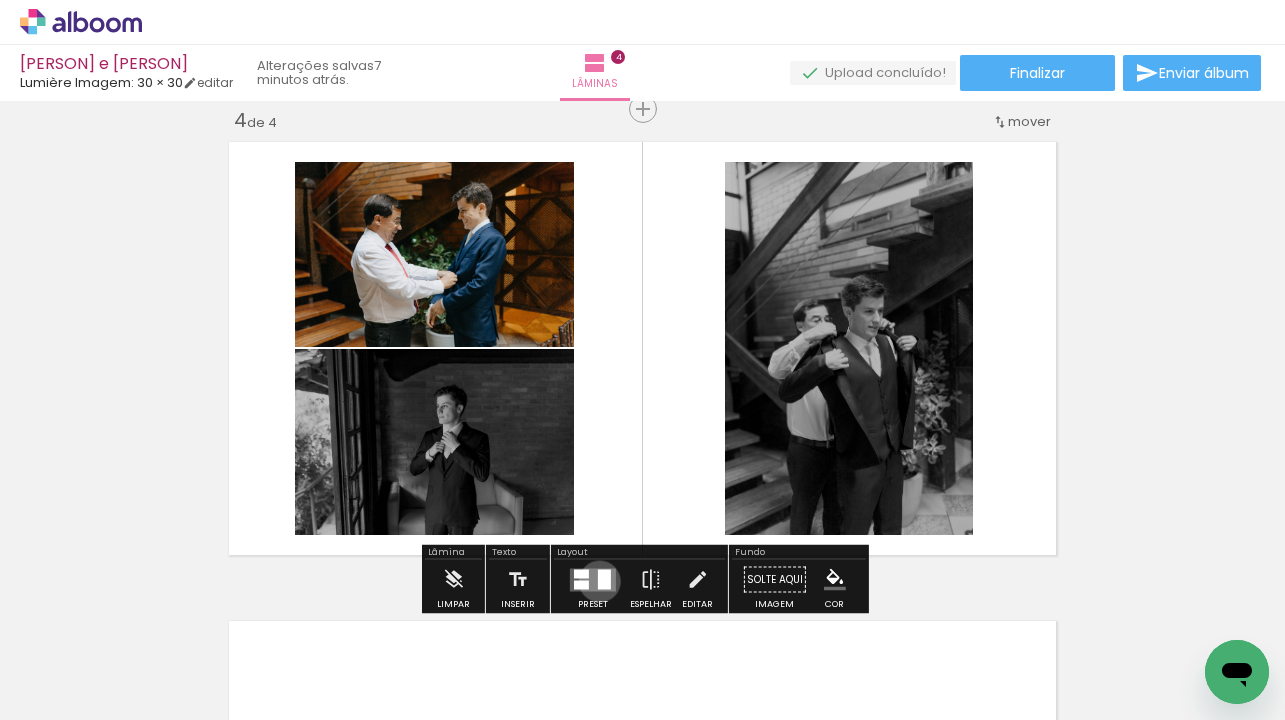 click at bounding box center [604, 579] 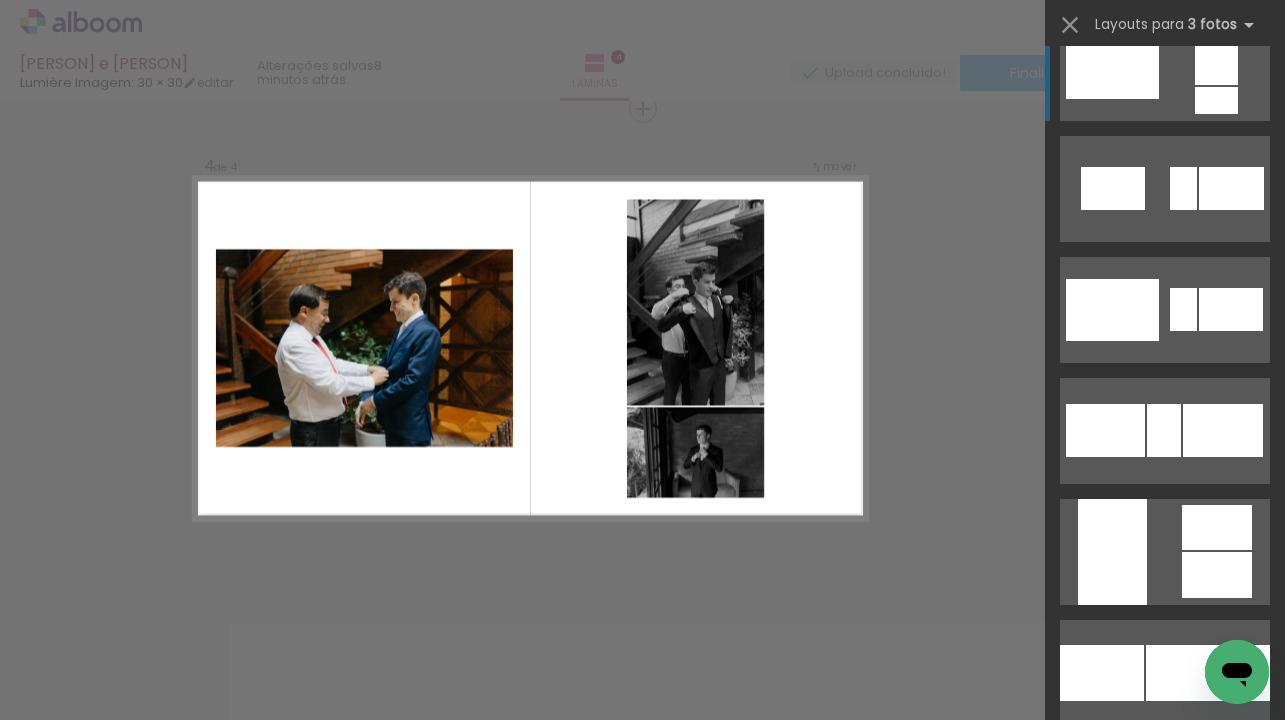 scroll, scrollTop: 2226, scrollLeft: 0, axis: vertical 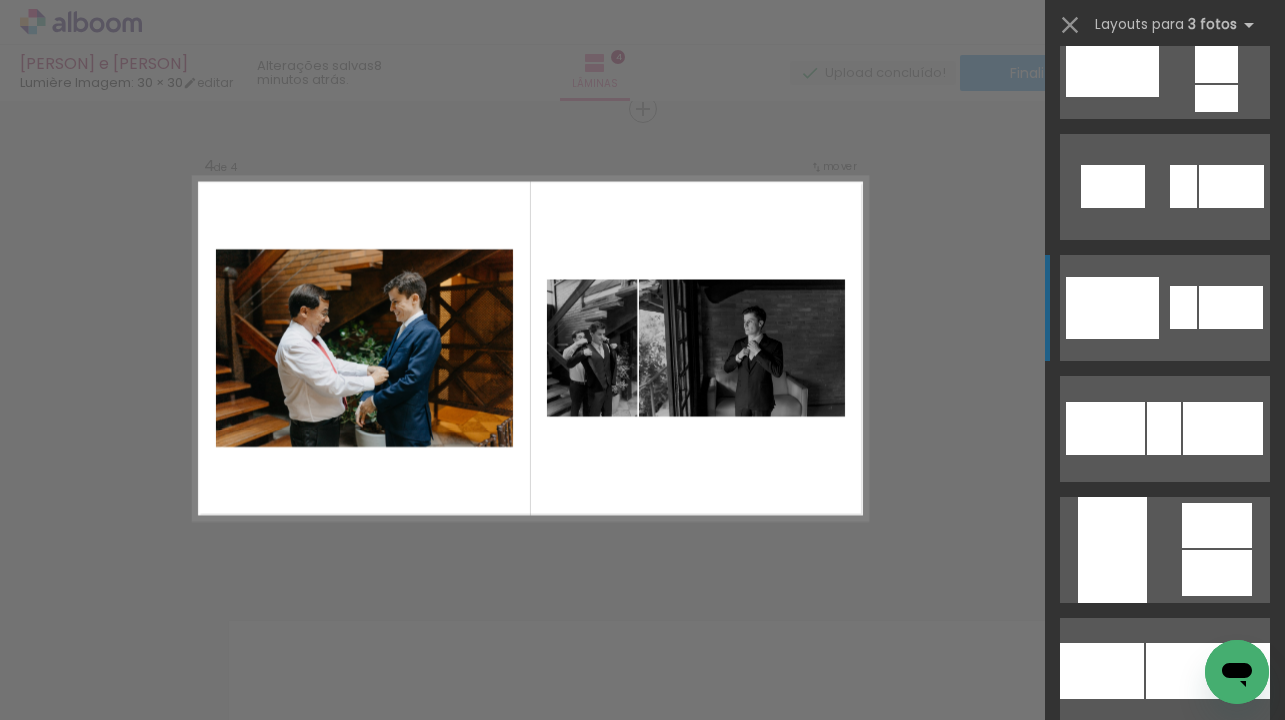 click at bounding box center (1112, -297) 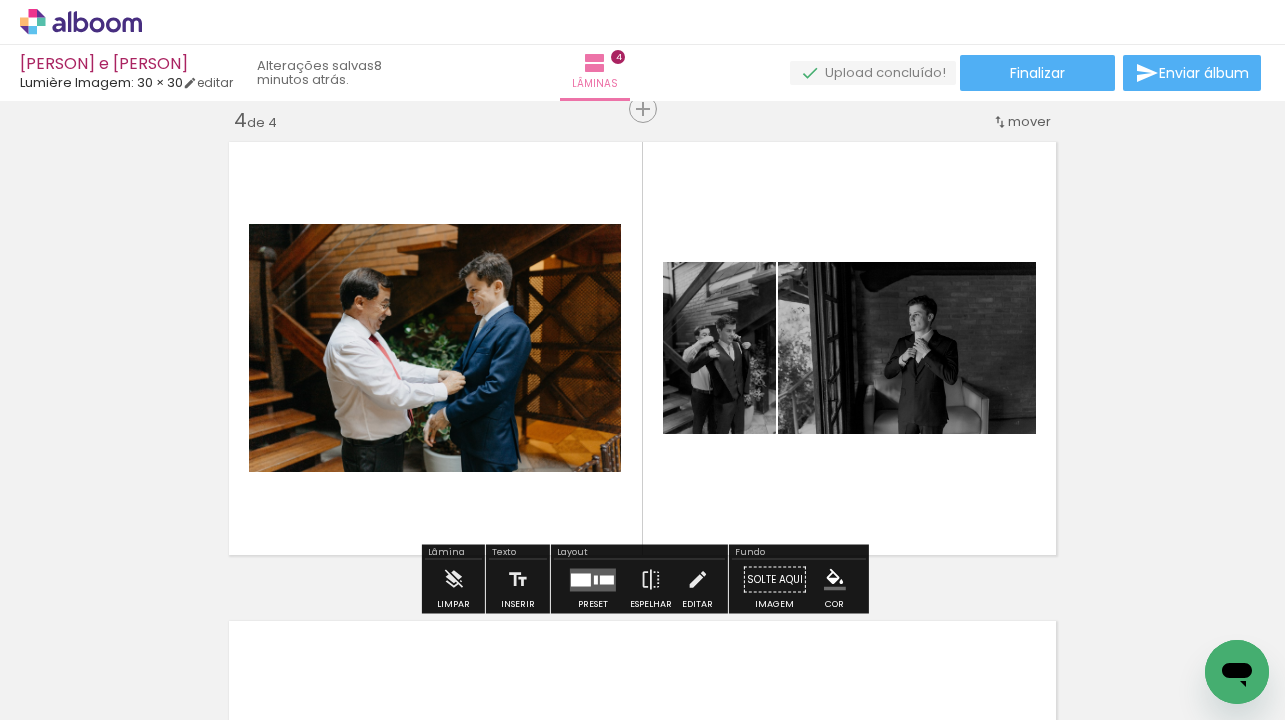 click at bounding box center [607, 579] 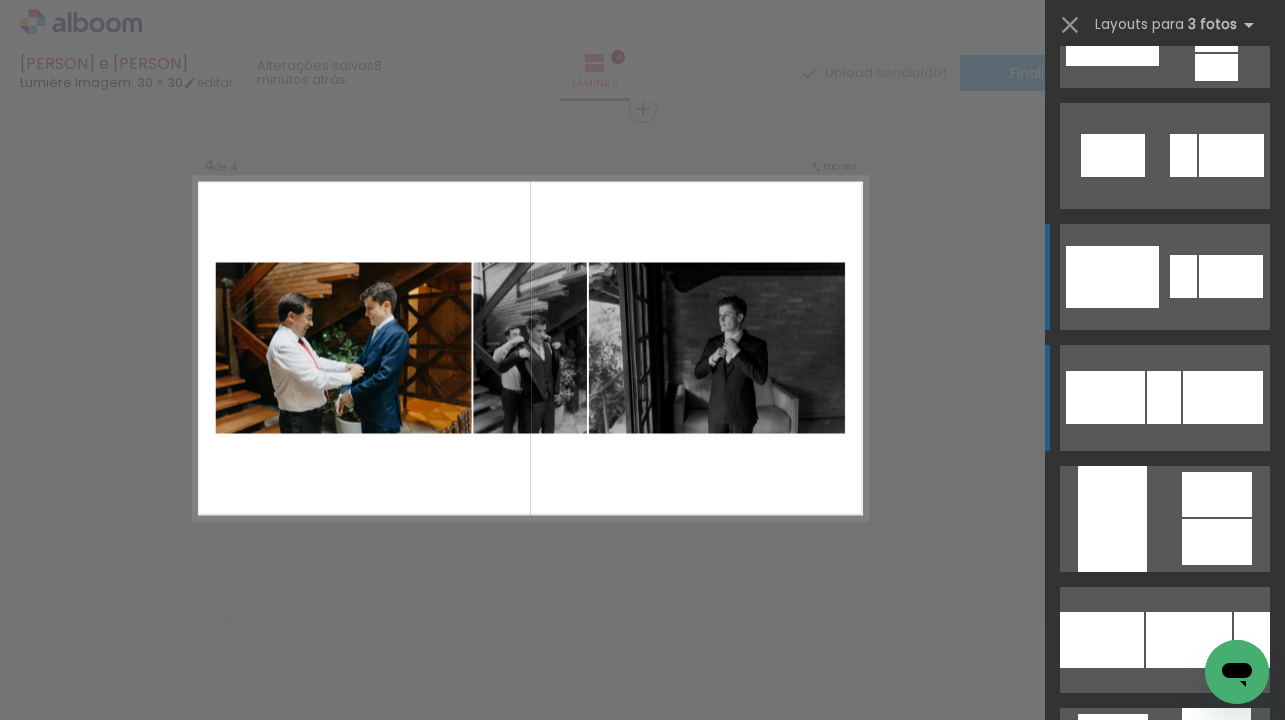 scroll, scrollTop: 2254, scrollLeft: 0, axis: vertical 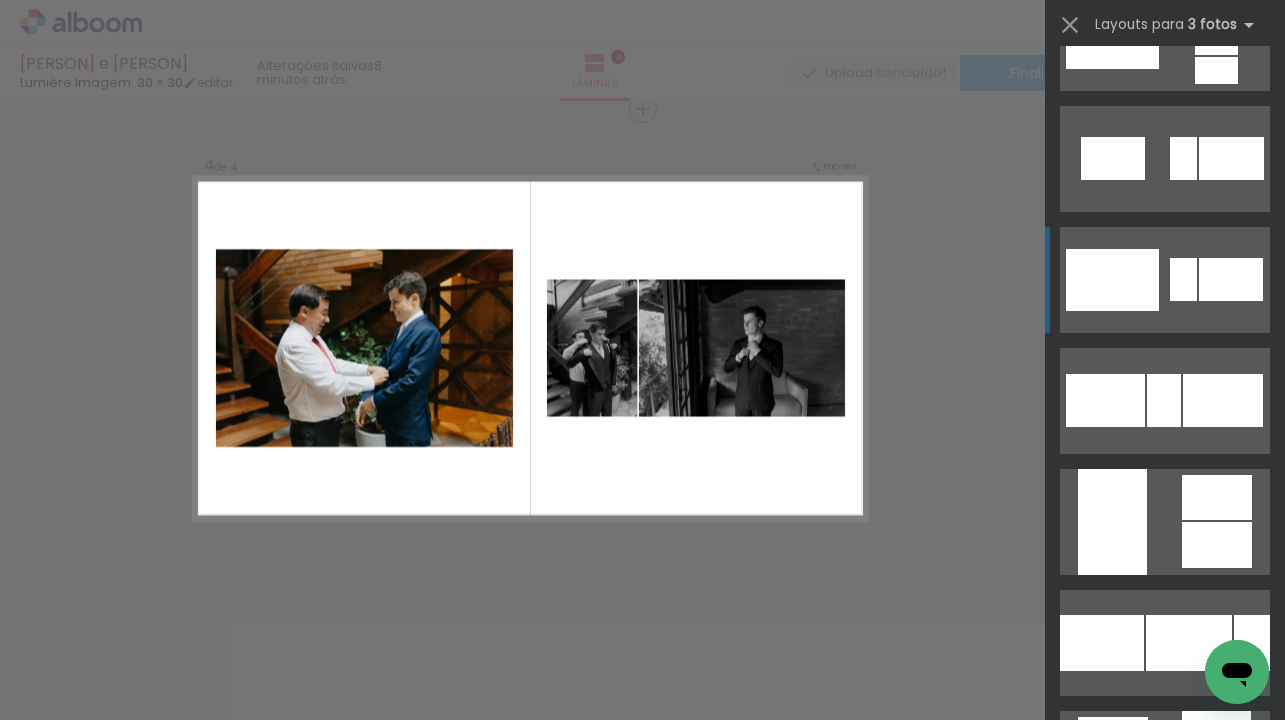 click at bounding box center [1129, 1126] 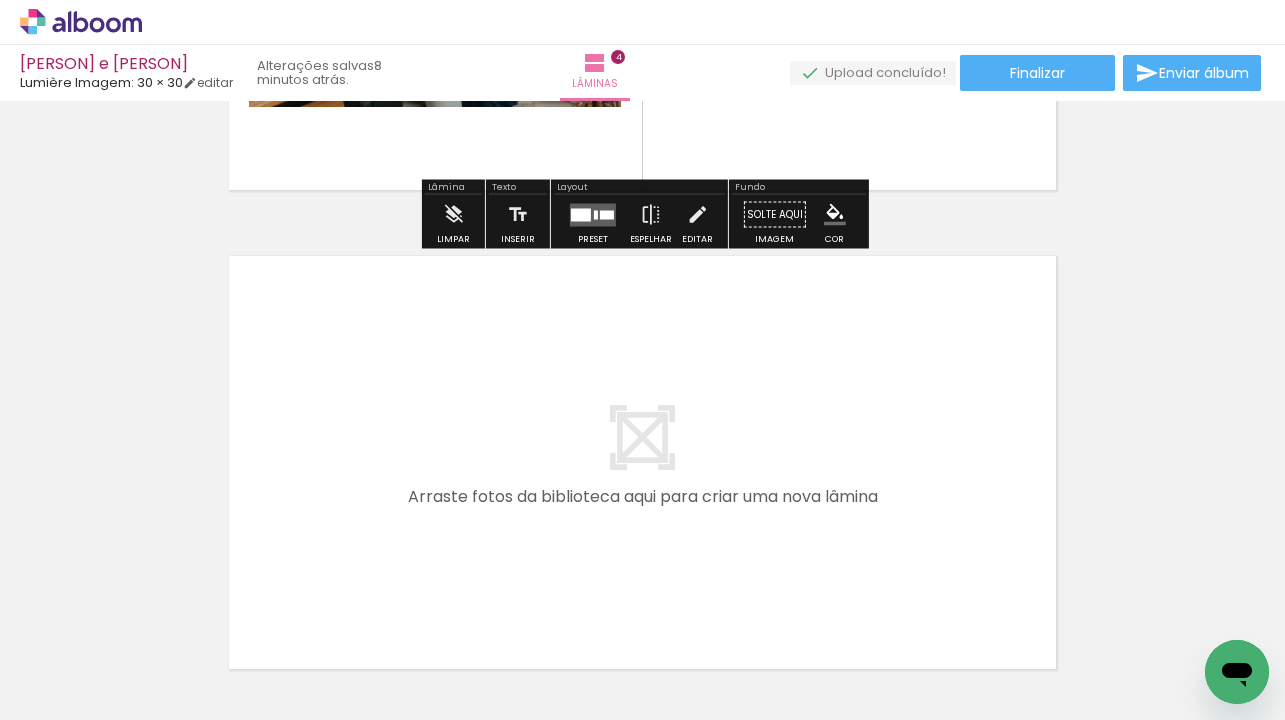 scroll, scrollTop: 1840, scrollLeft: 0, axis: vertical 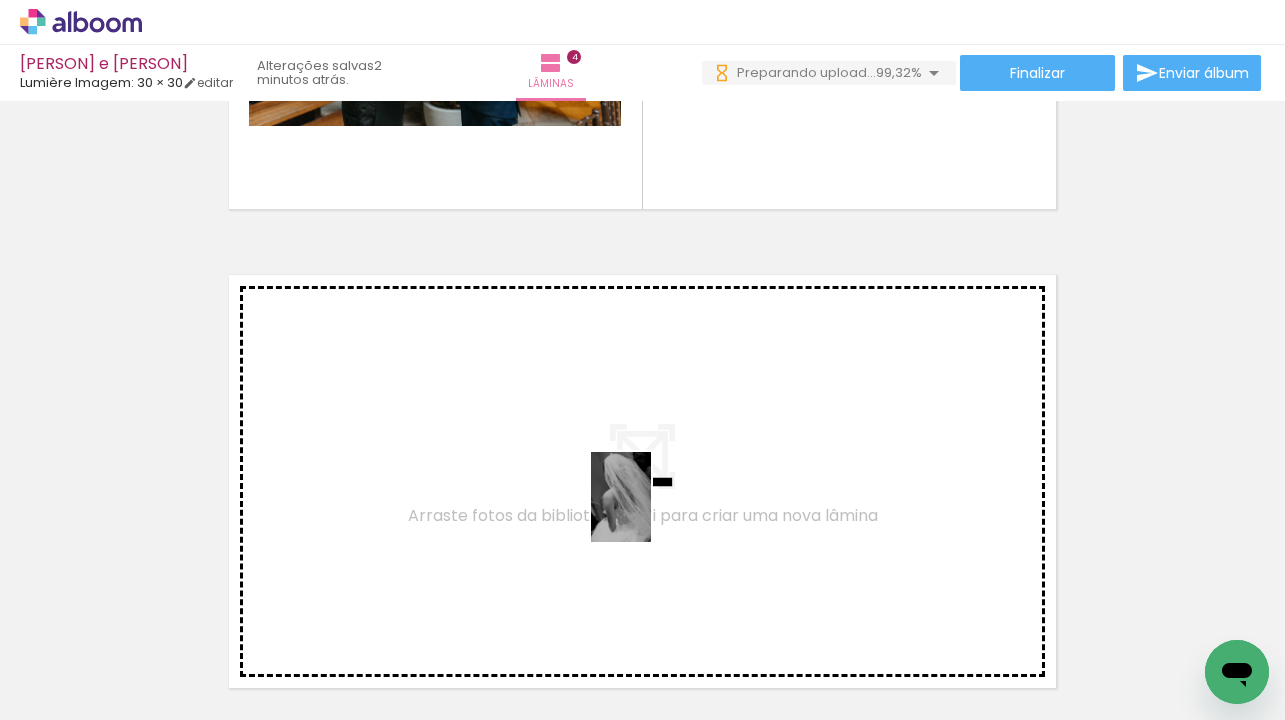 drag, startPoint x: 647, startPoint y: 680, endPoint x: 651, endPoint y: 512, distance: 168.0476 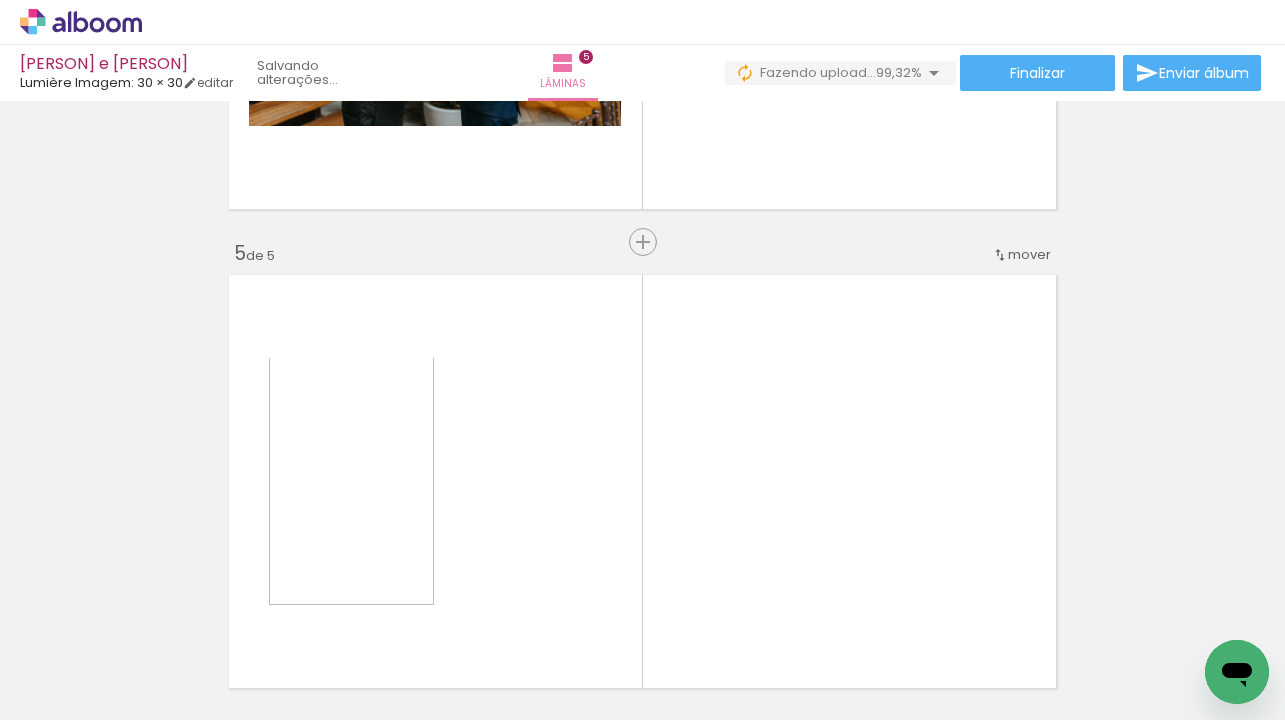 scroll, scrollTop: 1941, scrollLeft: 0, axis: vertical 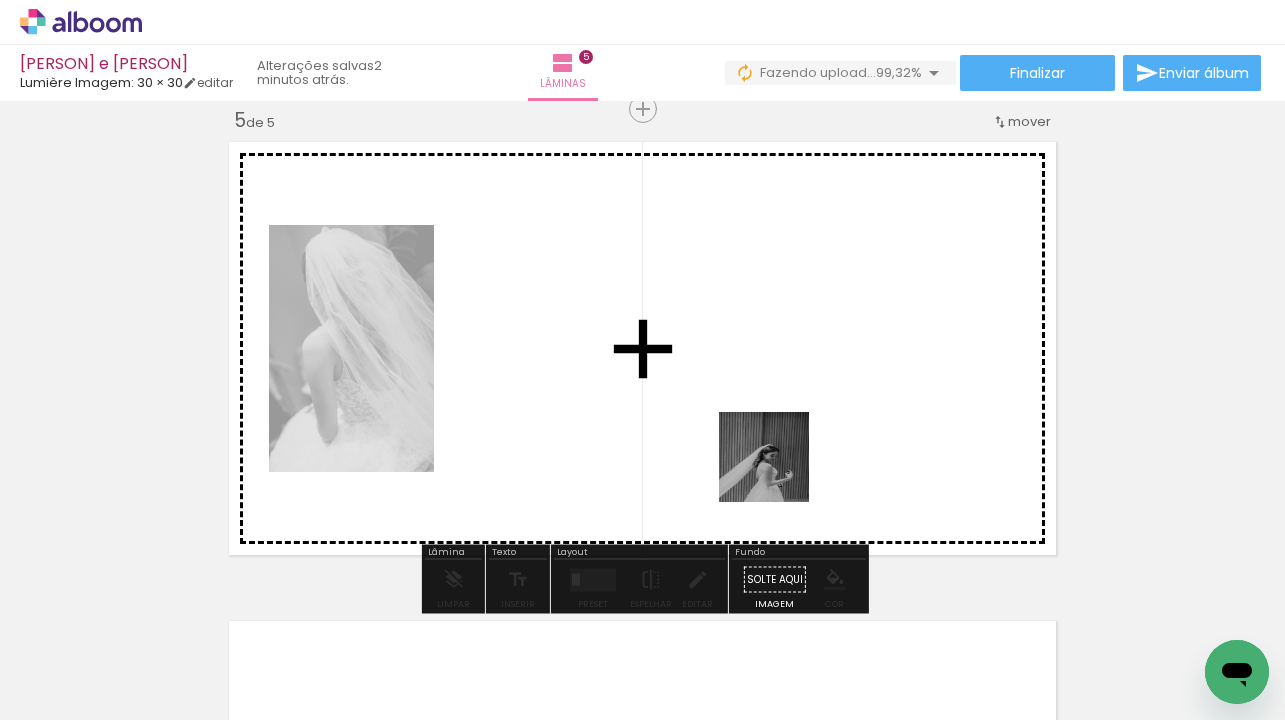 drag, startPoint x: 770, startPoint y: 667, endPoint x: 779, endPoint y: 472, distance: 195.20758 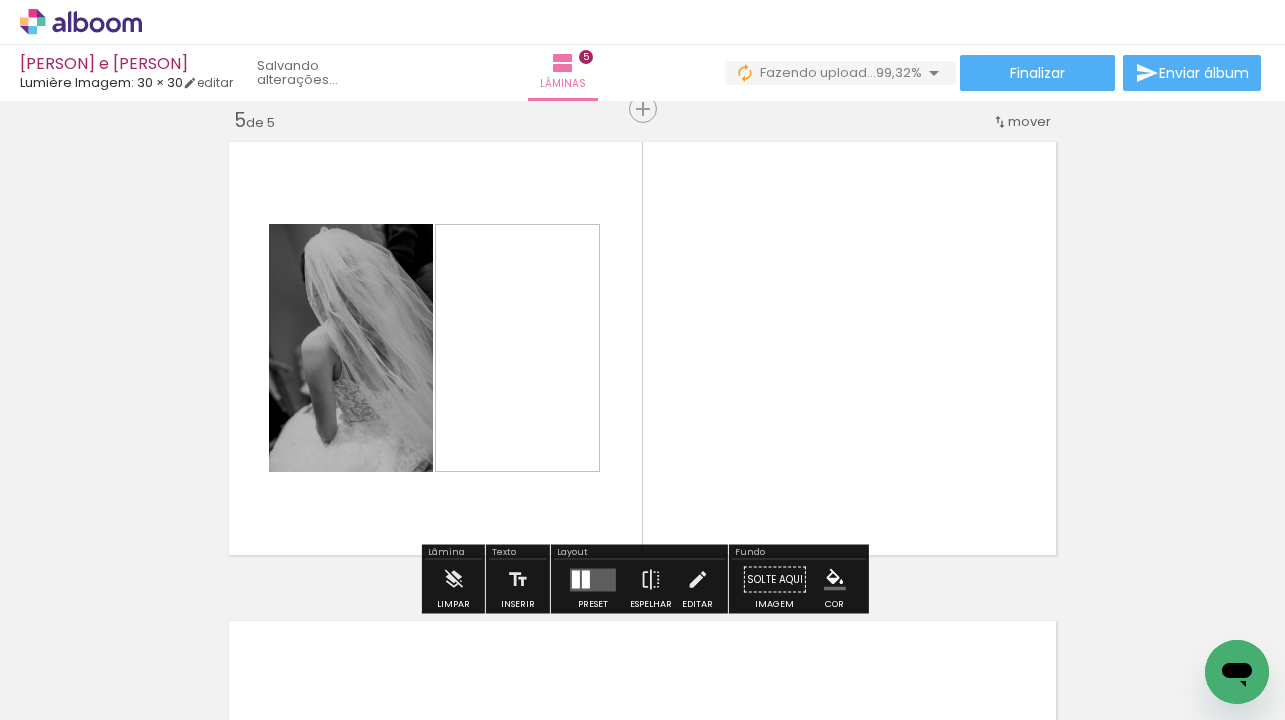 scroll, scrollTop: 1941, scrollLeft: 0, axis: vertical 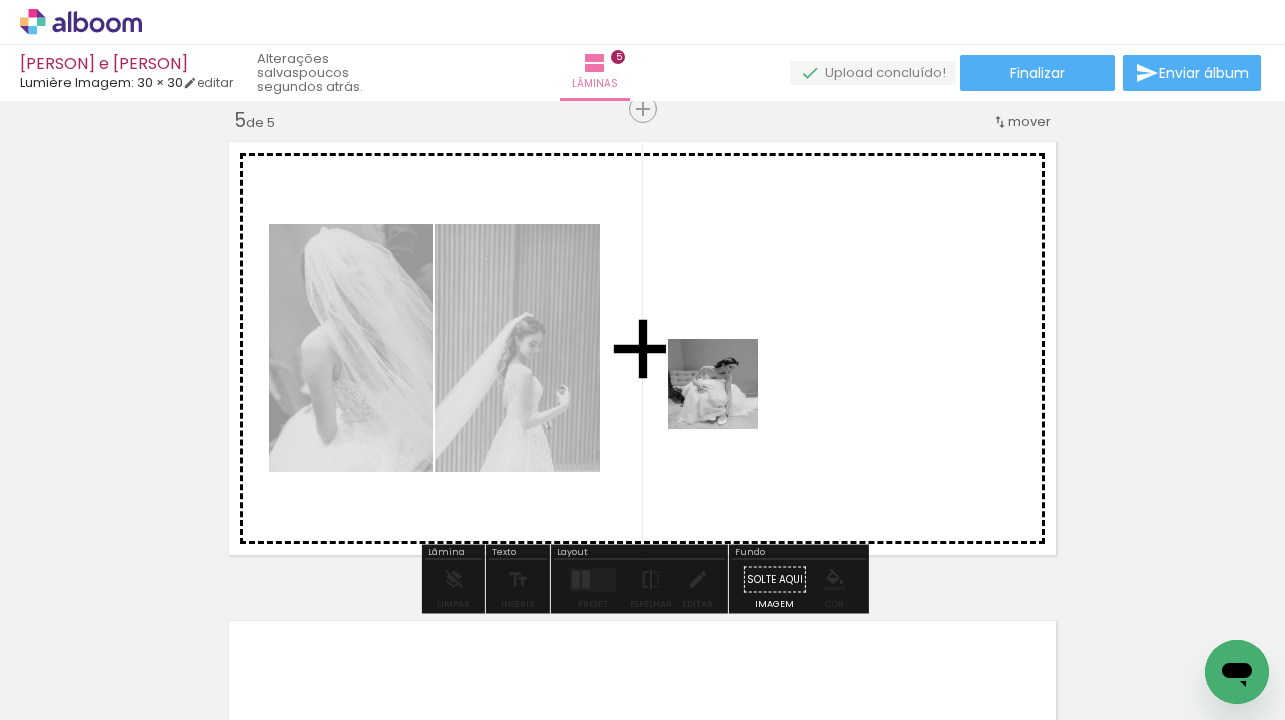 drag, startPoint x: 1219, startPoint y: 638, endPoint x: 725, endPoint y: 394, distance: 550.9737 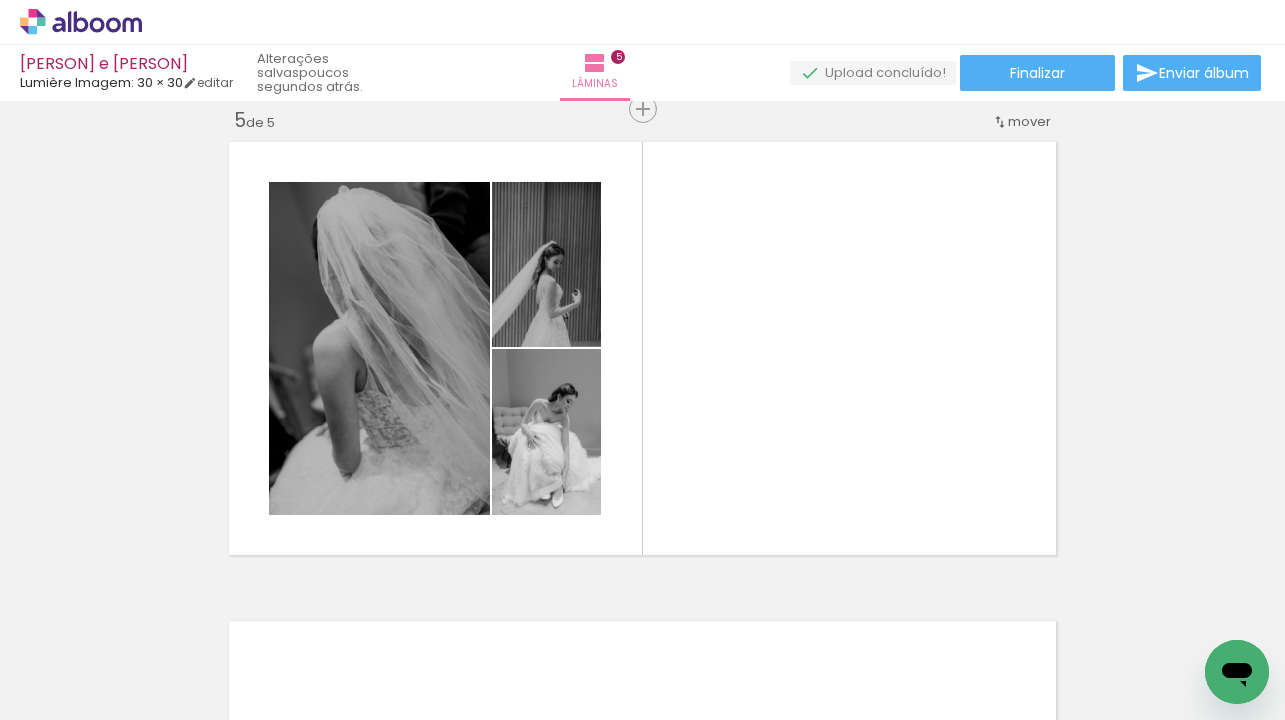 scroll, scrollTop: 0, scrollLeft: 2765, axis: horizontal 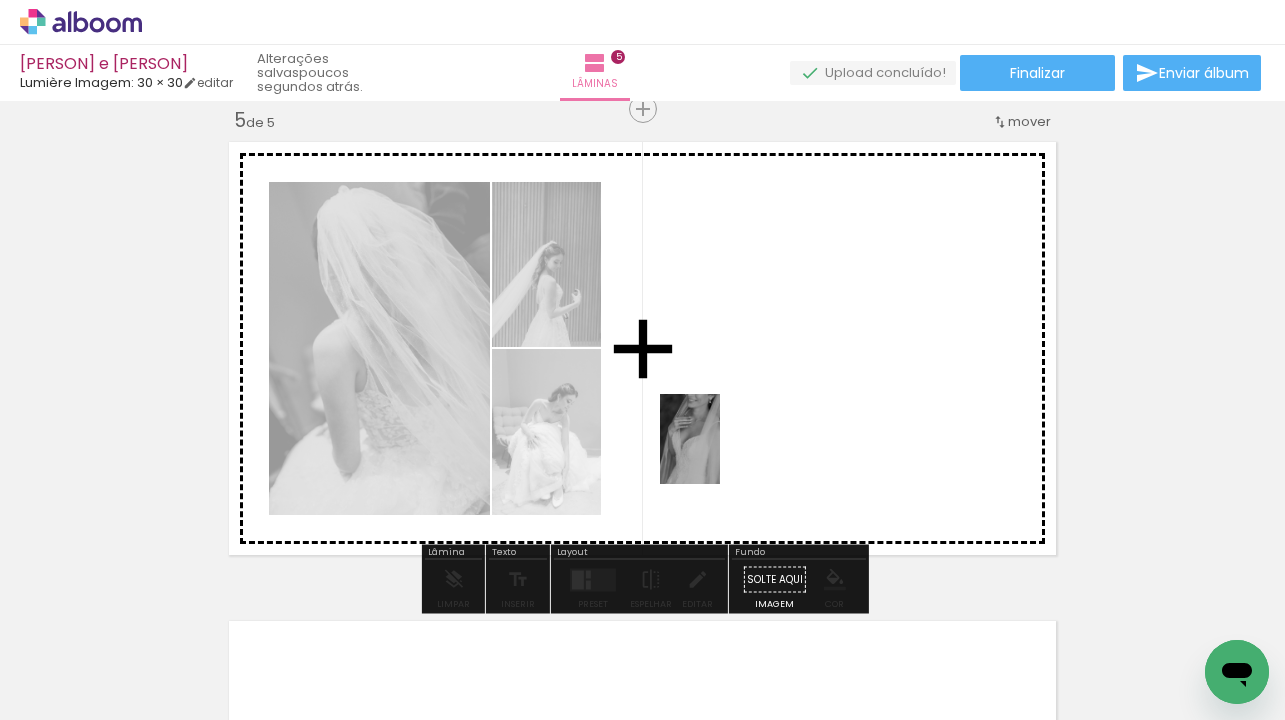 drag, startPoint x: 683, startPoint y: 670, endPoint x: 720, endPoint y: 454, distance: 219.14607 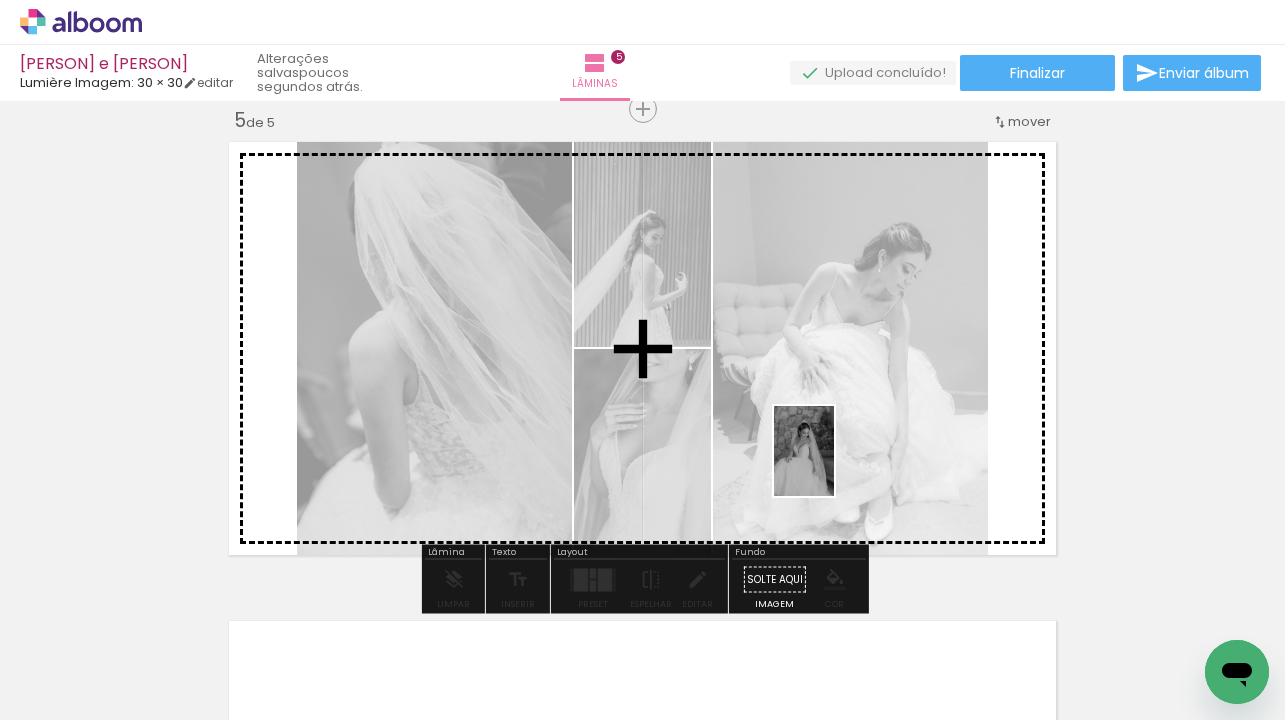 drag, startPoint x: 807, startPoint y: 669, endPoint x: 834, endPoint y: 466, distance: 204.78769 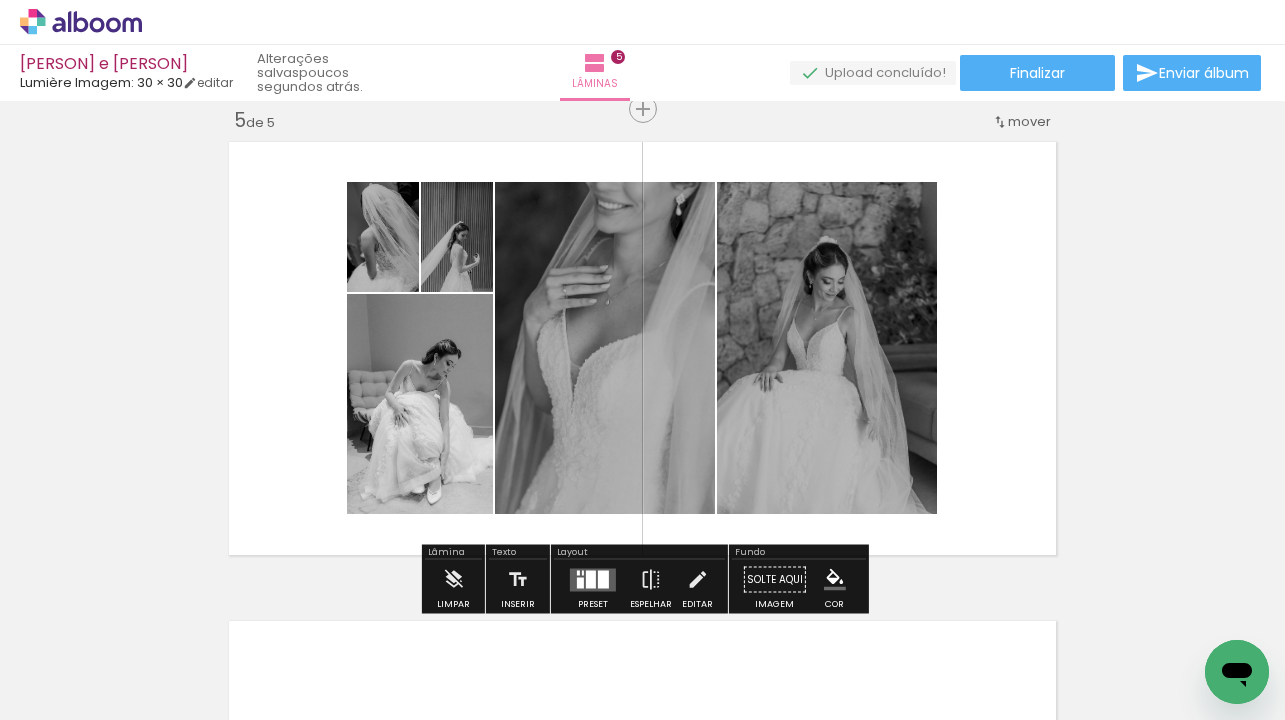 click at bounding box center (591, 579) 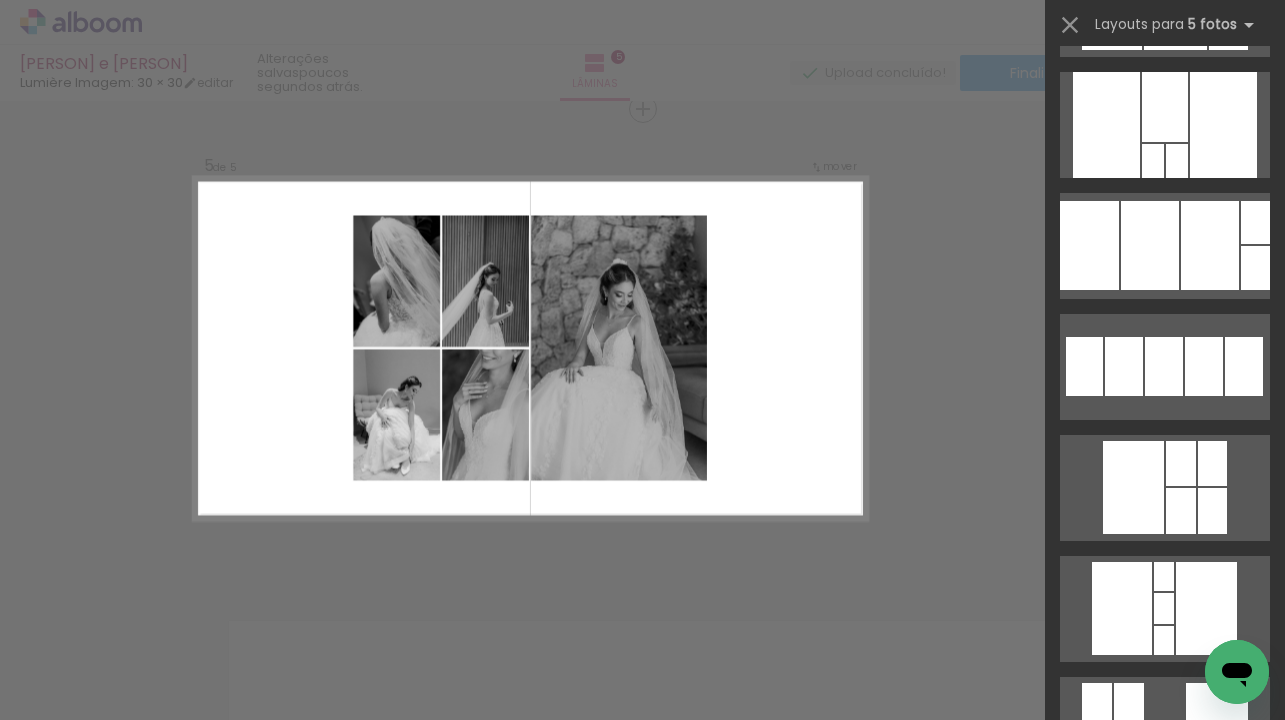 scroll, scrollTop: 892, scrollLeft: 0, axis: vertical 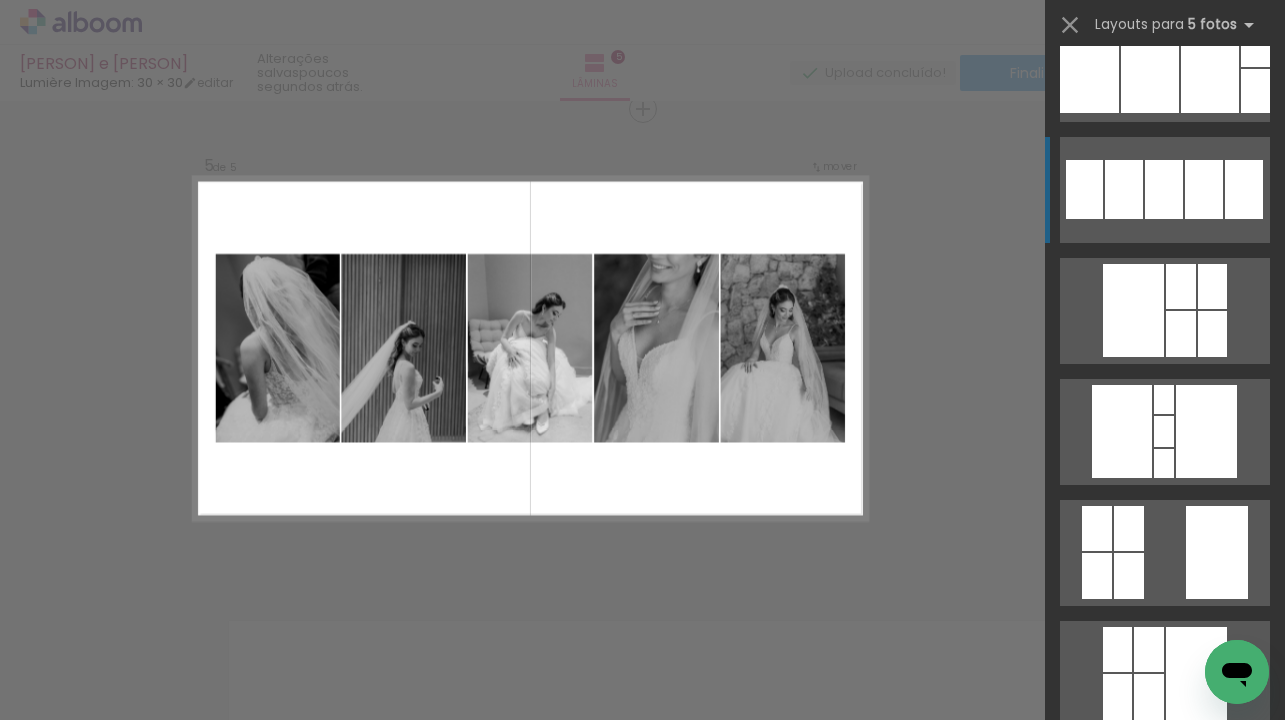 click at bounding box center (1165, -295) 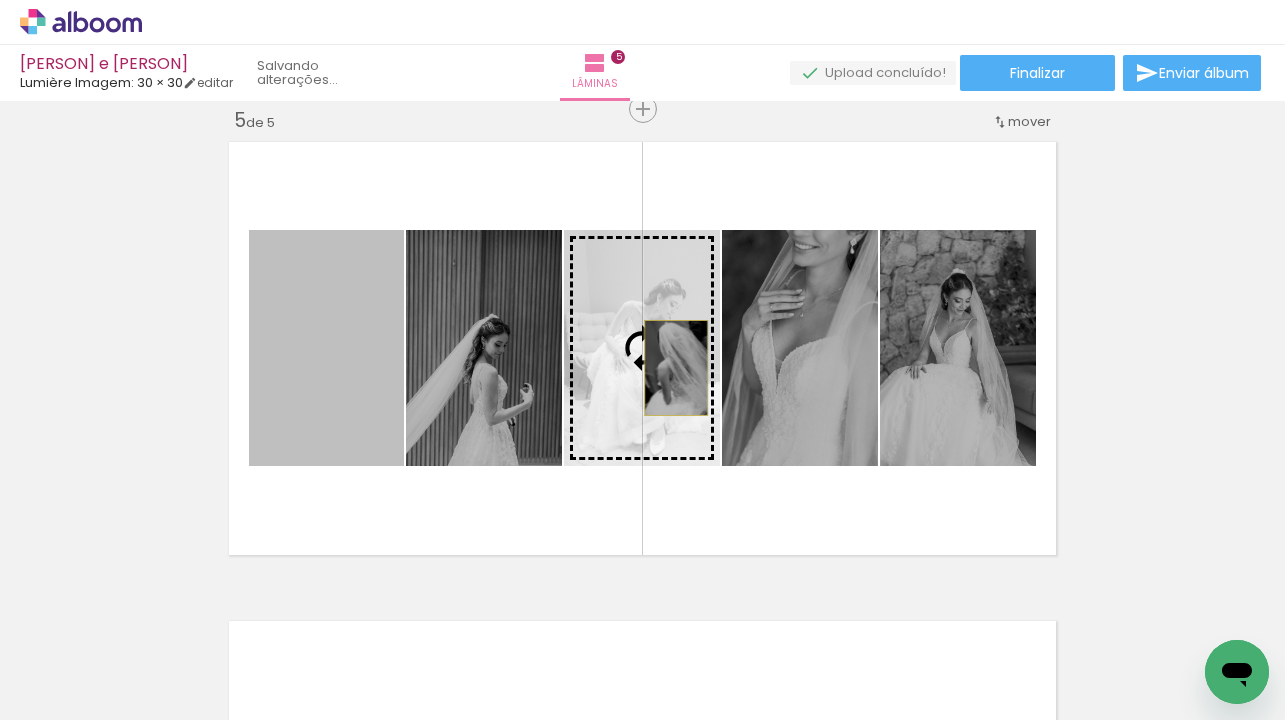 drag, startPoint x: 335, startPoint y: 367, endPoint x: 676, endPoint y: 368, distance: 341.00146 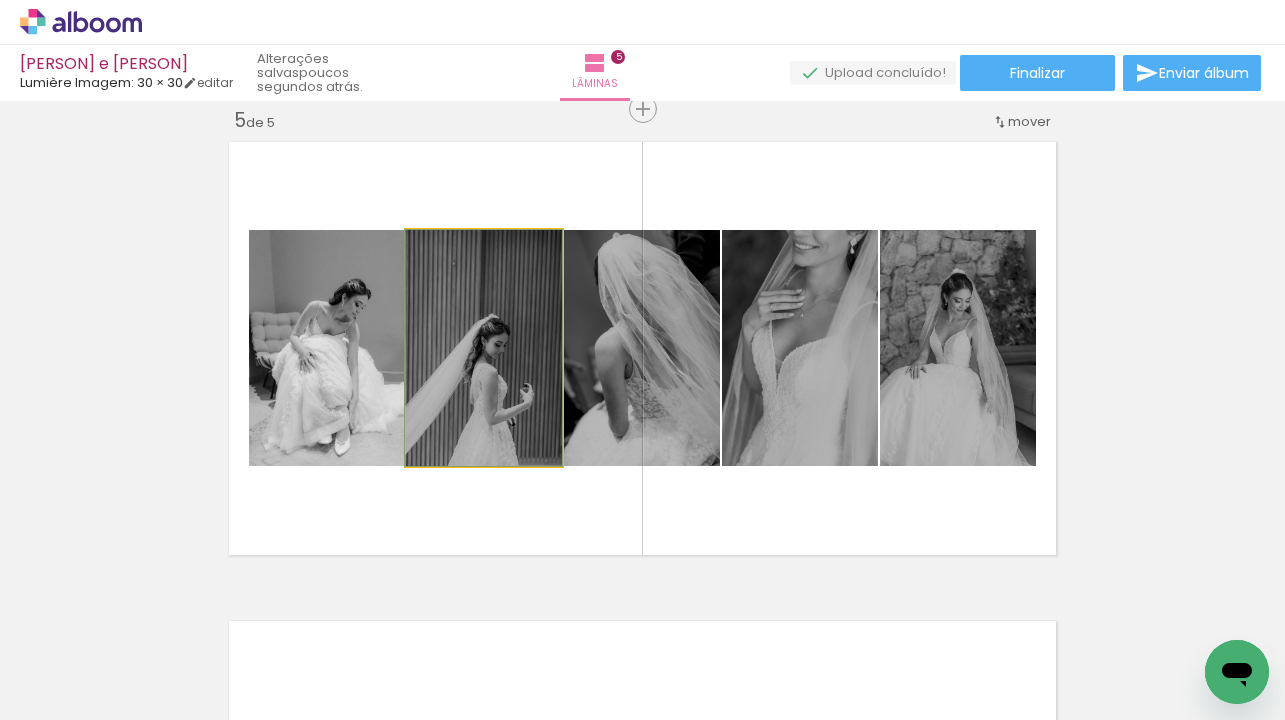 click 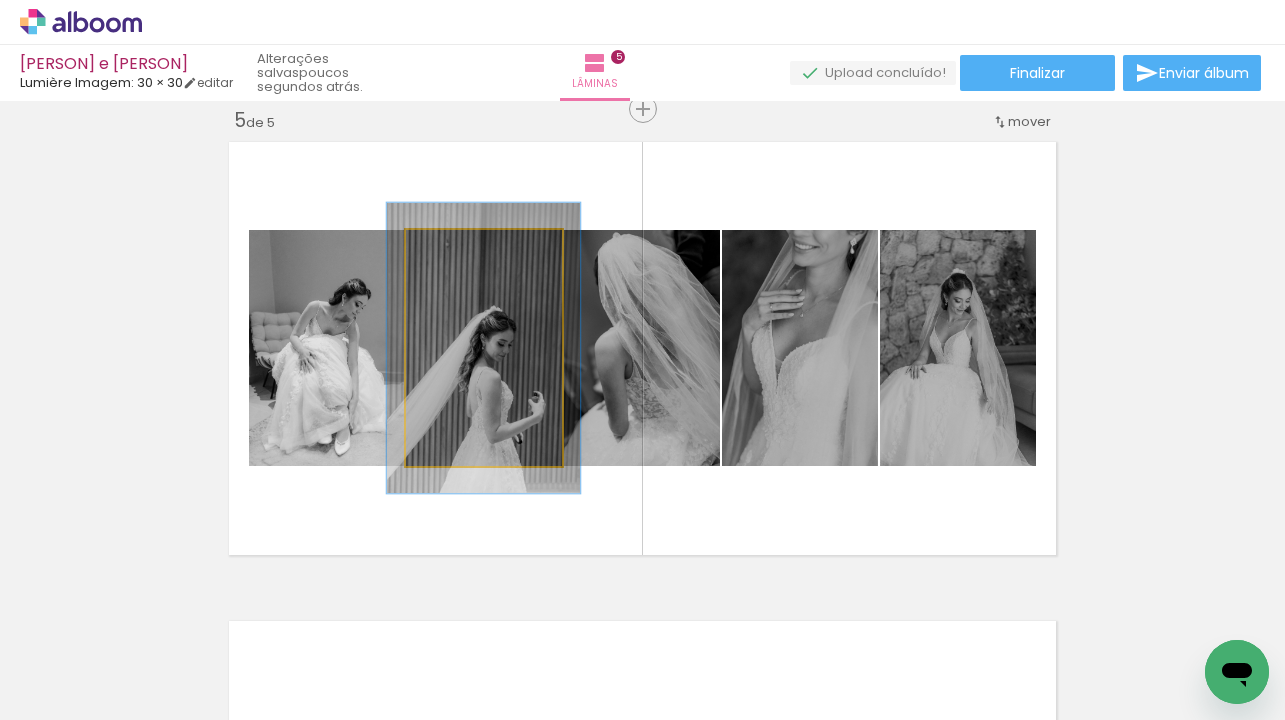 drag, startPoint x: 452, startPoint y: 249, endPoint x: 469, endPoint y: 251, distance: 17.117243 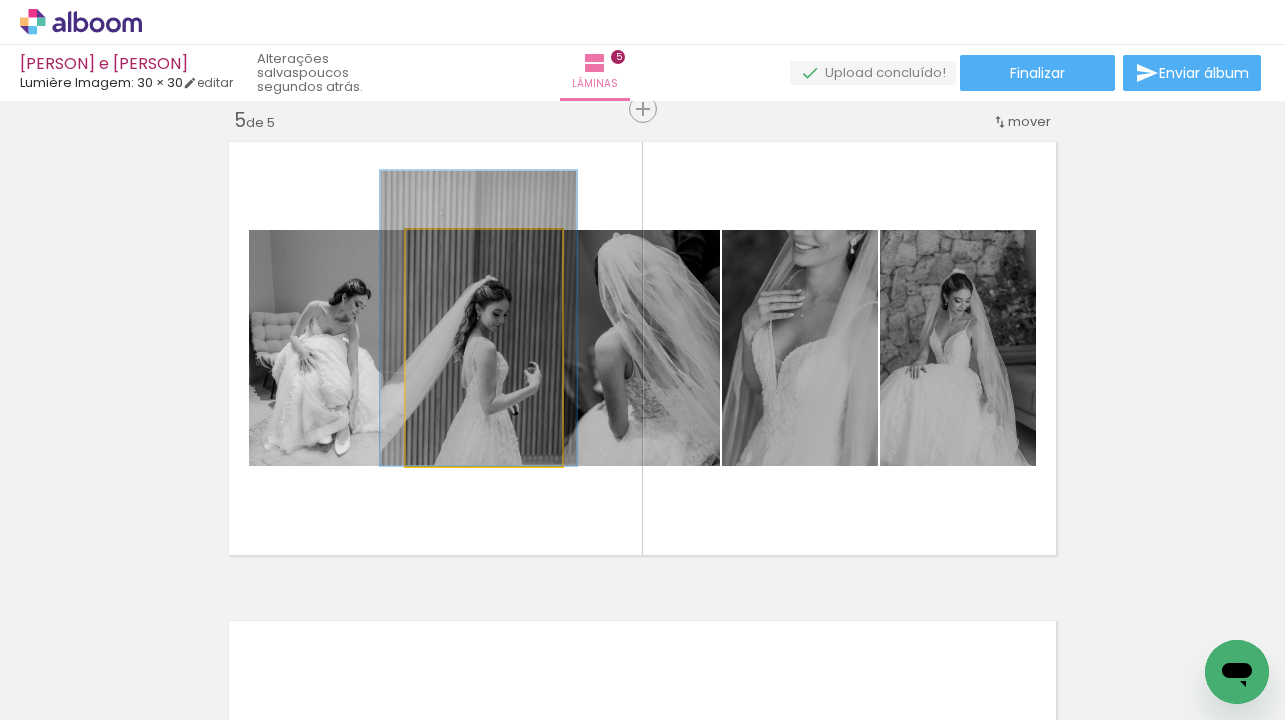 drag, startPoint x: 503, startPoint y: 370, endPoint x: 498, endPoint y: 336, distance: 34.36568 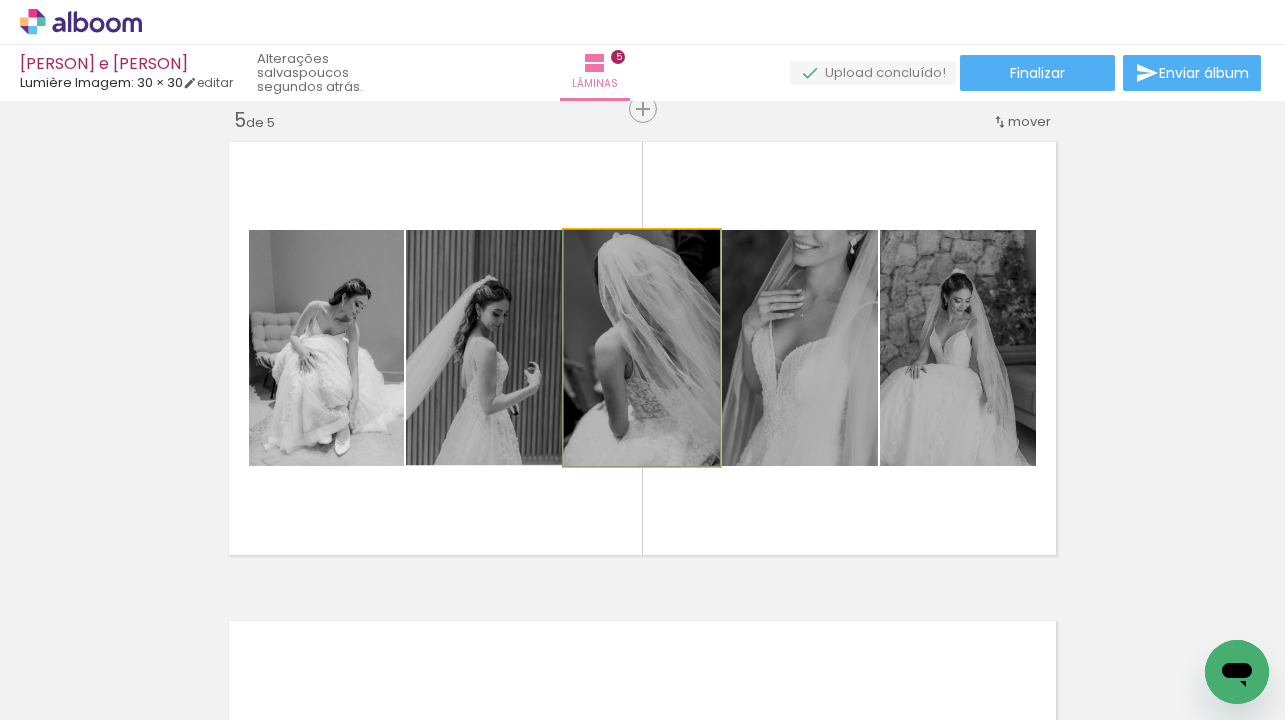 click 